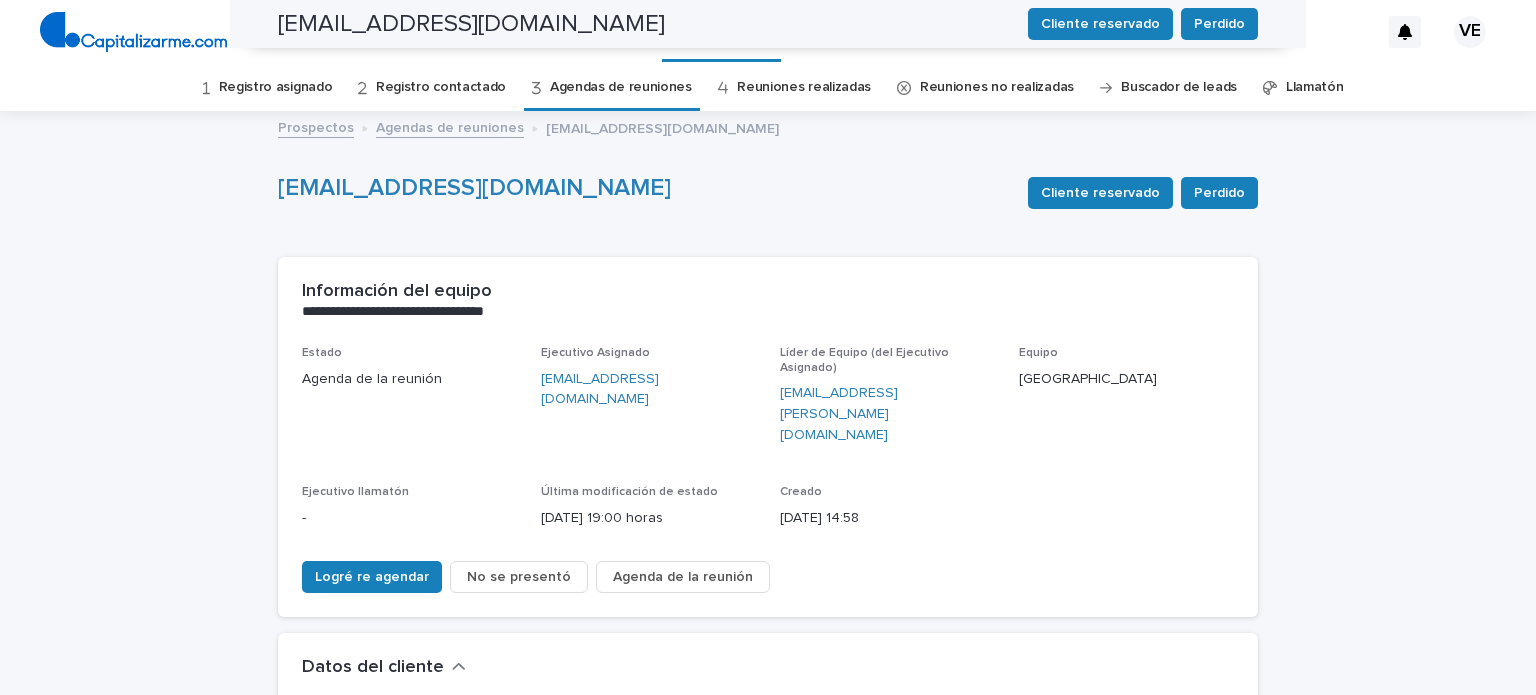 scroll, scrollTop: 0, scrollLeft: 0, axis: both 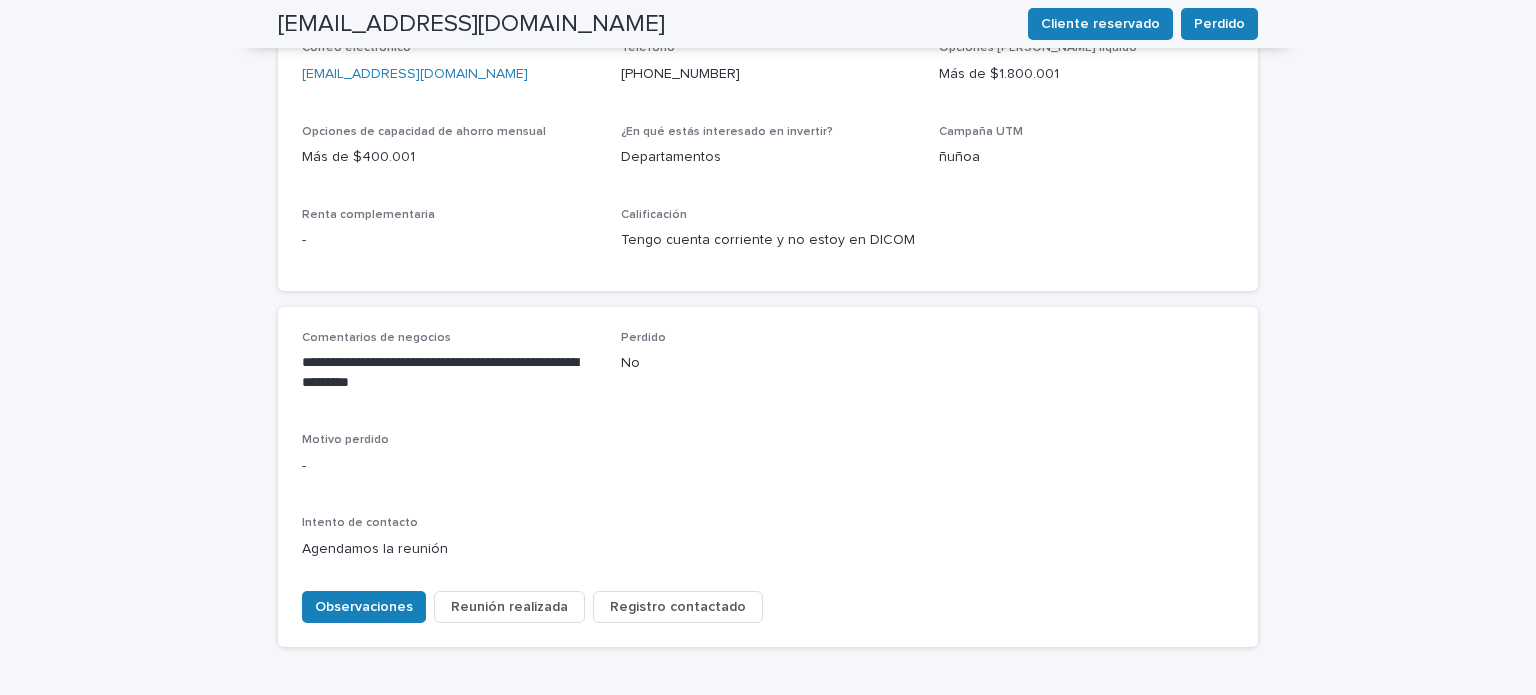 click on "Reunión realizada" at bounding box center [509, 607] 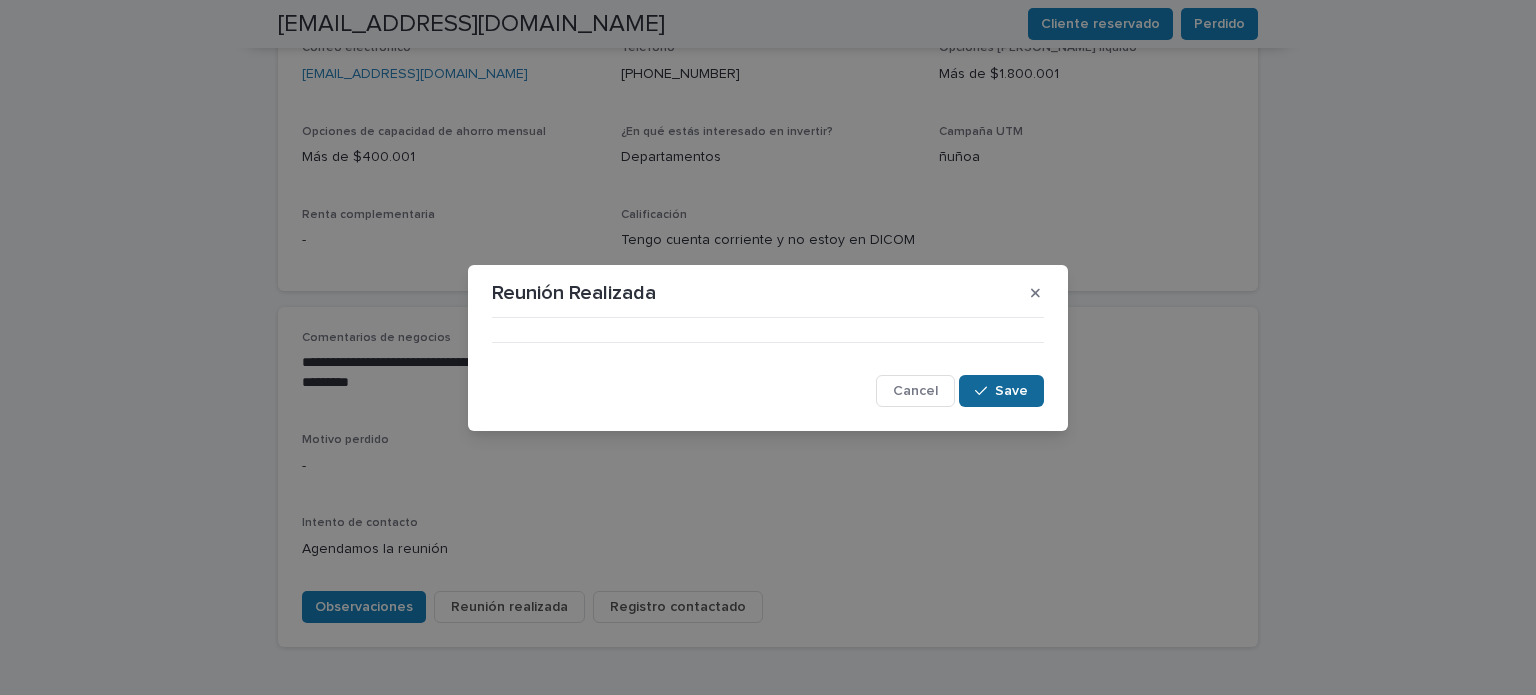 click on "Save" at bounding box center [1001, 391] 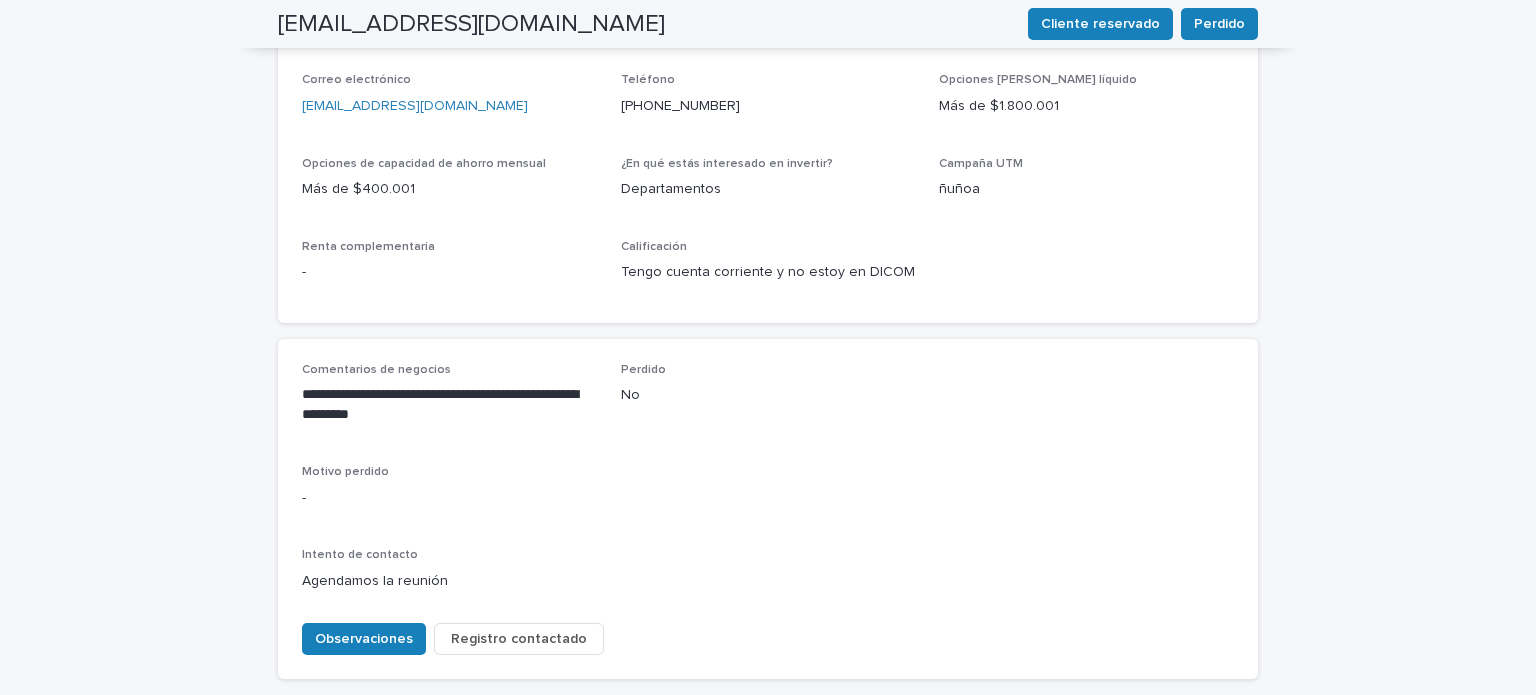 scroll, scrollTop: 717, scrollLeft: 0, axis: vertical 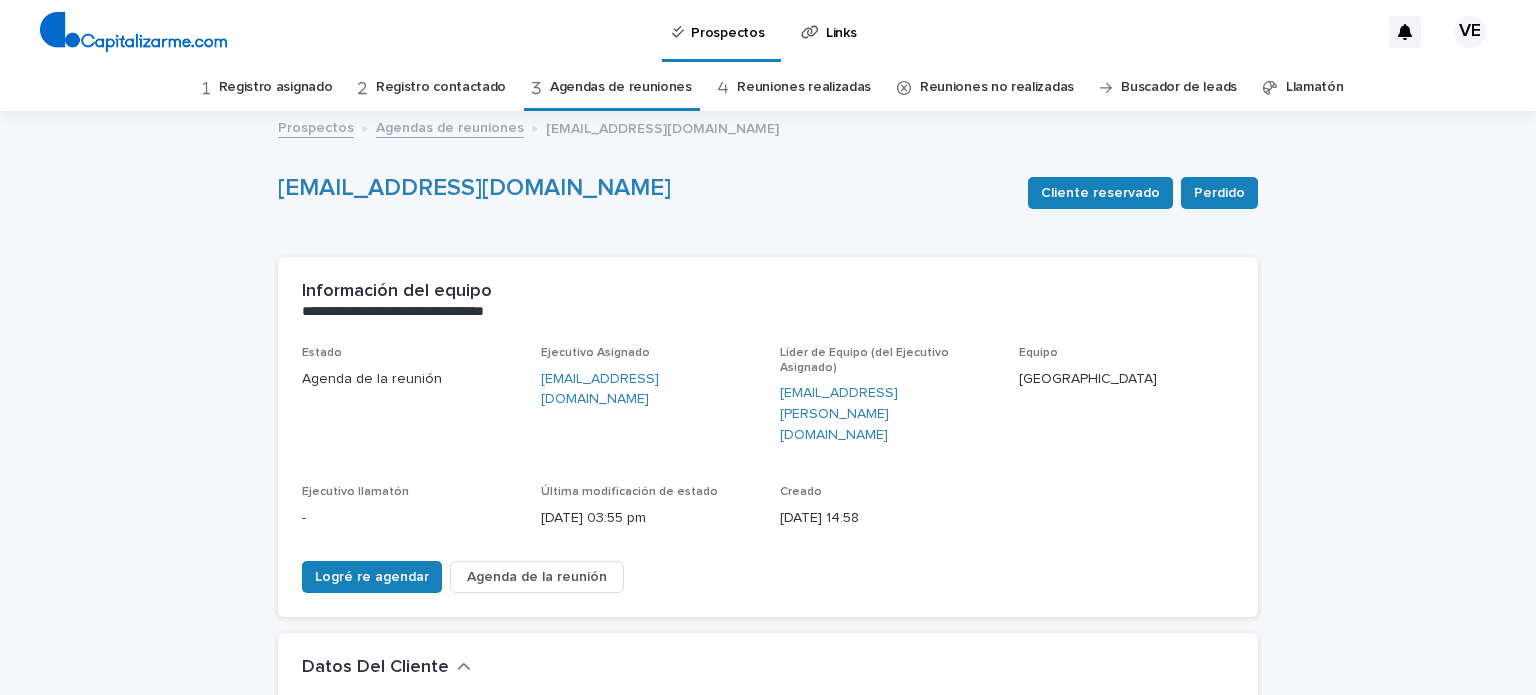 click on "Prospectos" at bounding box center (316, 126) 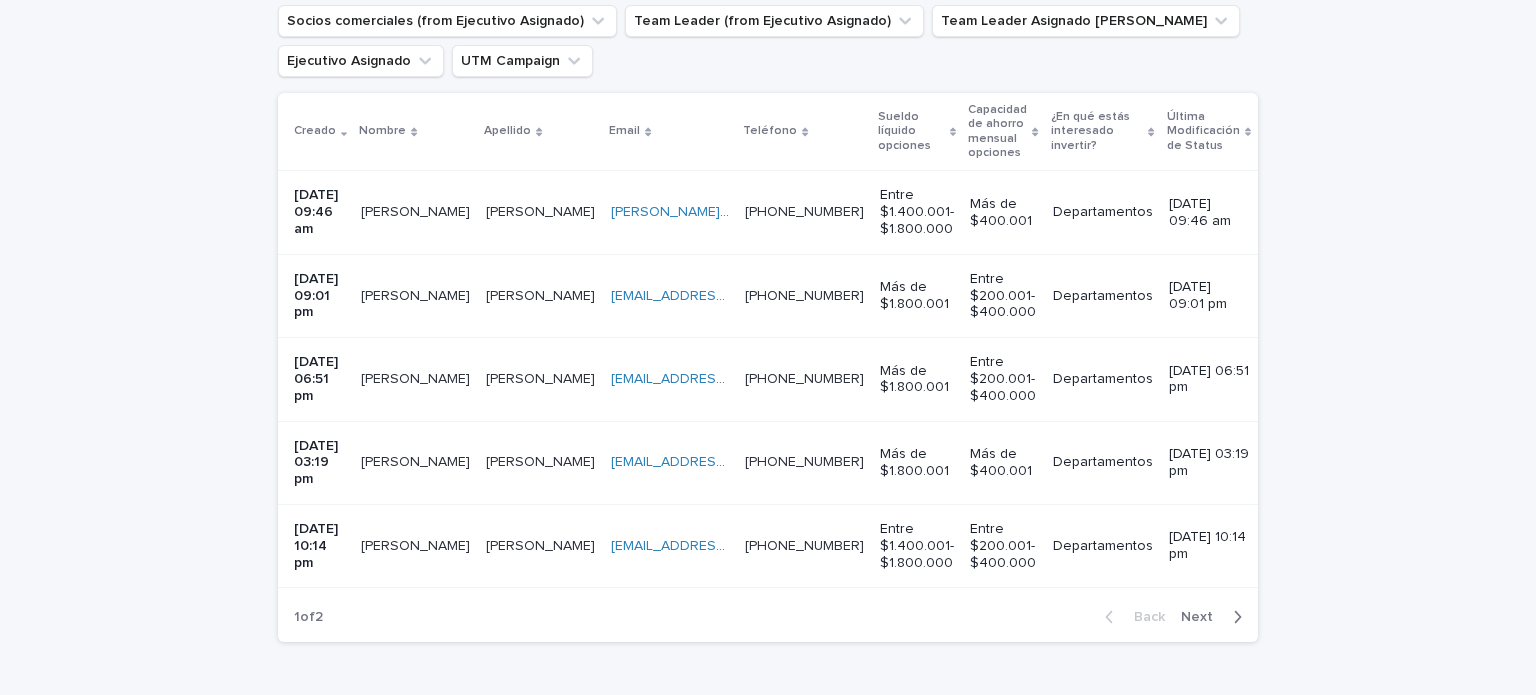 scroll, scrollTop: 395, scrollLeft: 0, axis: vertical 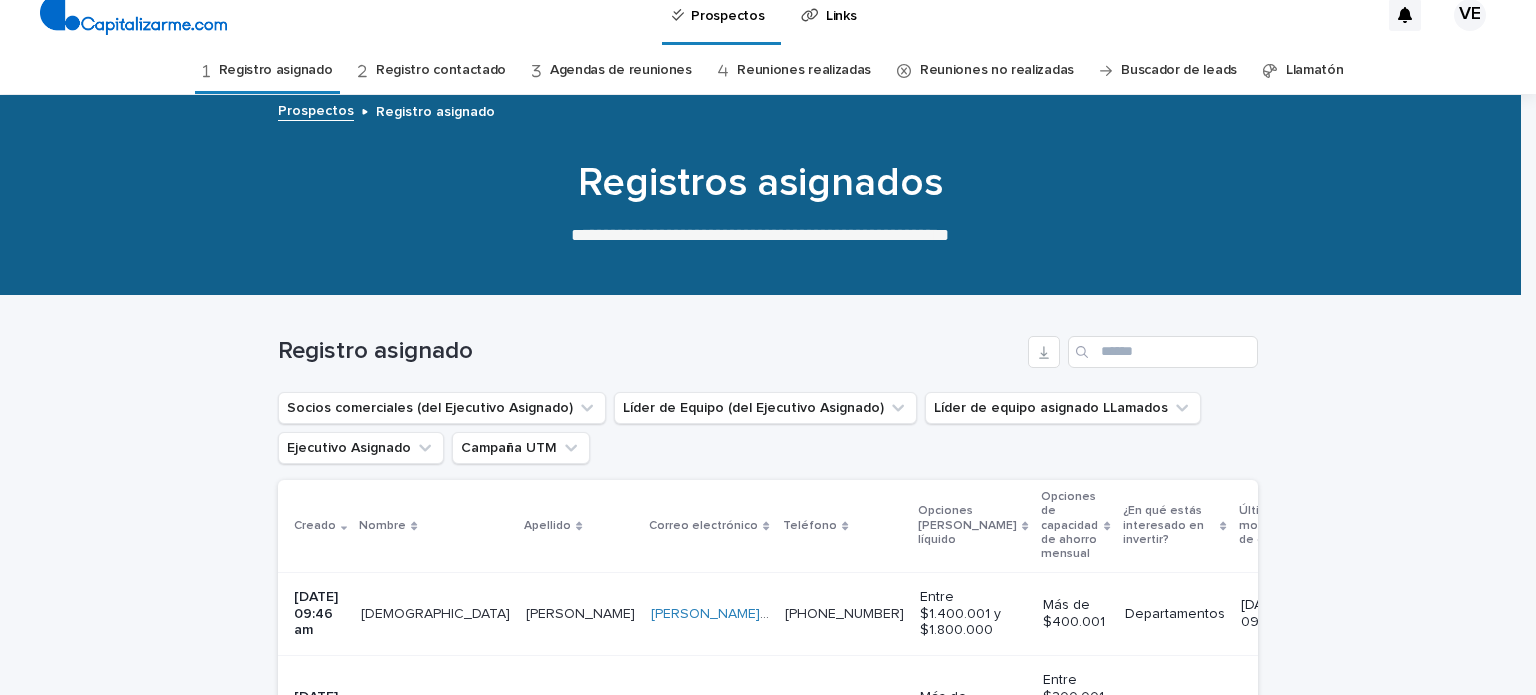 click on "Agendas de reuniones" at bounding box center (621, 70) 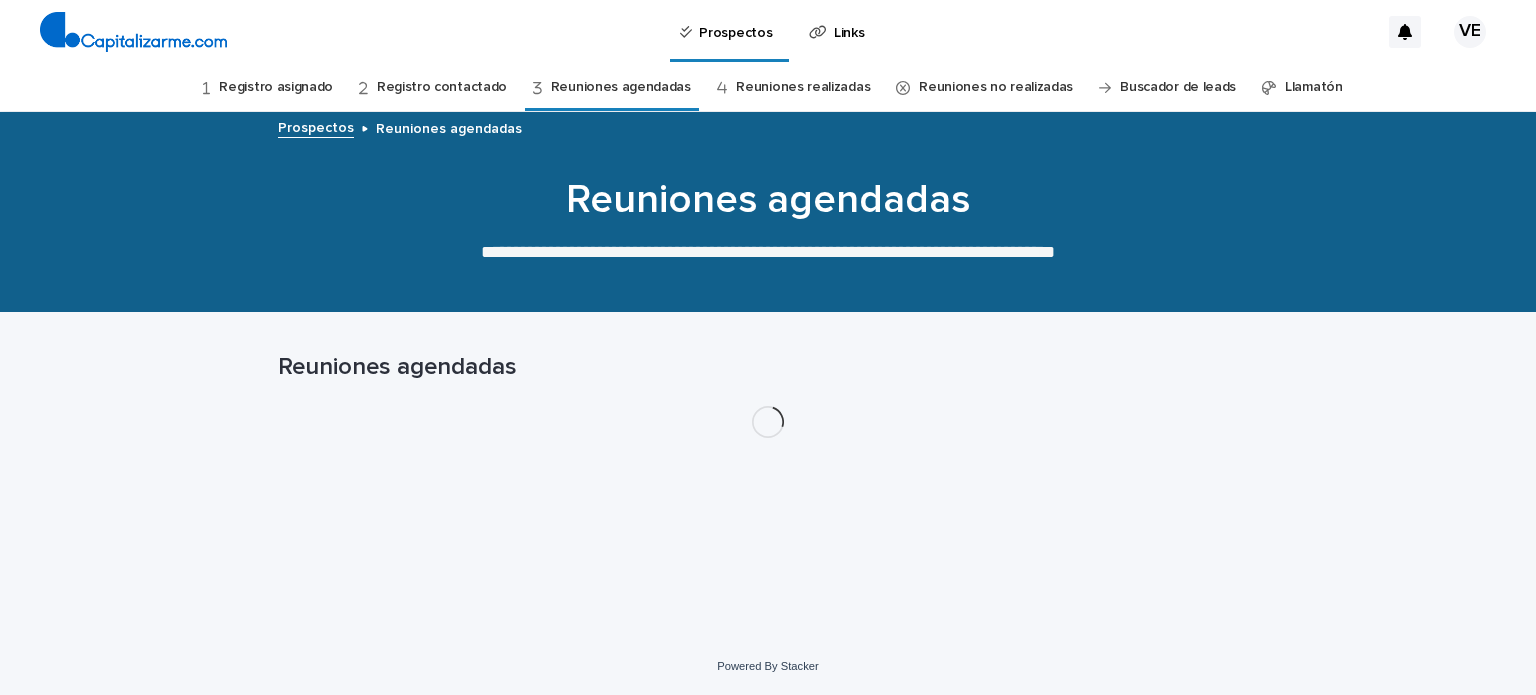 scroll, scrollTop: 0, scrollLeft: 0, axis: both 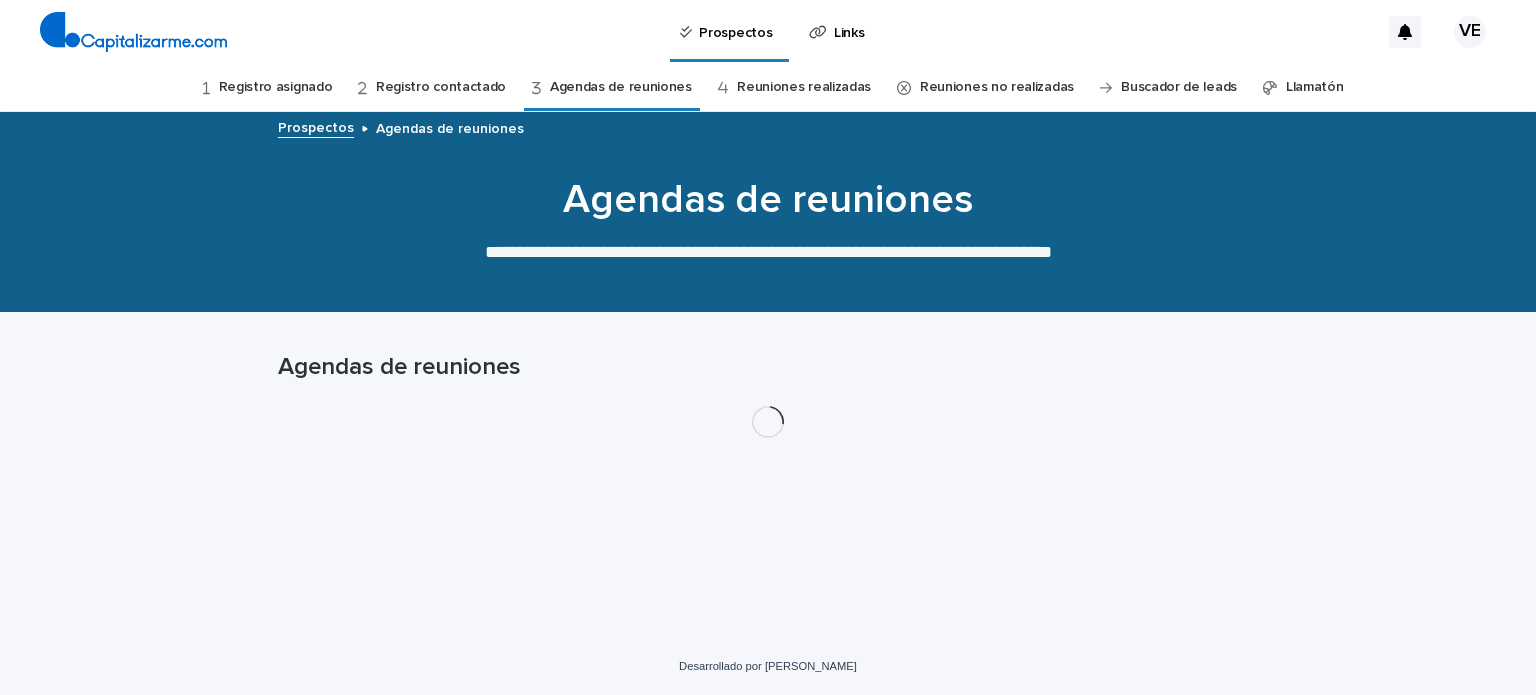 click on "Reuniones realizadas" at bounding box center (804, 87) 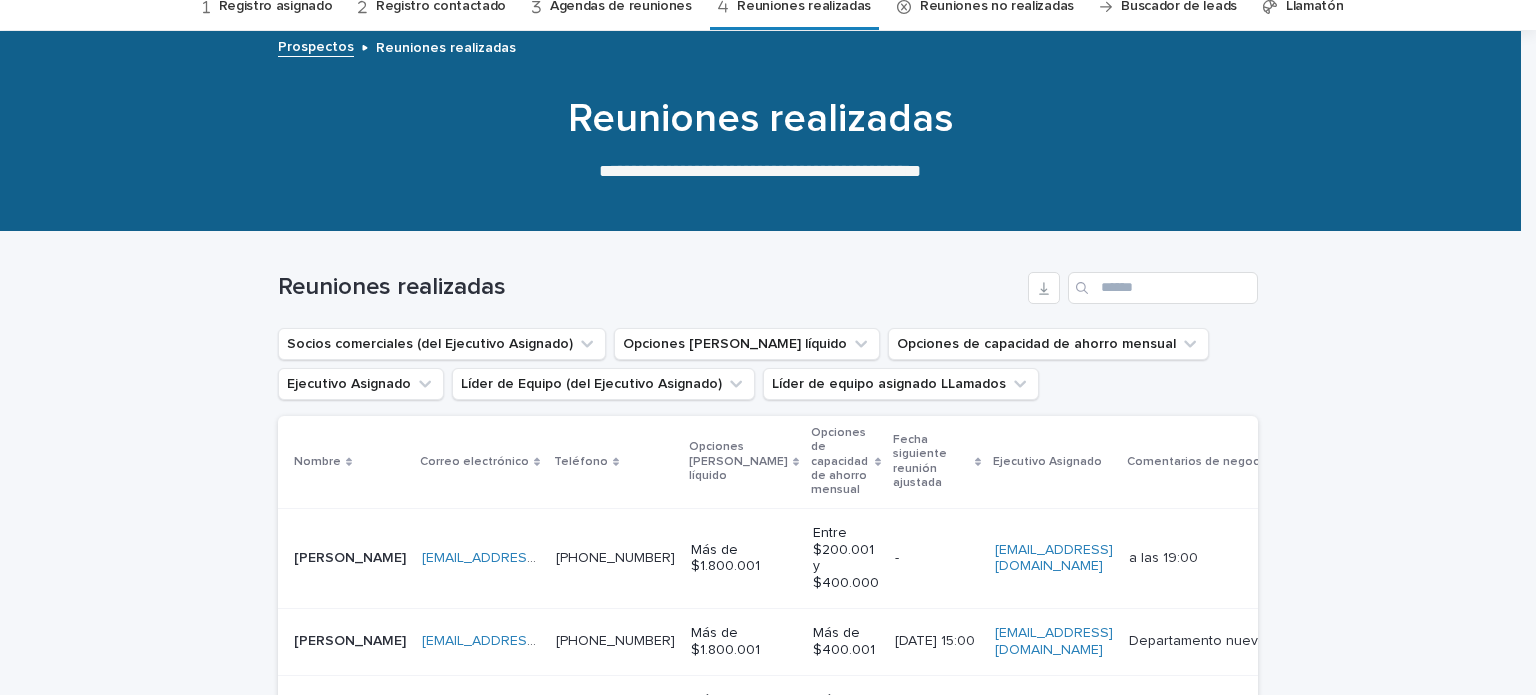 scroll, scrollTop: 0, scrollLeft: 0, axis: both 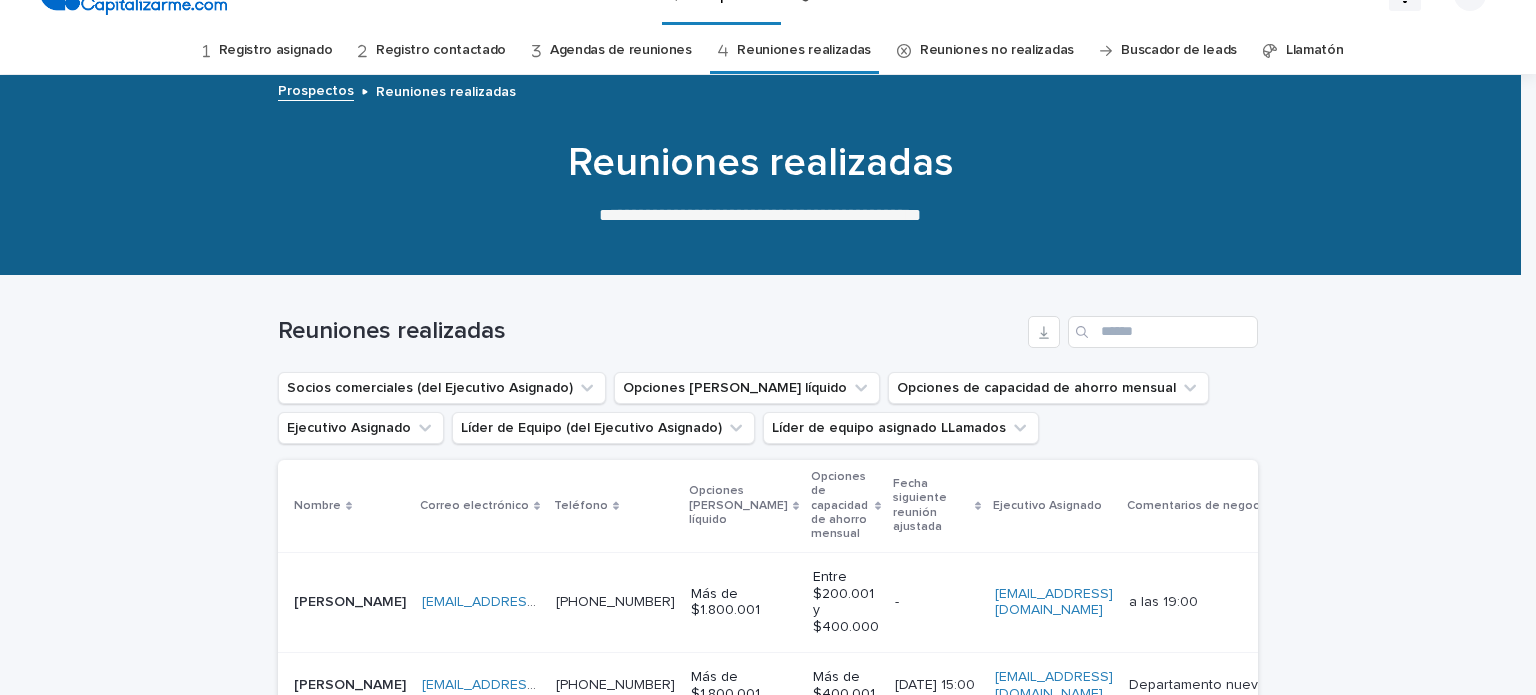 click on "Agendas de reuniones" at bounding box center (621, 50) 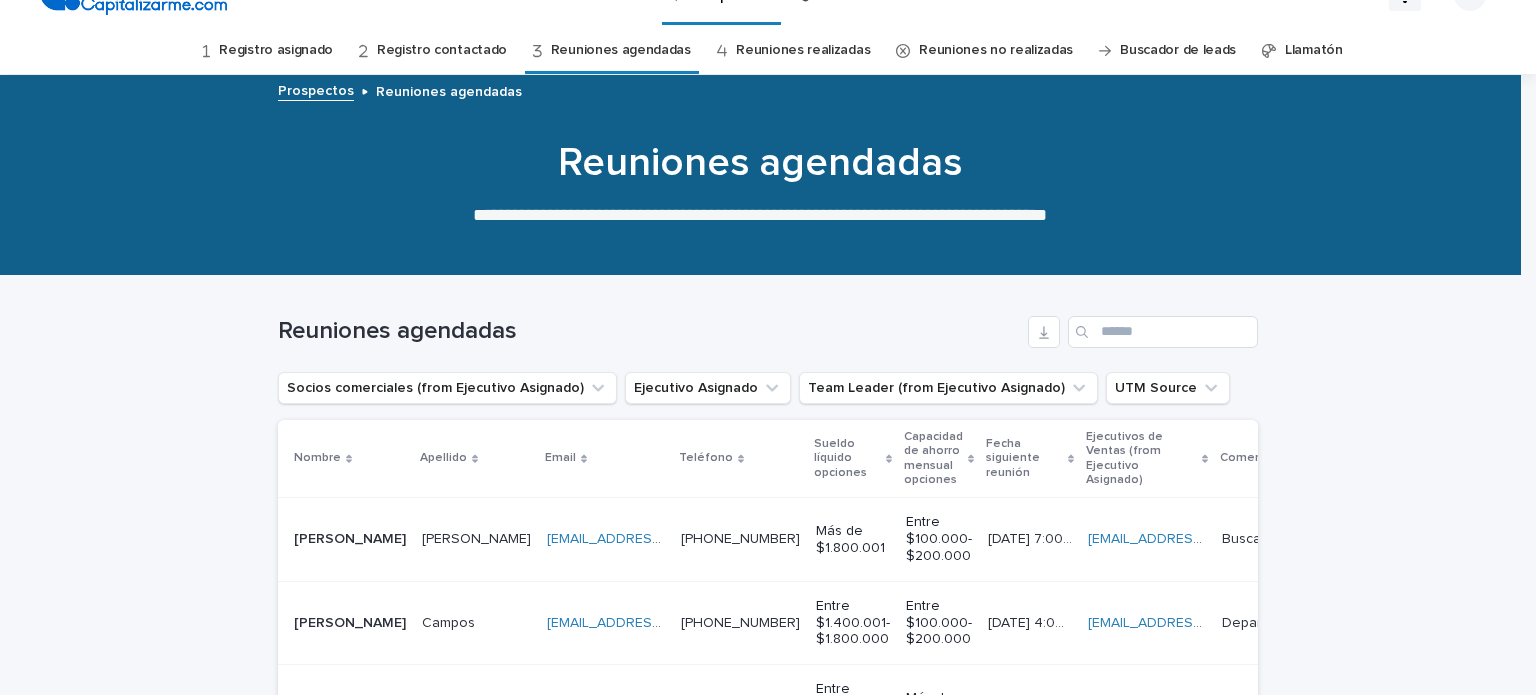 scroll, scrollTop: 0, scrollLeft: 0, axis: both 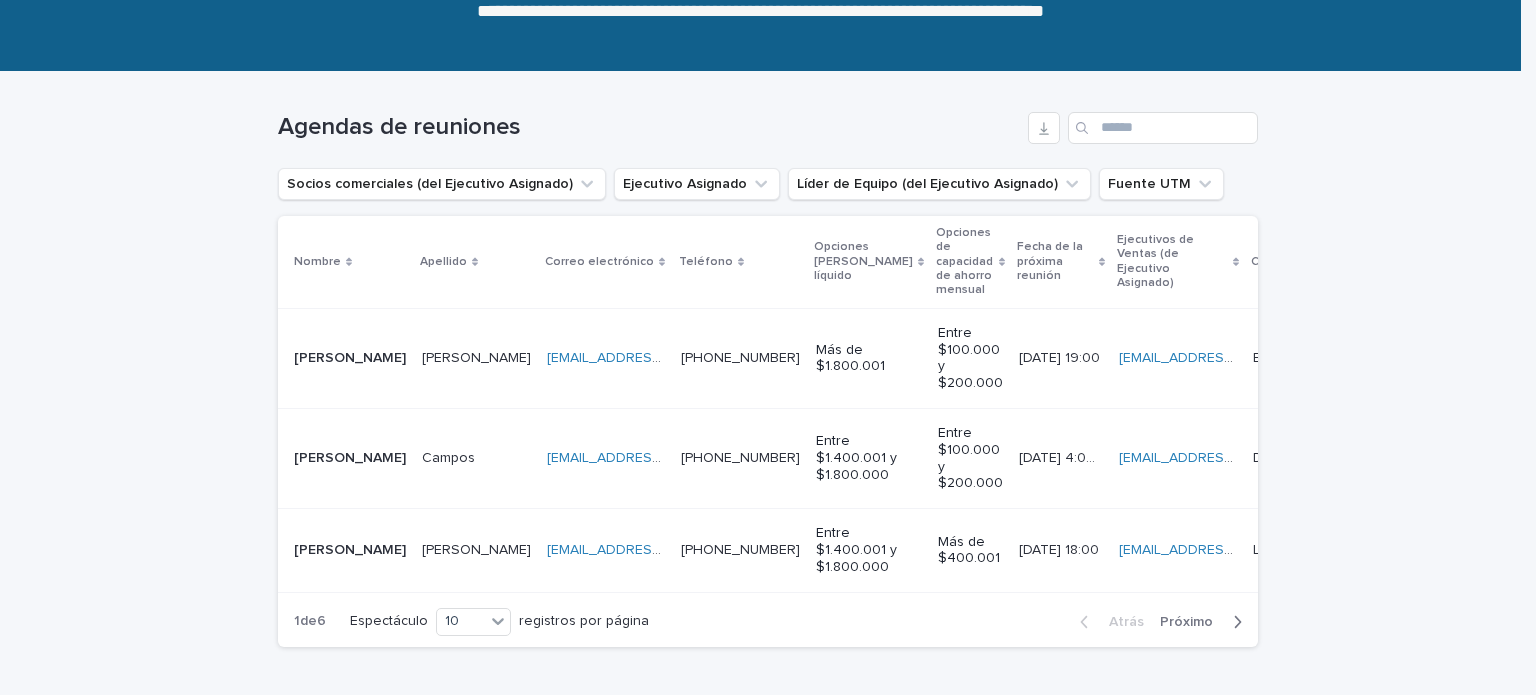 click on "[PERSON_NAME]" at bounding box center [350, 458] 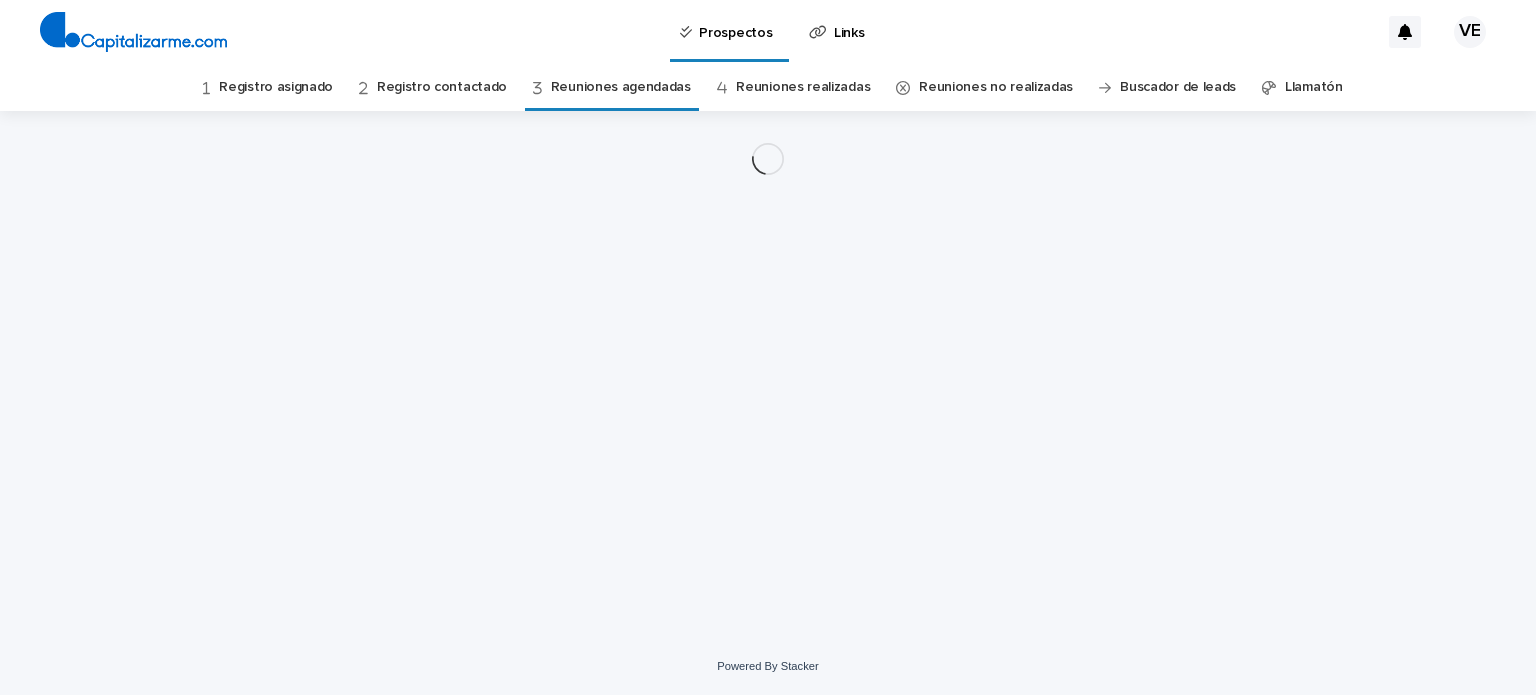 scroll, scrollTop: 0, scrollLeft: 0, axis: both 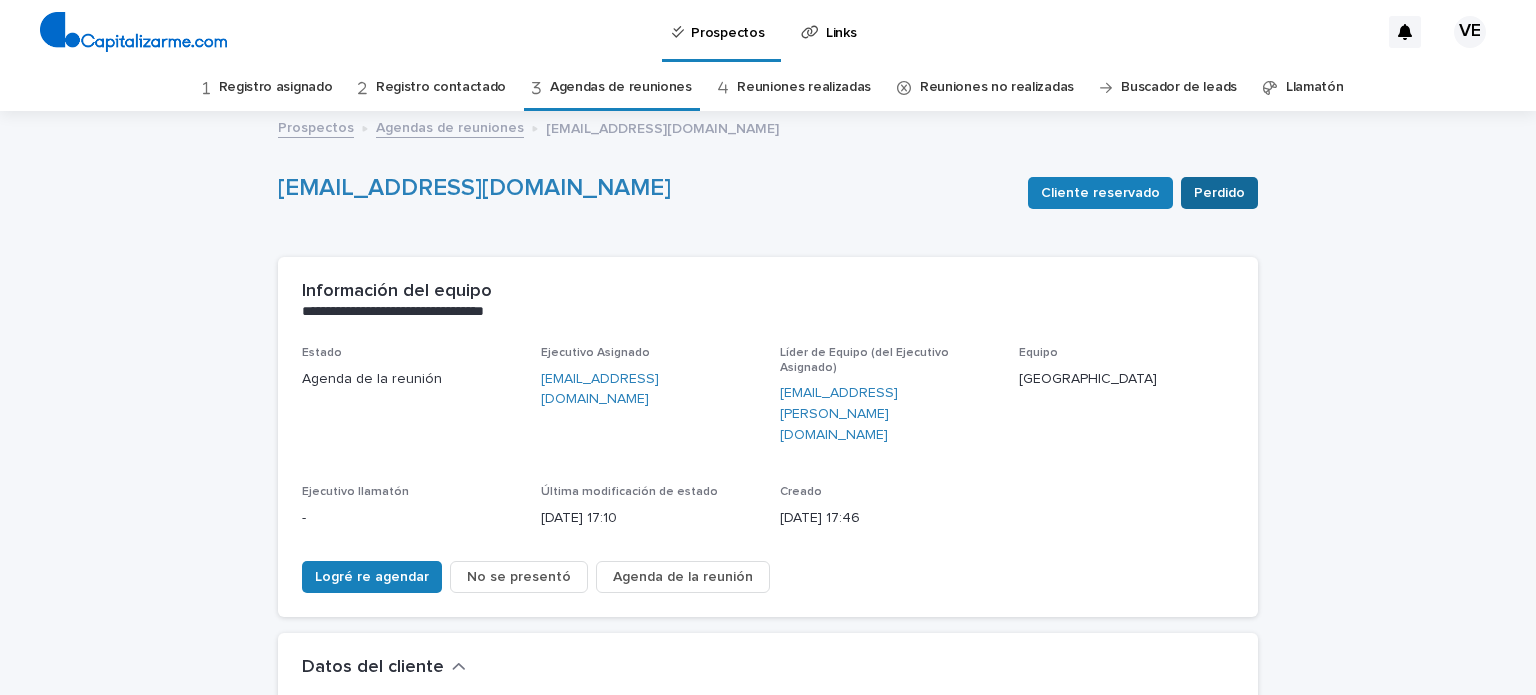click on "Perdido" at bounding box center [1219, 193] 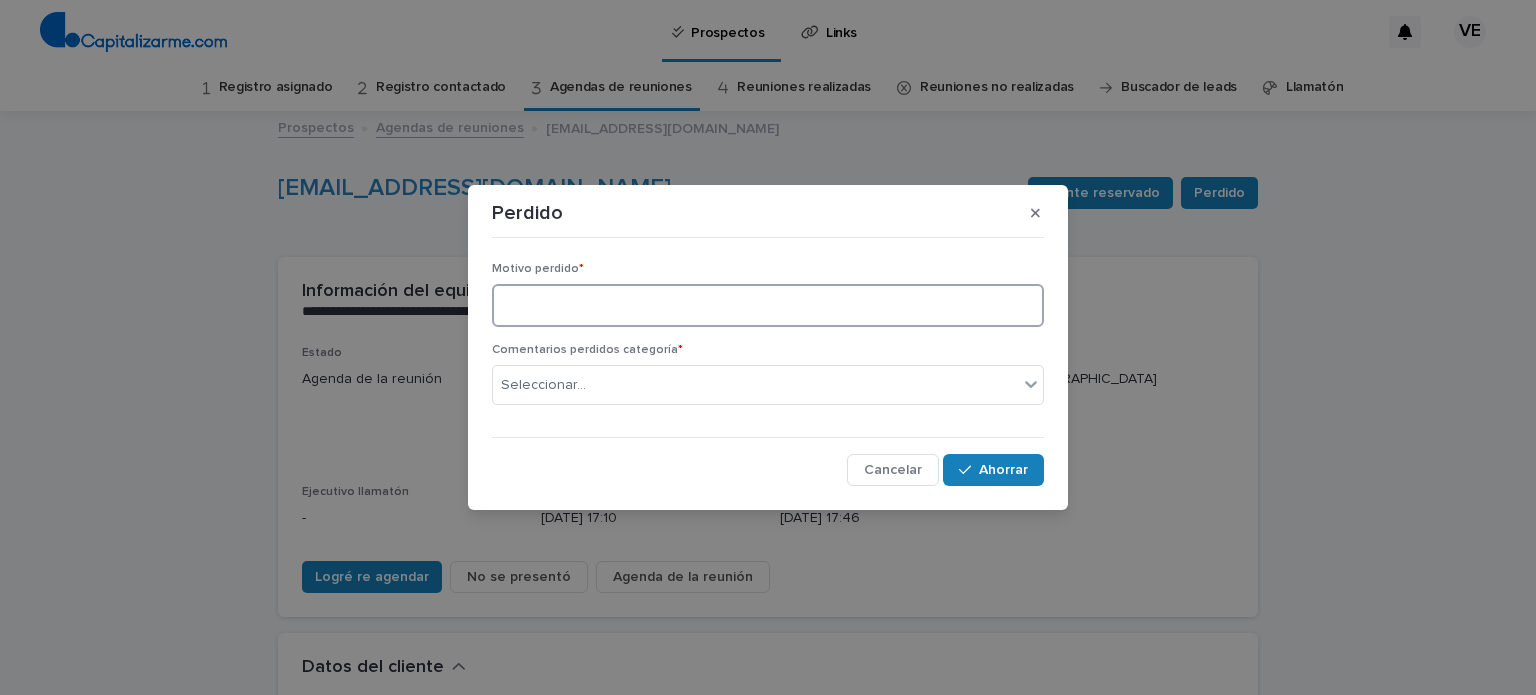 click at bounding box center (768, 305) 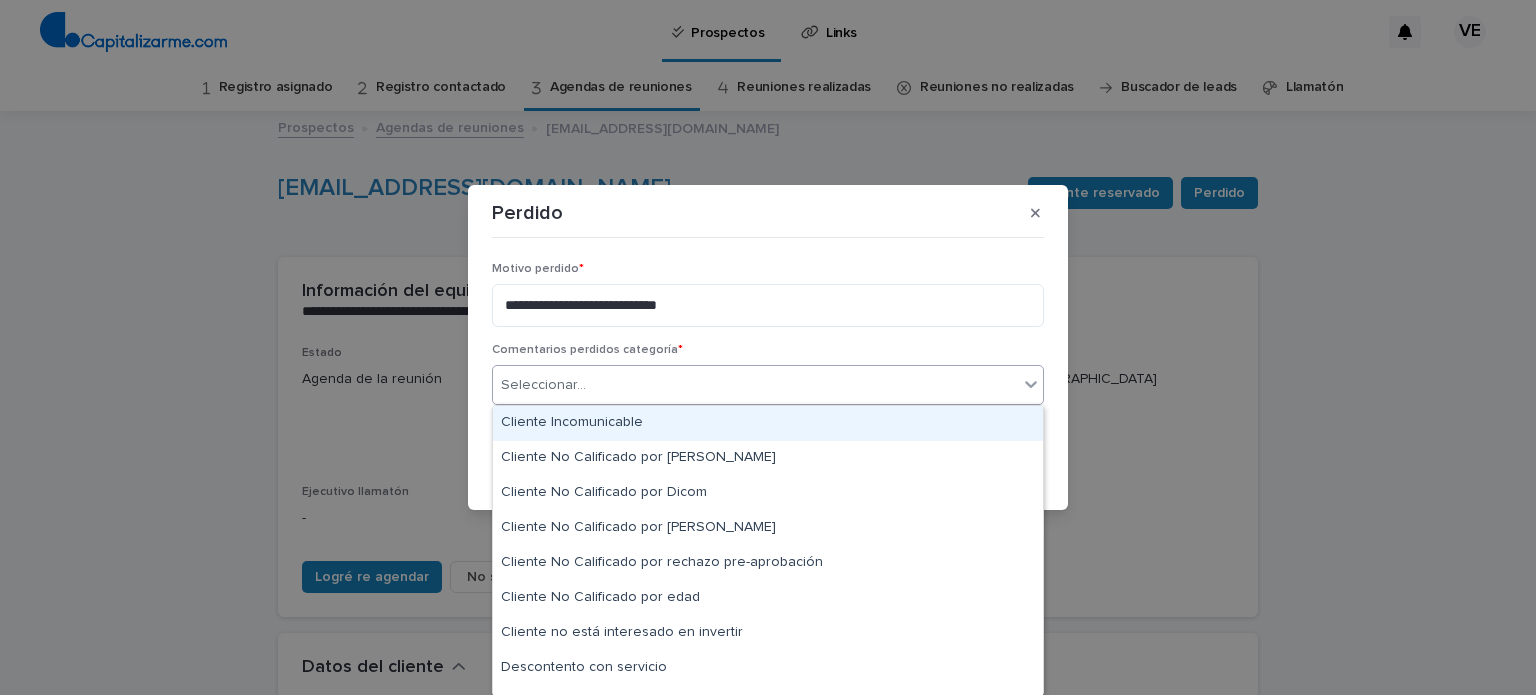 click on "Seleccionar..." at bounding box center (543, 385) 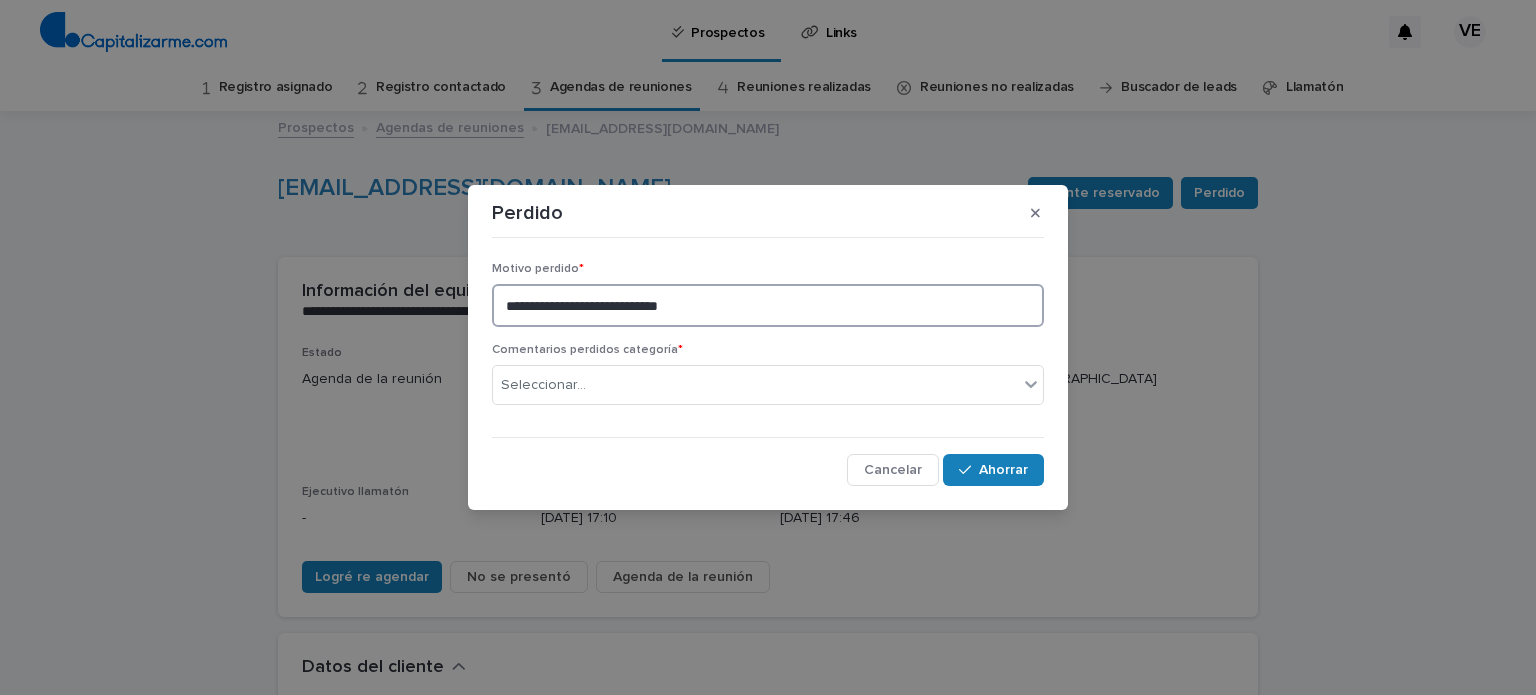 drag, startPoint x: 540, startPoint y: 304, endPoint x: 344, endPoint y: 295, distance: 196.20653 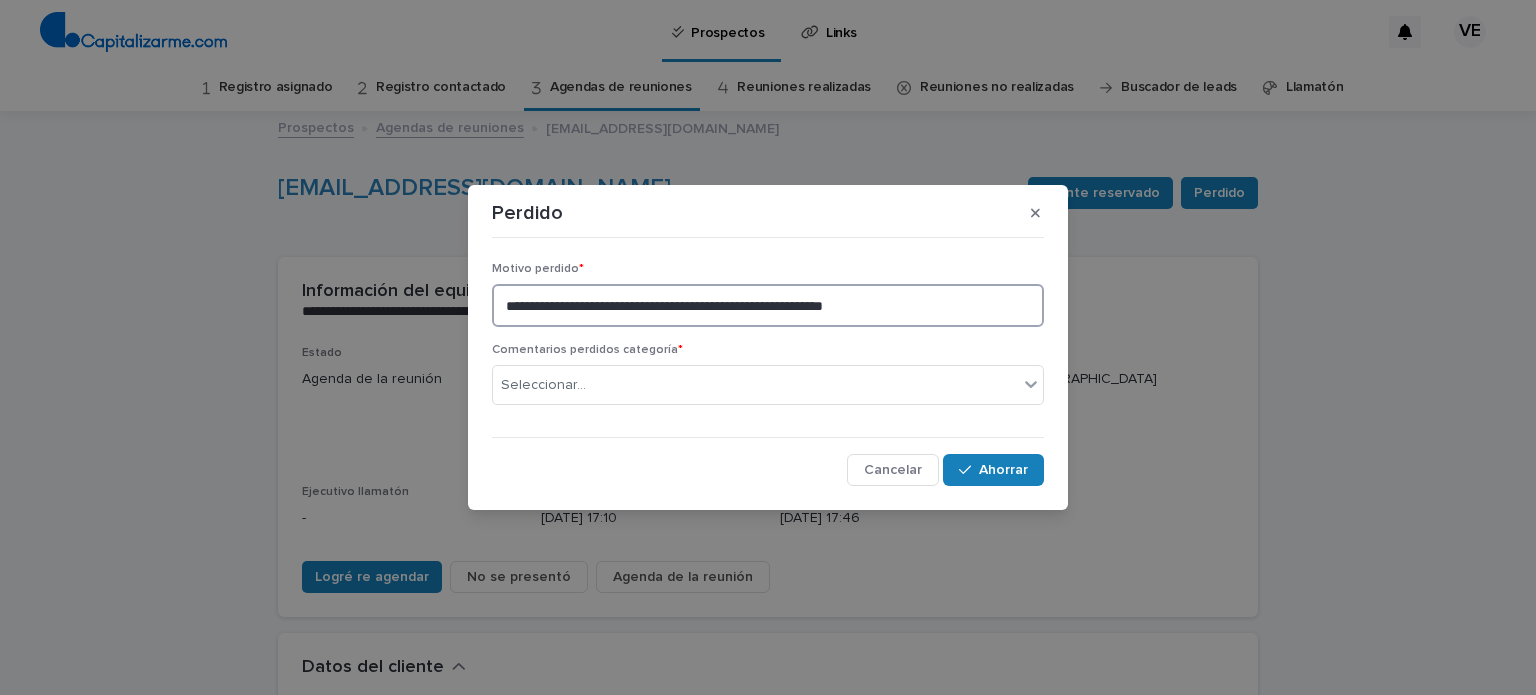 drag, startPoint x: 537, startPoint y: 299, endPoint x: 452, endPoint y: 299, distance: 85 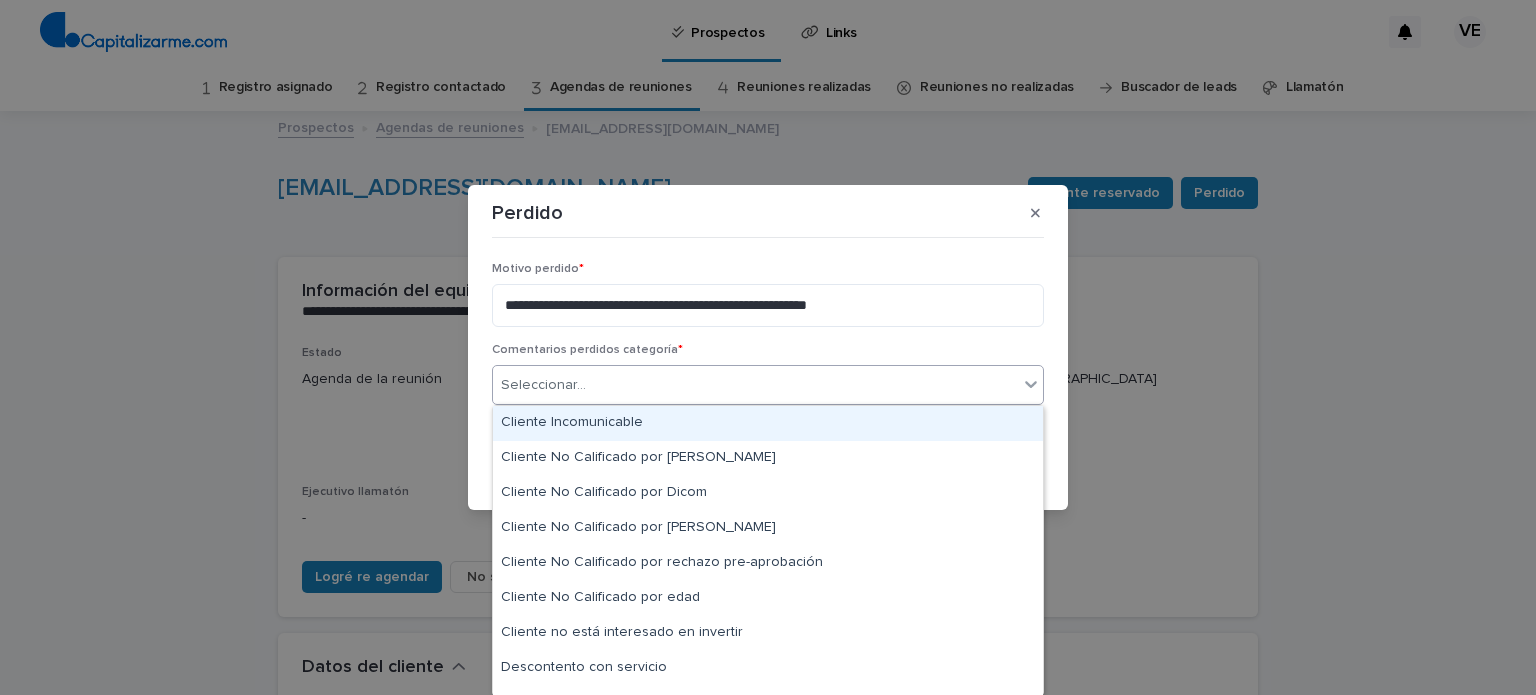 click on "Seleccionar..." at bounding box center (543, 385) 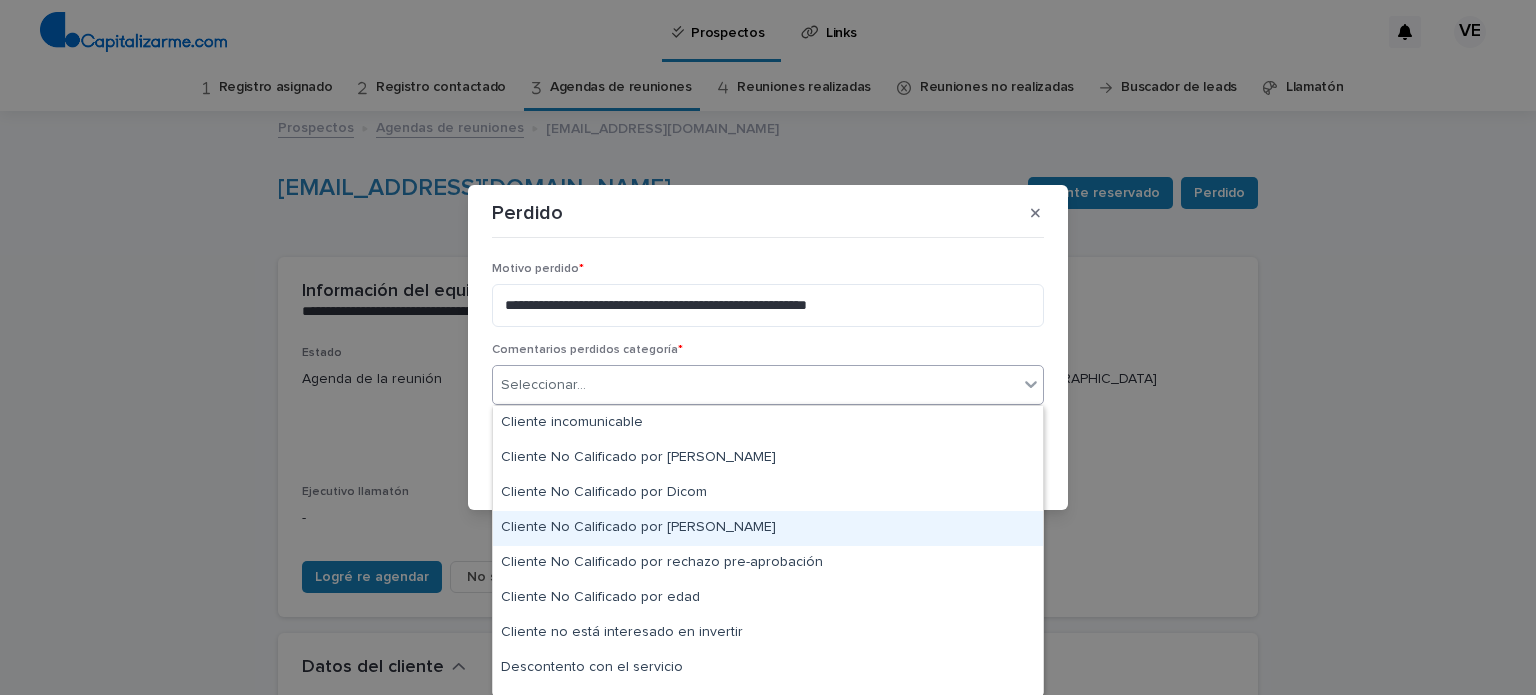 scroll, scrollTop: 20, scrollLeft: 0, axis: vertical 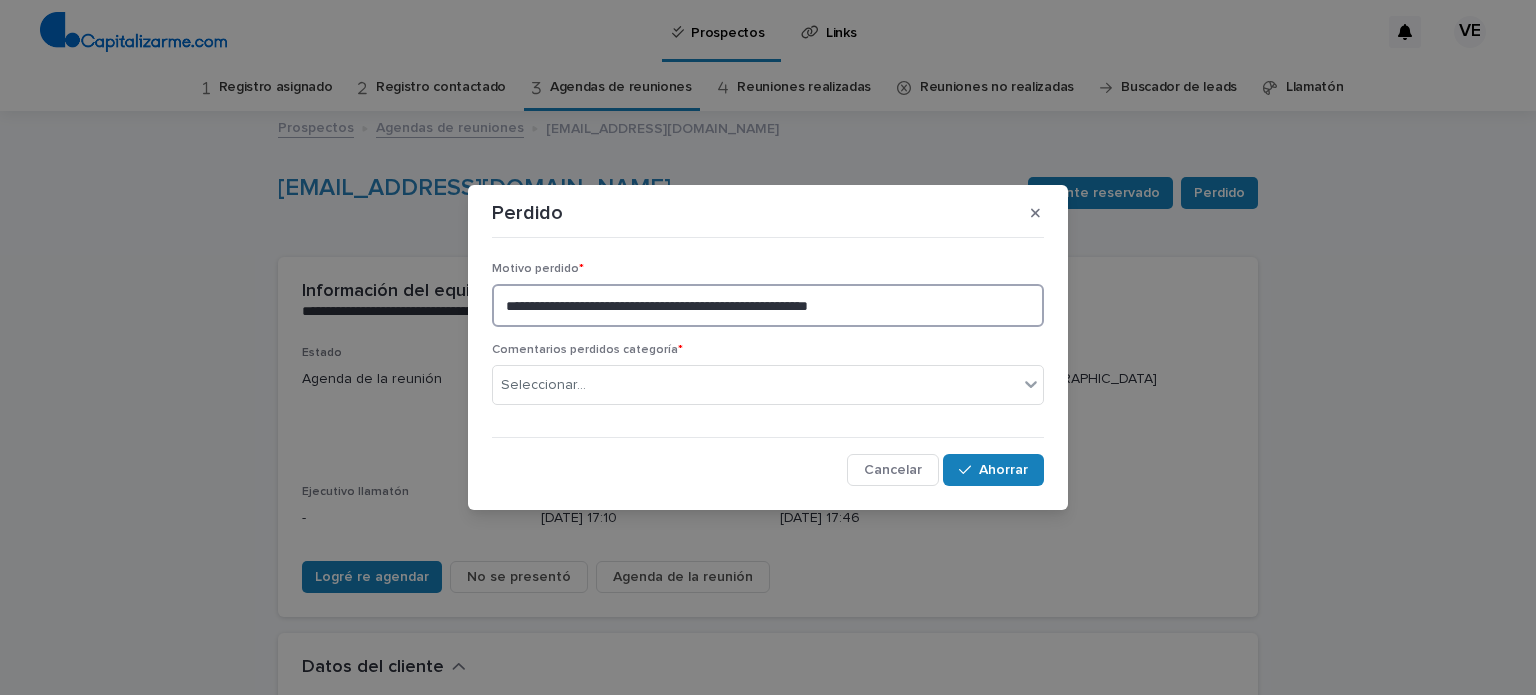 drag, startPoint x: 840, startPoint y: 300, endPoint x: 900, endPoint y: 302, distance: 60.033325 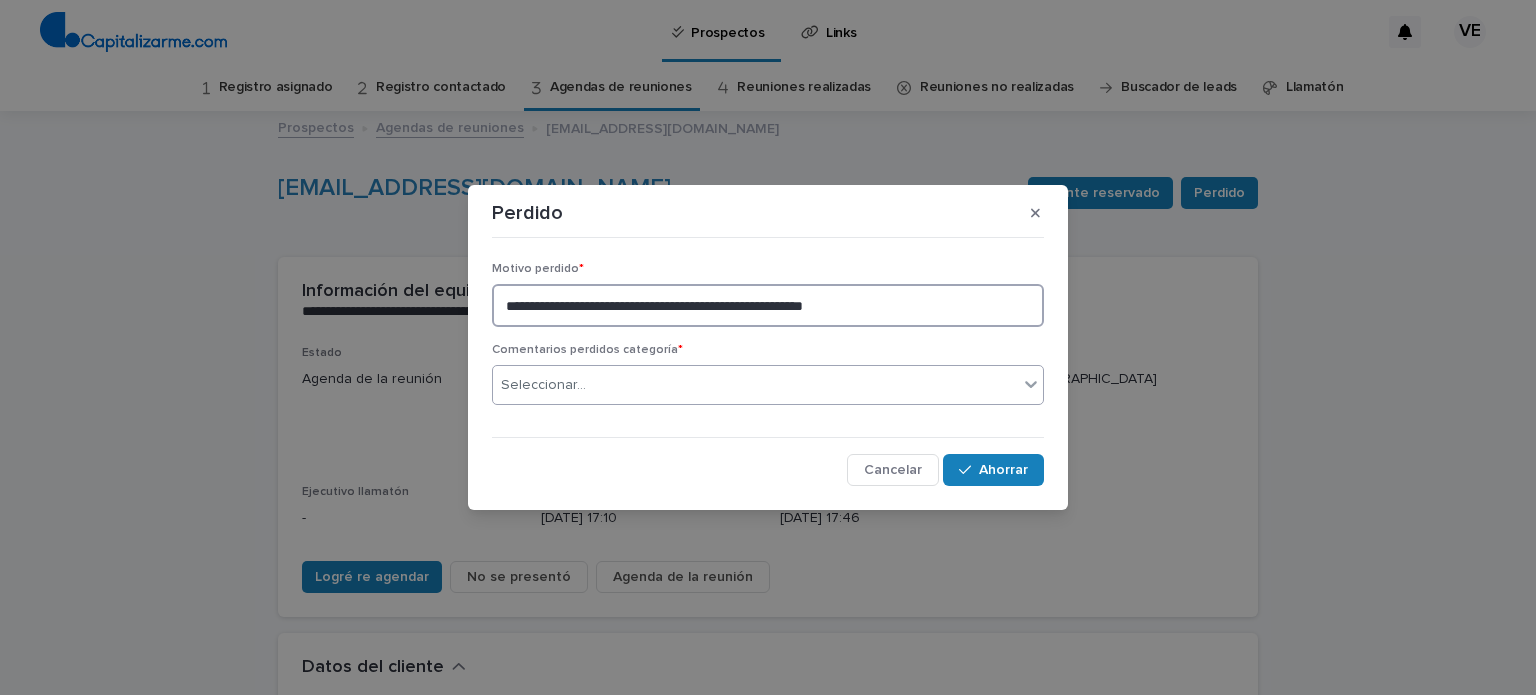 type on "**********" 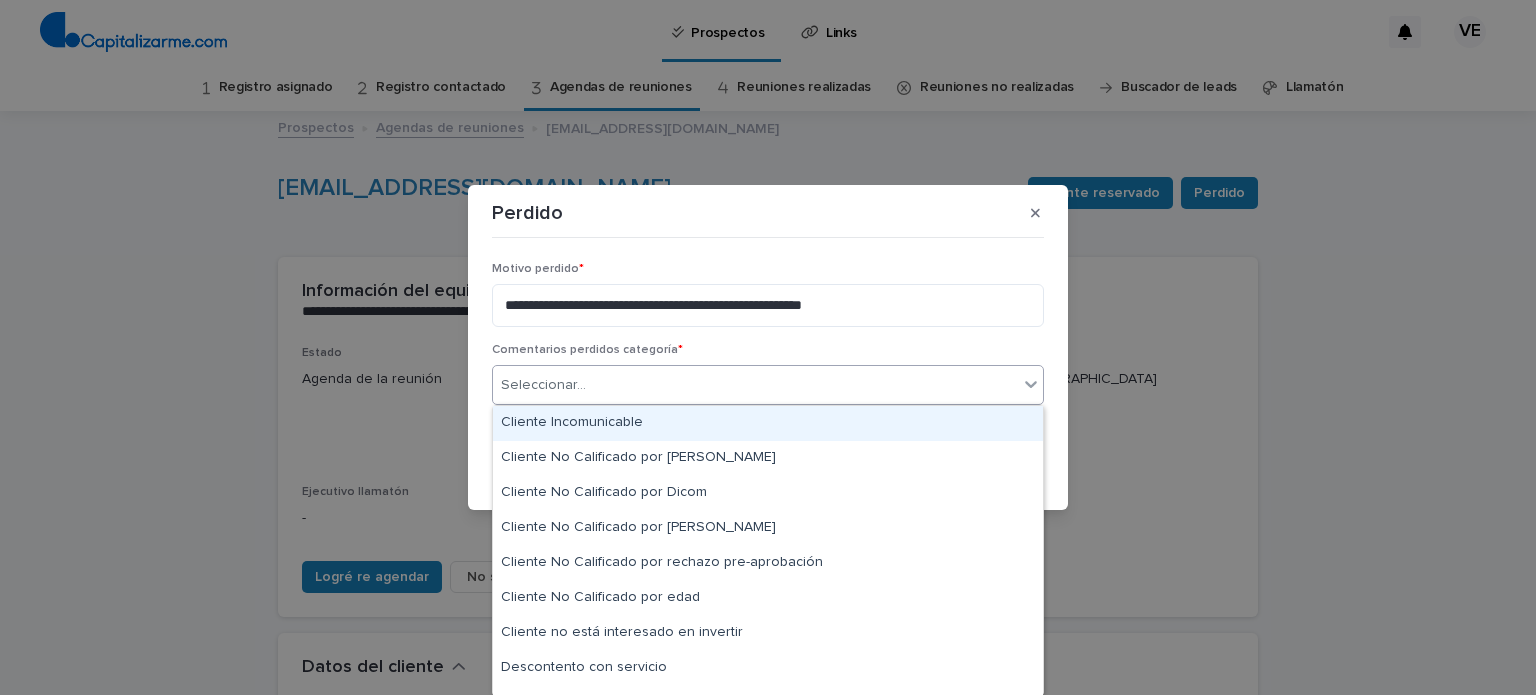 click on "Seleccionar..." at bounding box center (755, 385) 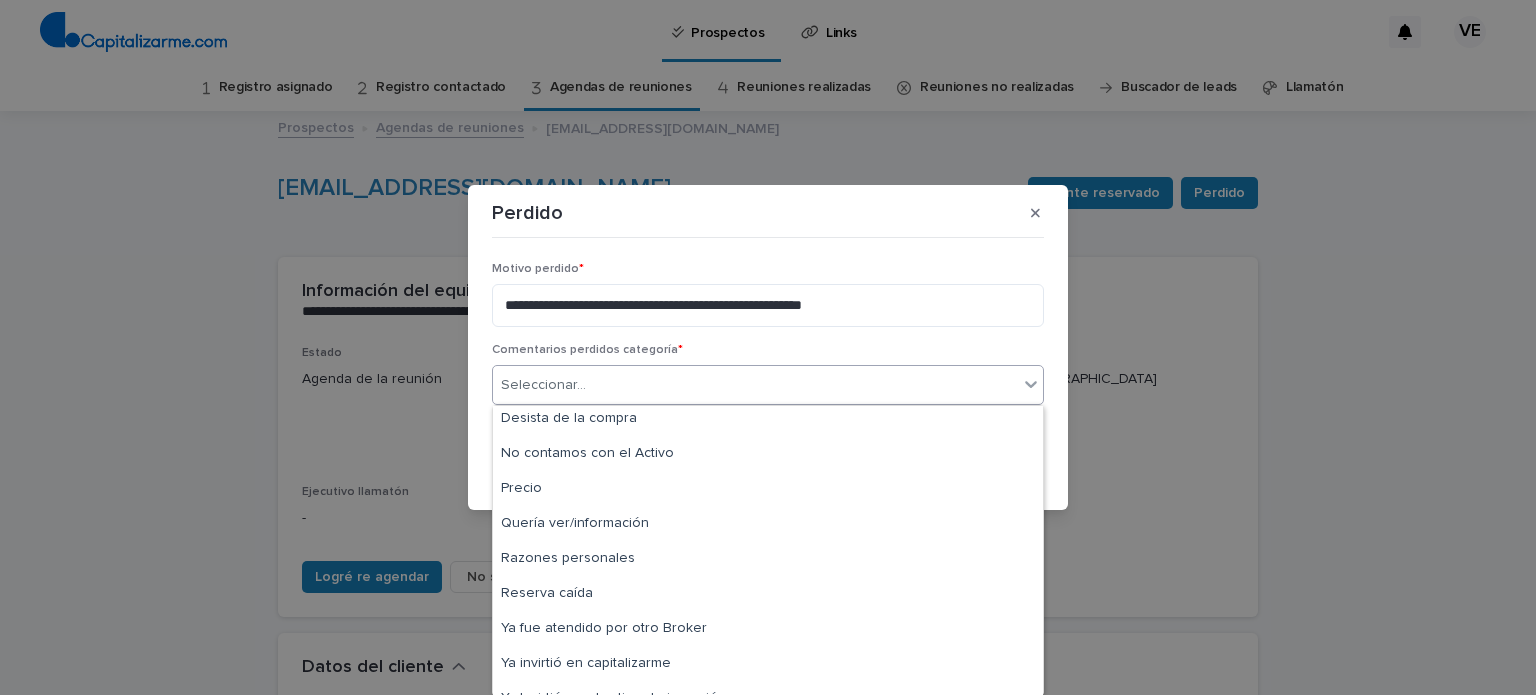 scroll, scrollTop: 275, scrollLeft: 0, axis: vertical 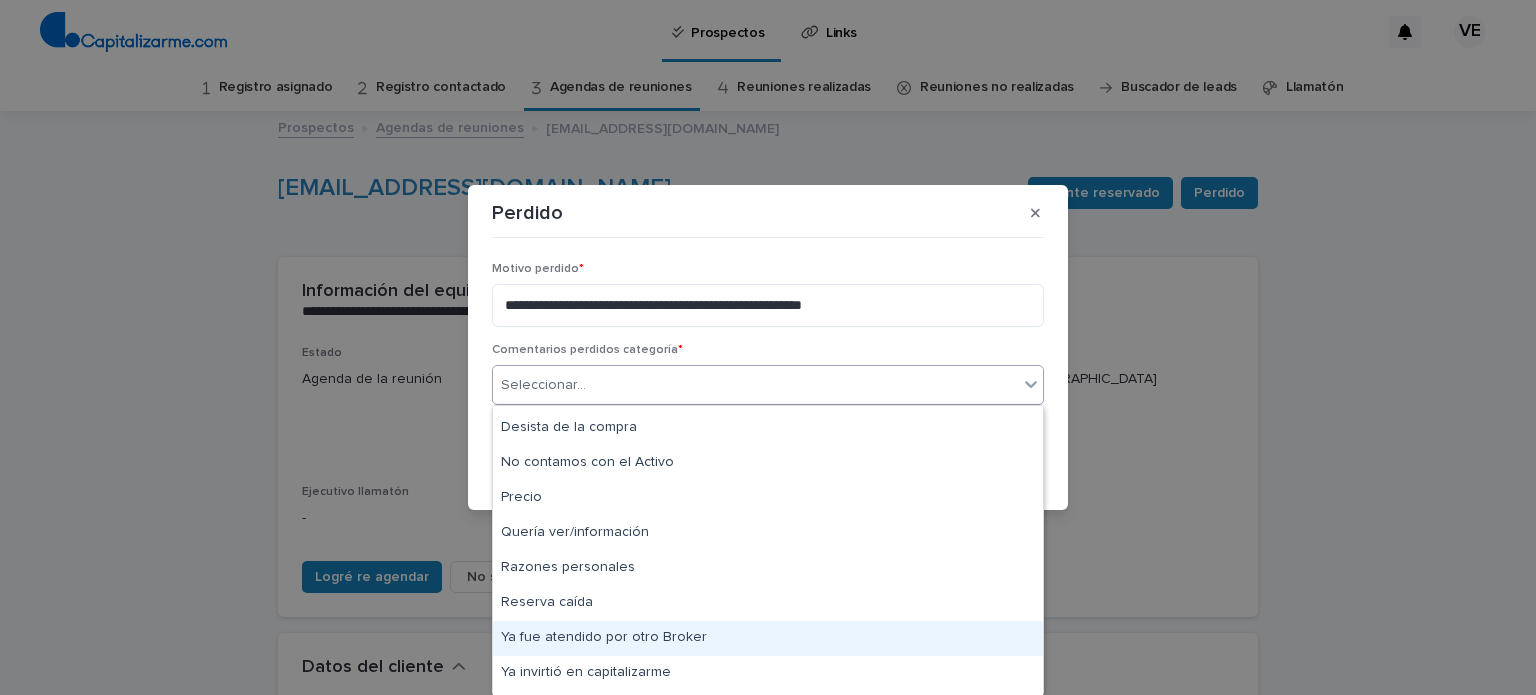 click on "Ya fue atendido por otro Broker" at bounding box center (768, 638) 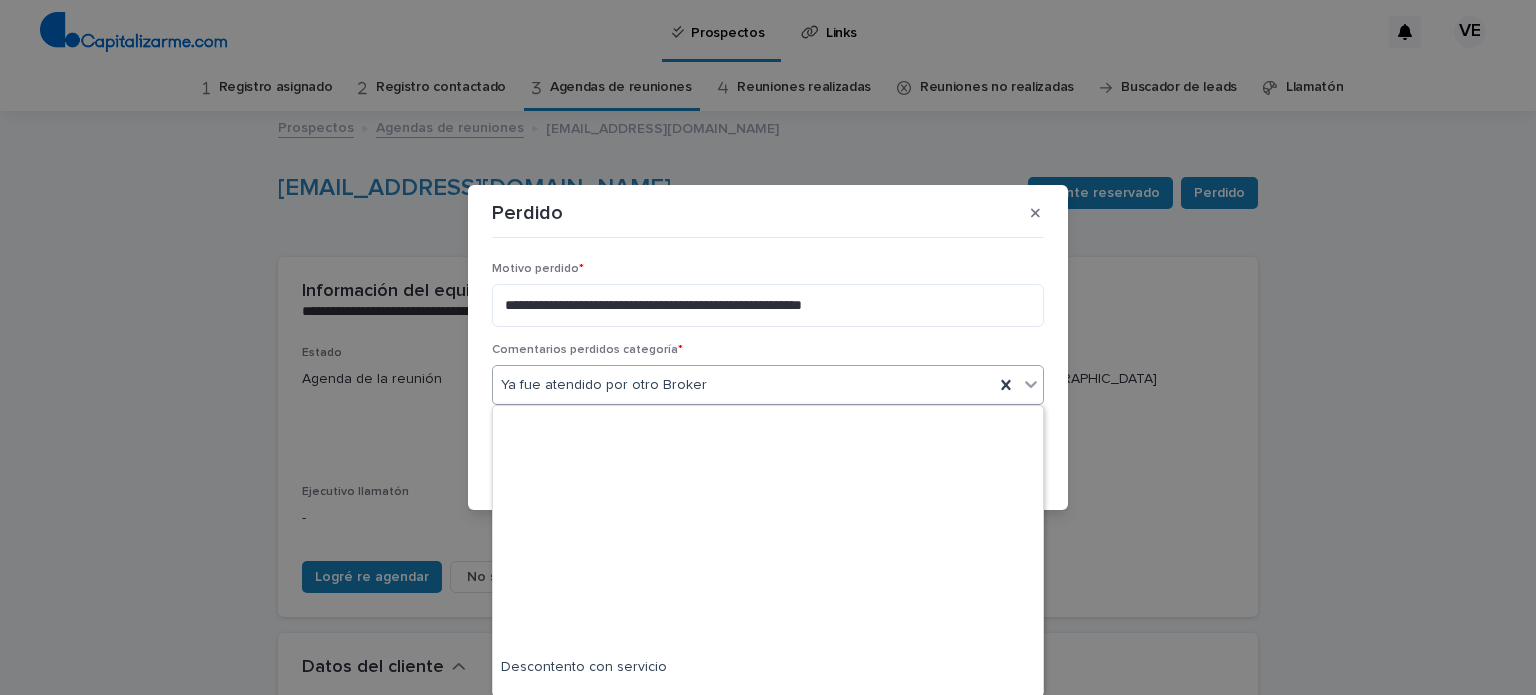 click on "Ya fue atendido por otro Broker" at bounding box center (743, 385) 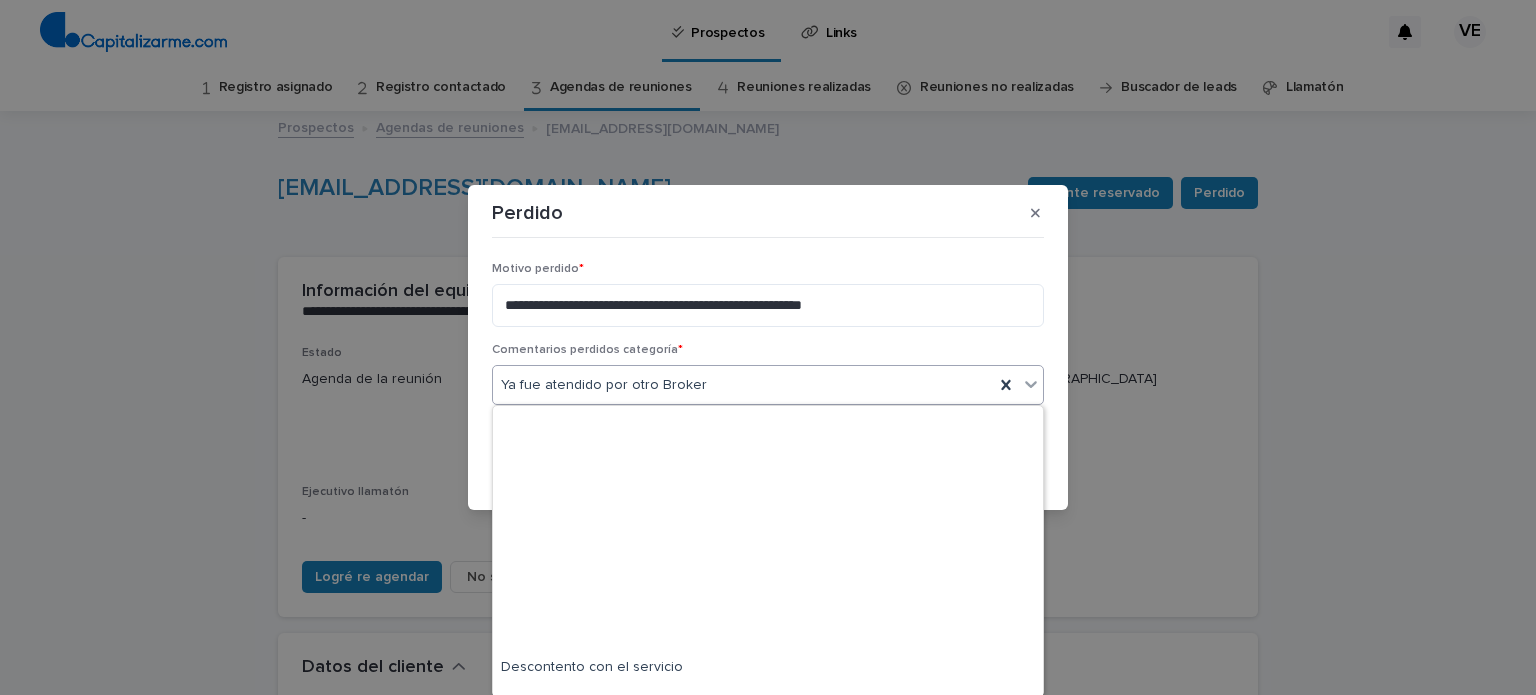 scroll, scrollTop: 330, scrollLeft: 0, axis: vertical 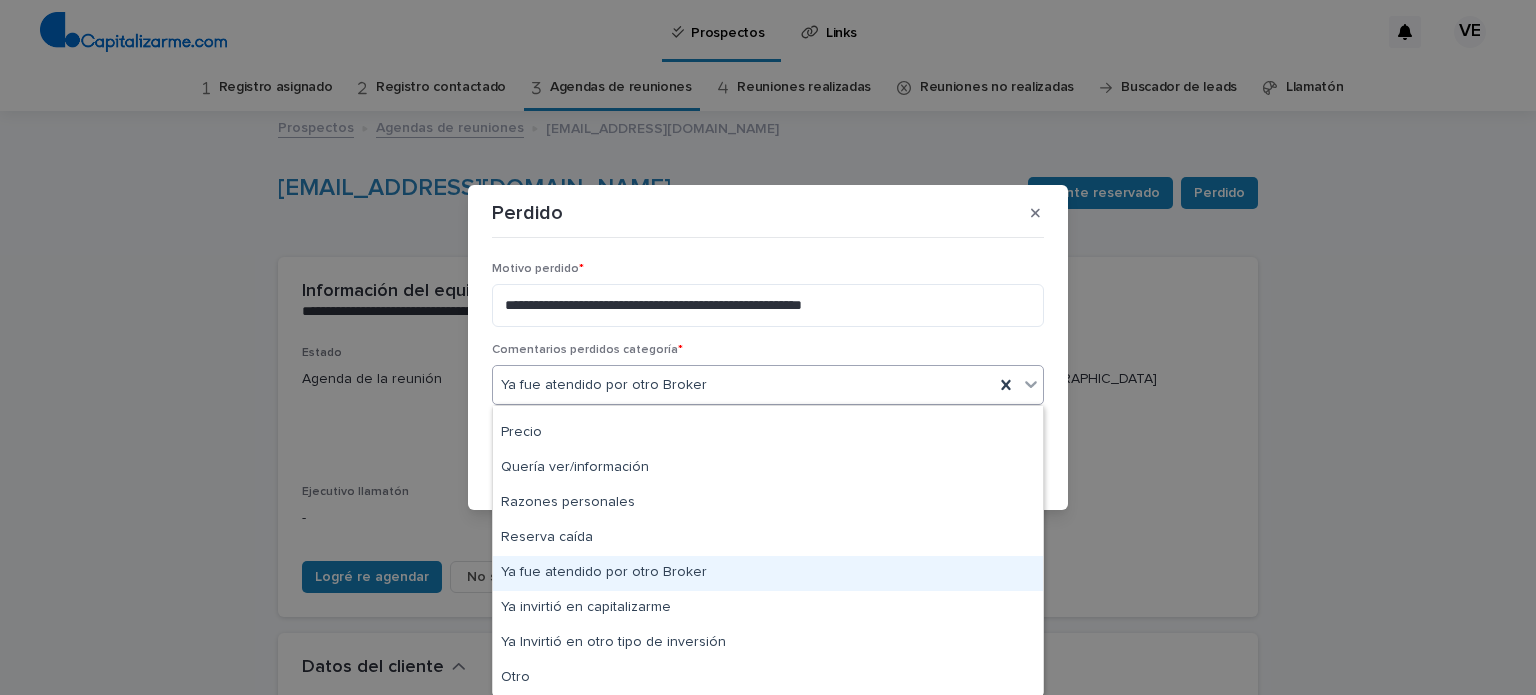 click on "Ya fue atendido por otro Broker" at bounding box center (768, 573) 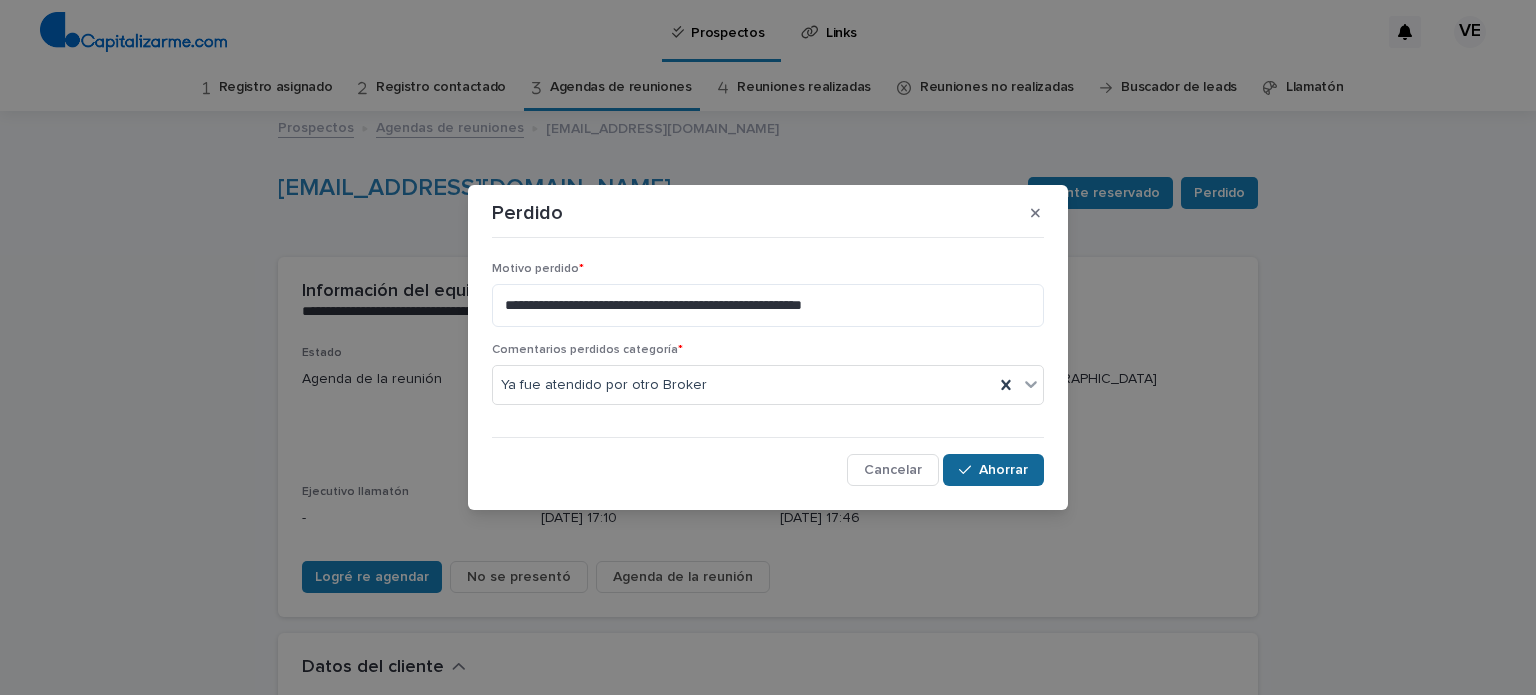 click on "Ahorrar" at bounding box center (1003, 470) 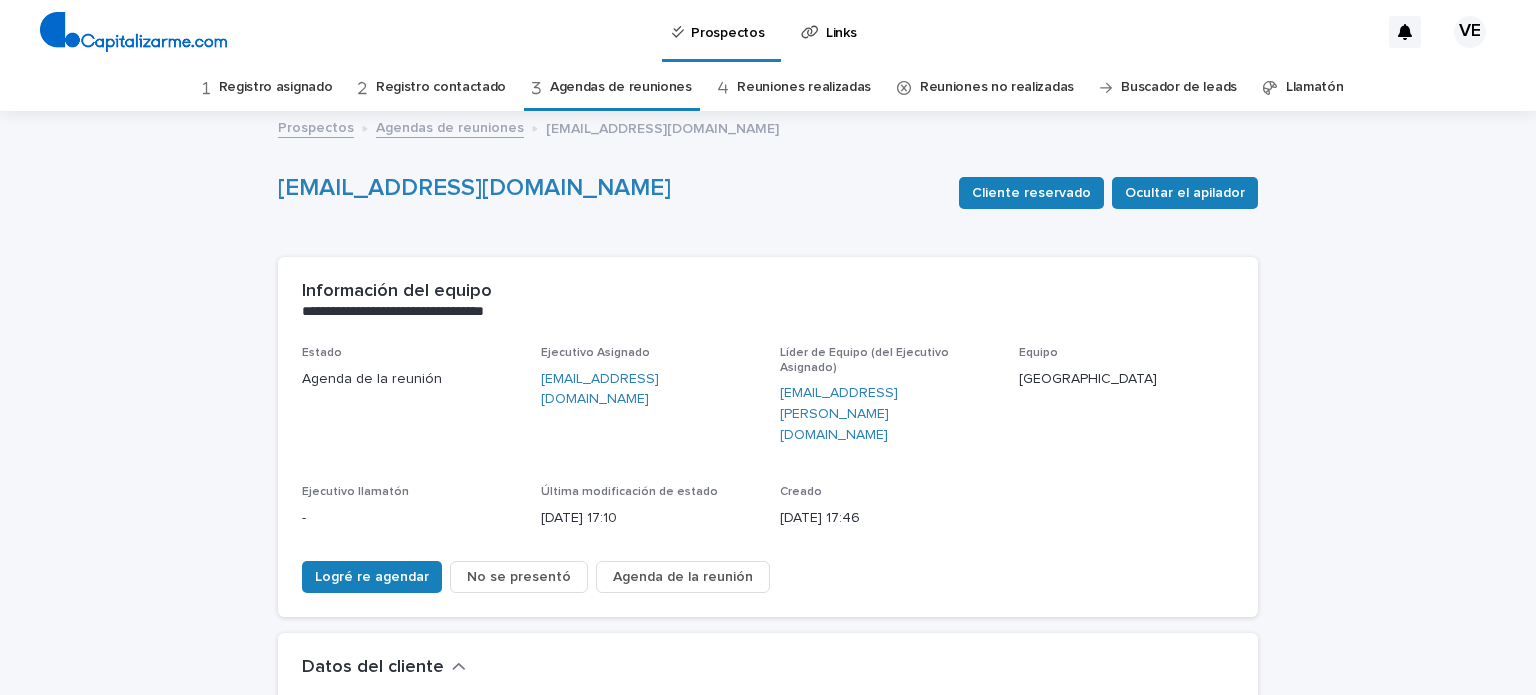 click on "Reuniones realizadas" at bounding box center (804, 87) 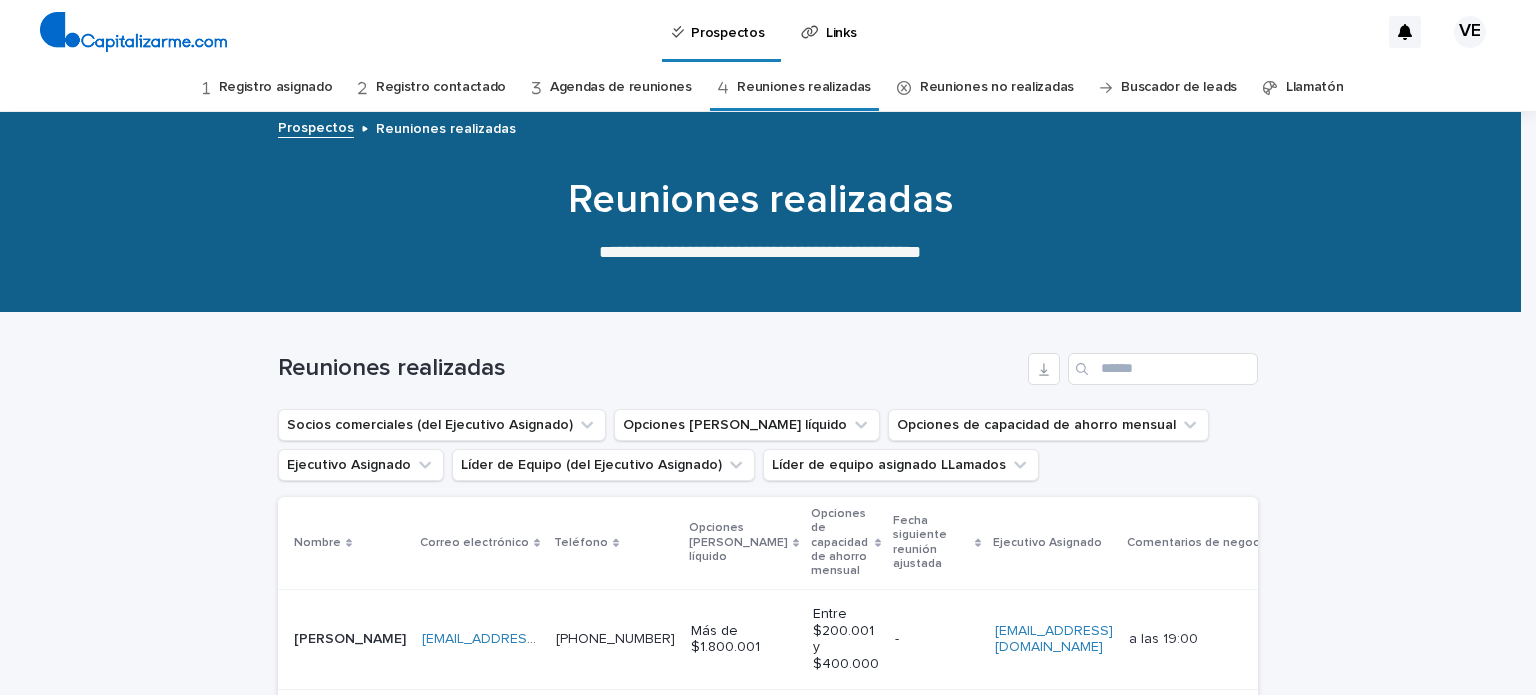 click on "Reuniones no realizadas" at bounding box center [997, 87] 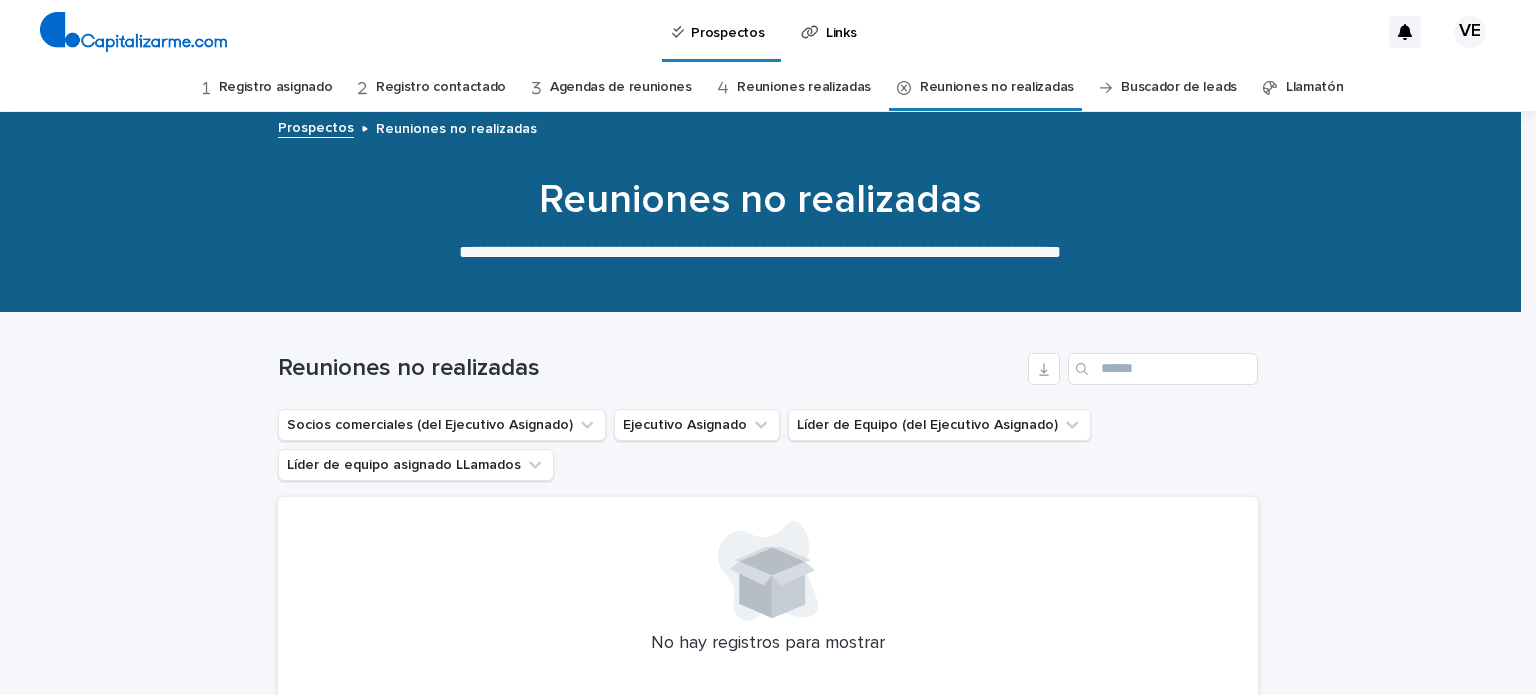 click on "Reuniones no realizadas" at bounding box center [997, 87] 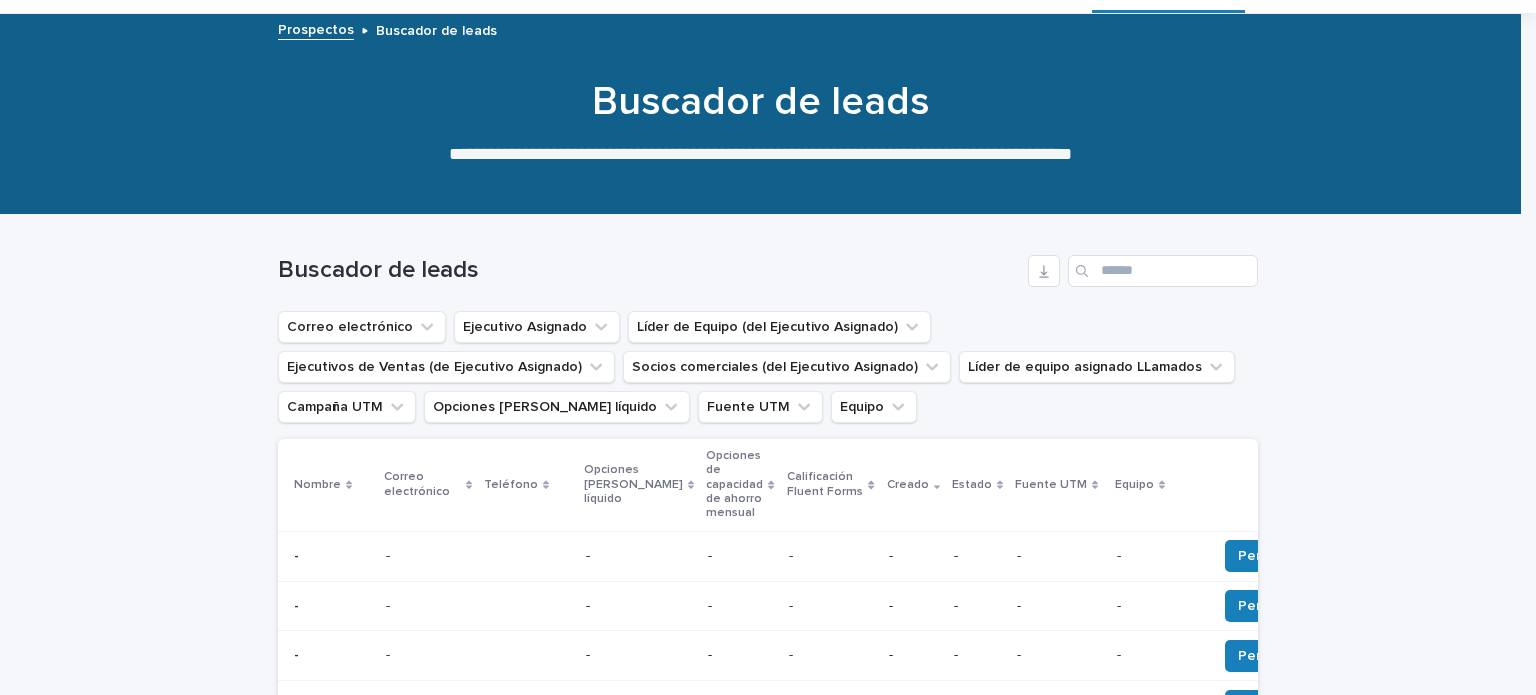 scroll, scrollTop: 0, scrollLeft: 0, axis: both 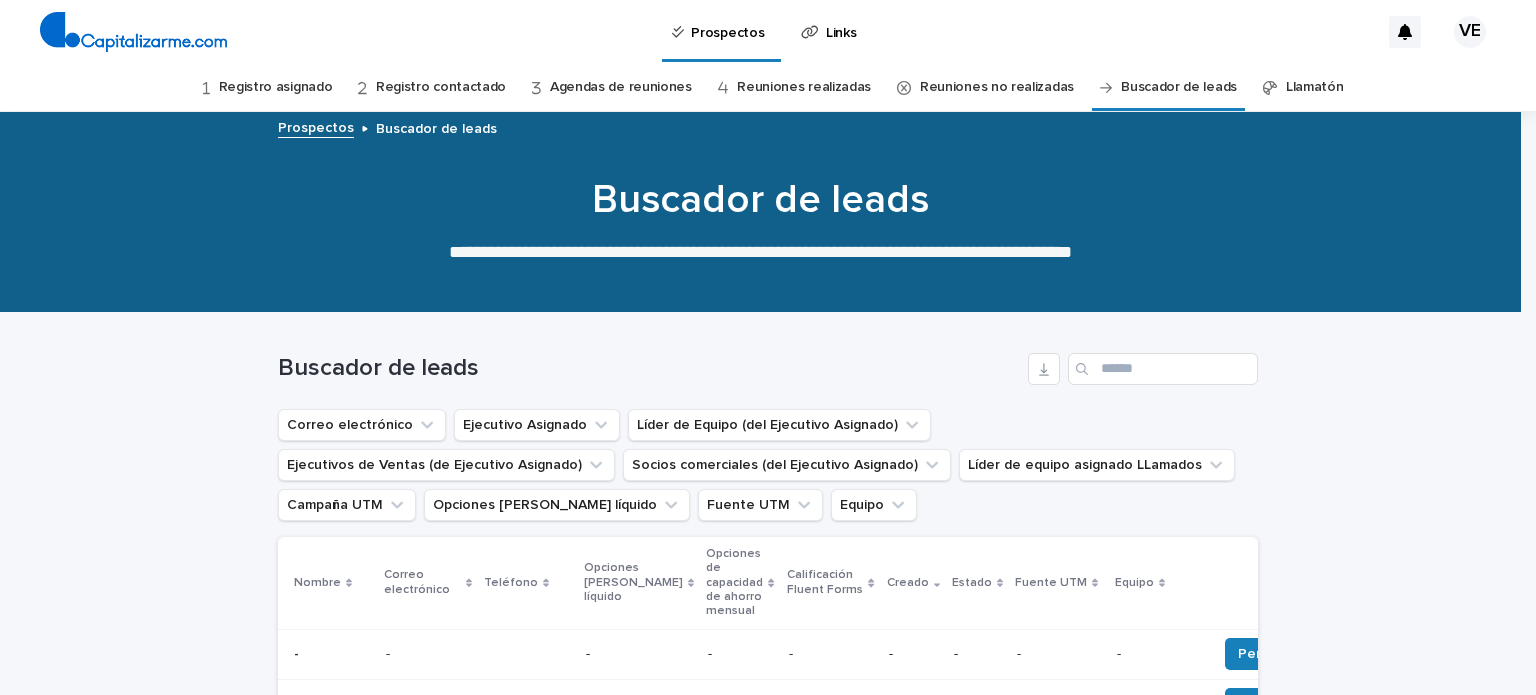 click on "Reuniones realizadas" at bounding box center [804, 87] 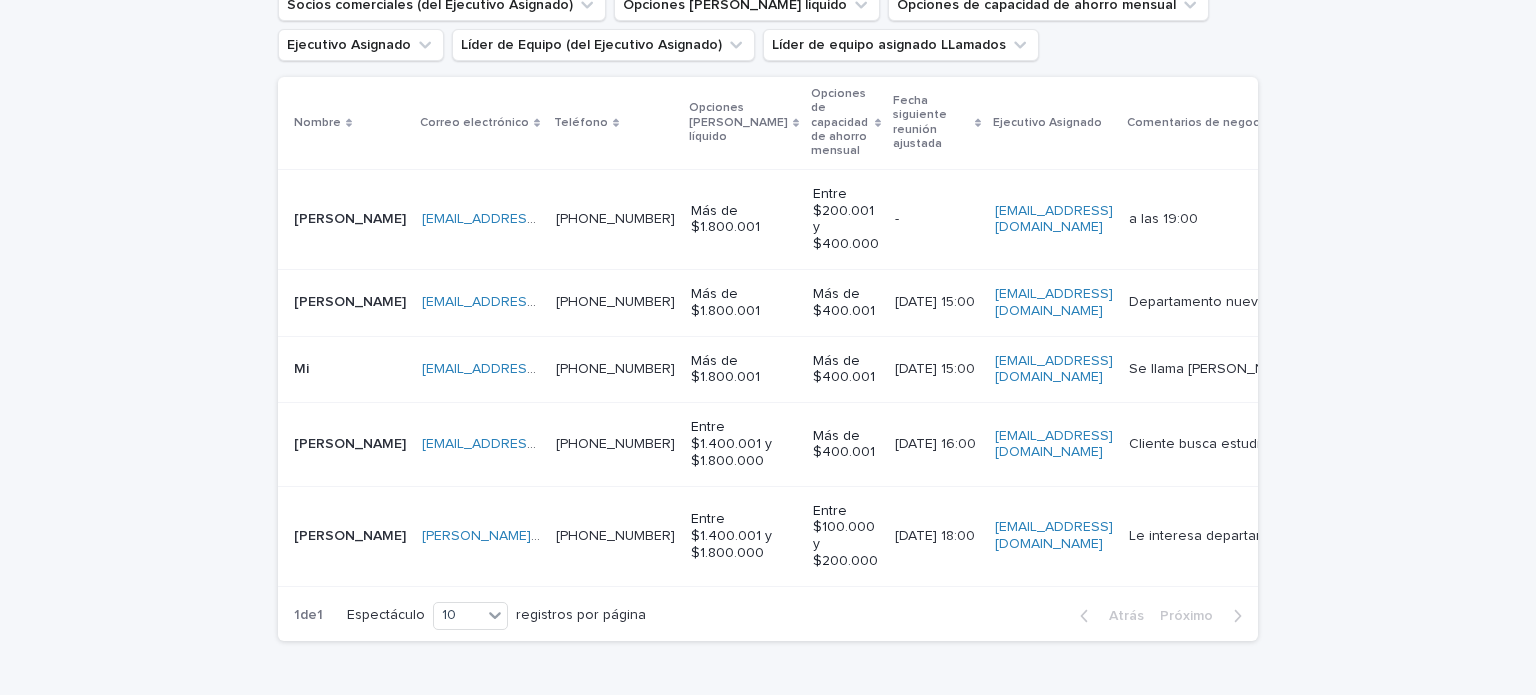 scroll, scrollTop: 407, scrollLeft: 0, axis: vertical 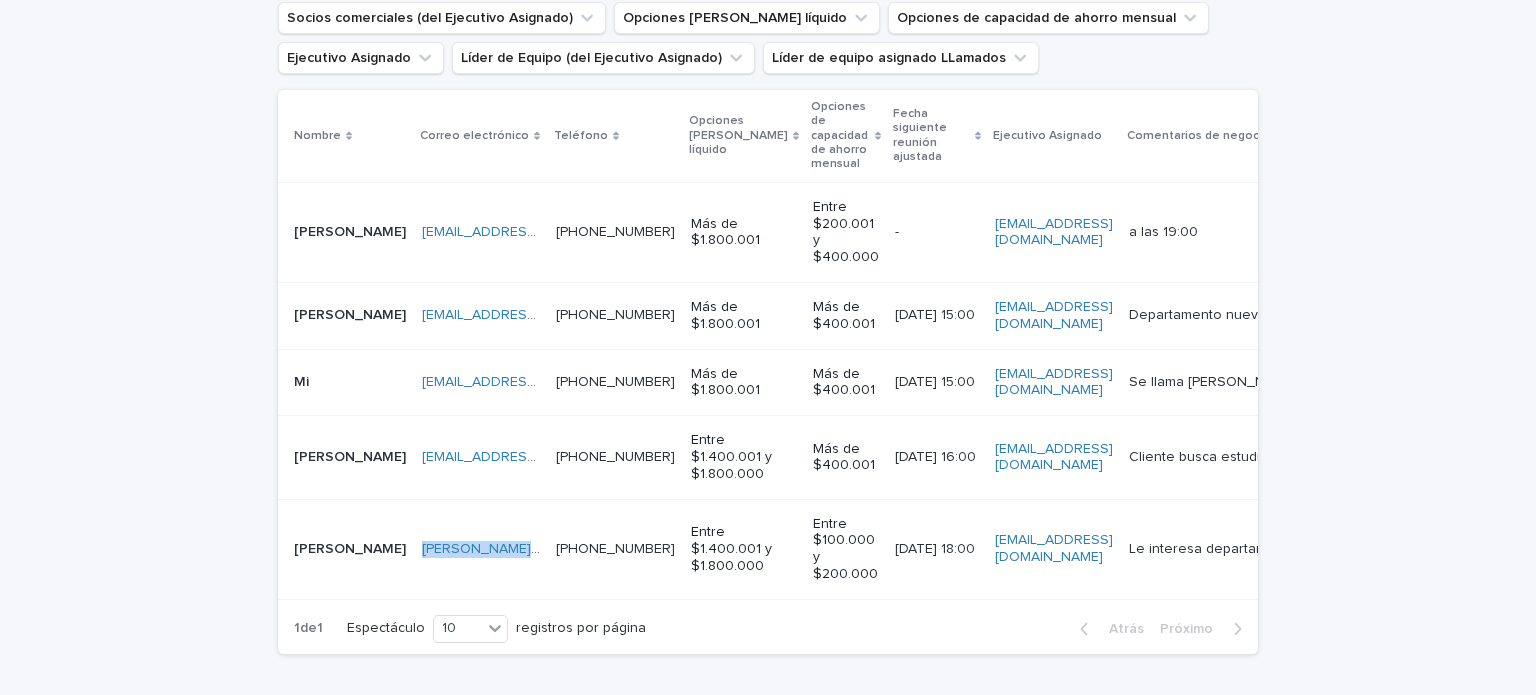 drag, startPoint x: 356, startPoint y: 571, endPoint x: 551, endPoint y: 575, distance: 195.04102 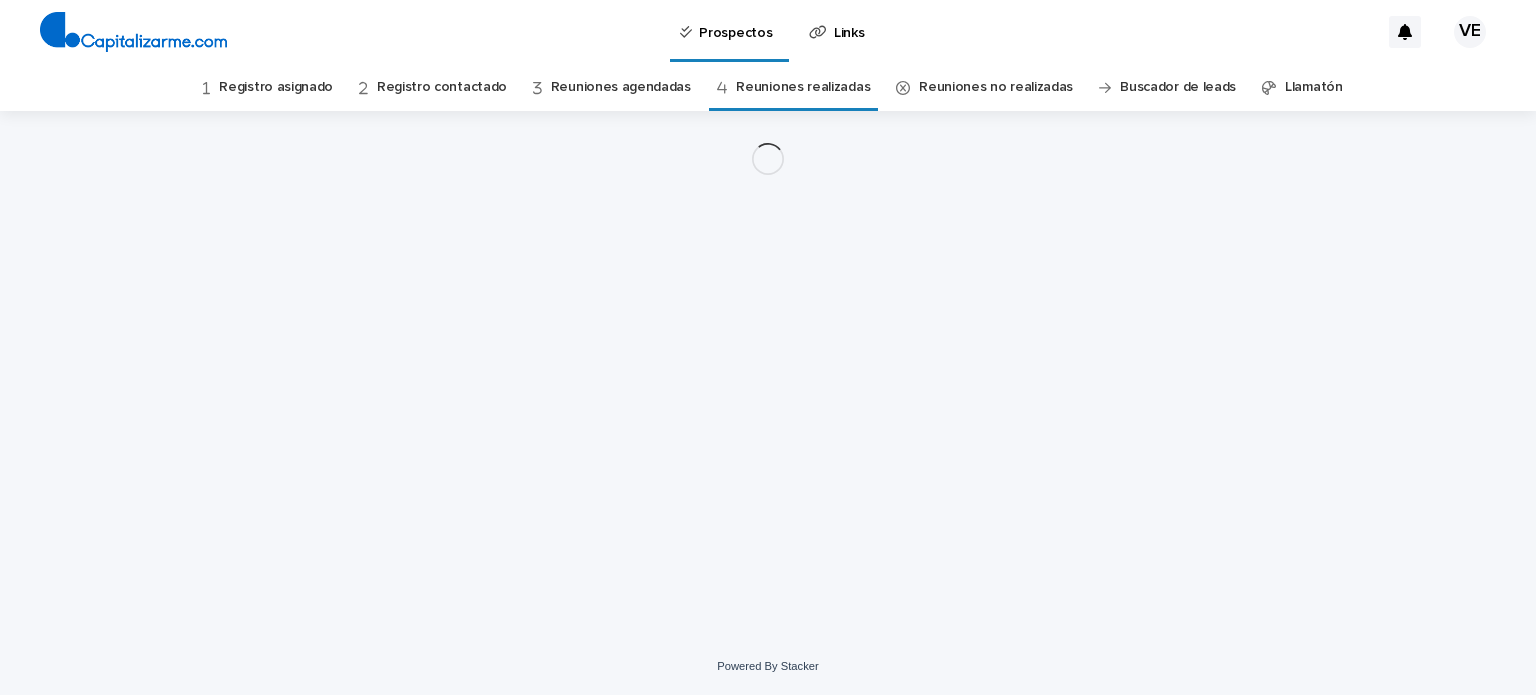 scroll, scrollTop: 0, scrollLeft: 0, axis: both 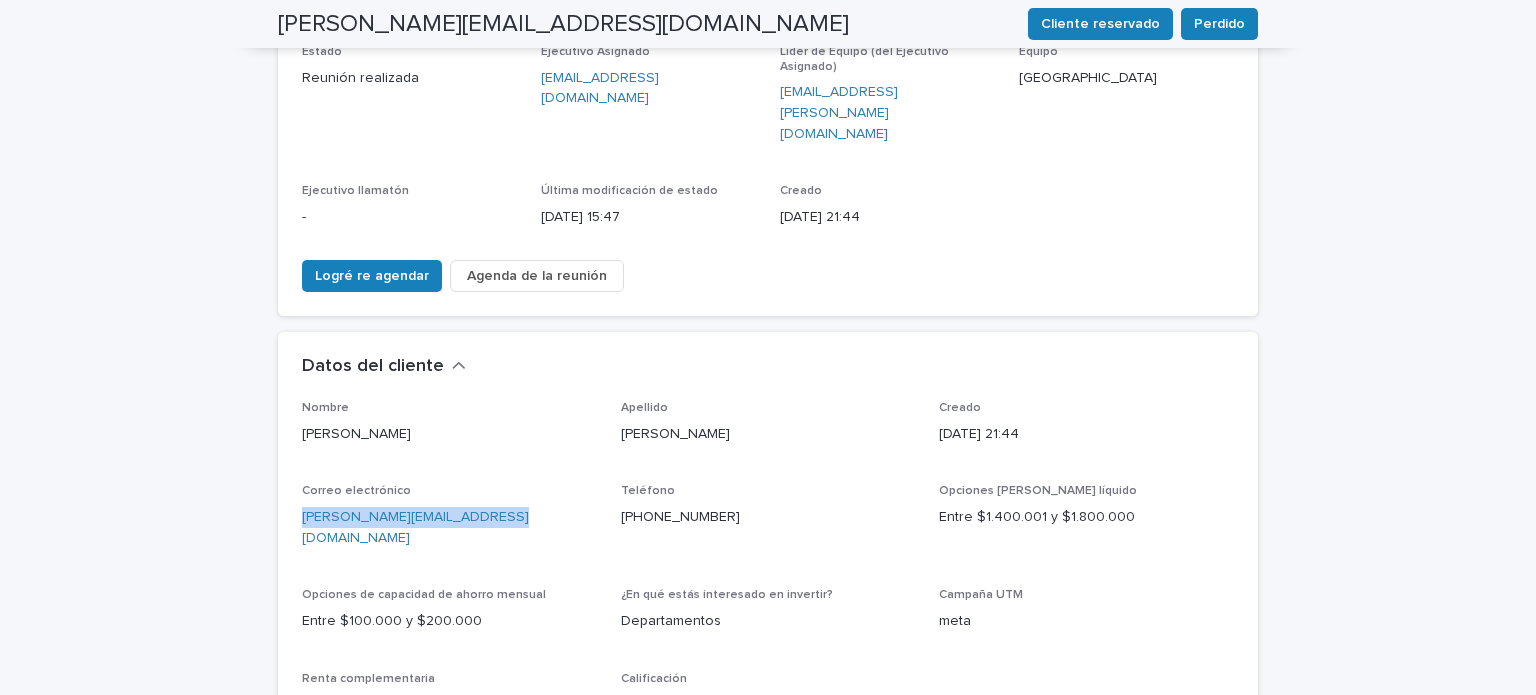 drag, startPoint x: 494, startPoint y: 468, endPoint x: 294, endPoint y: 479, distance: 200.30228 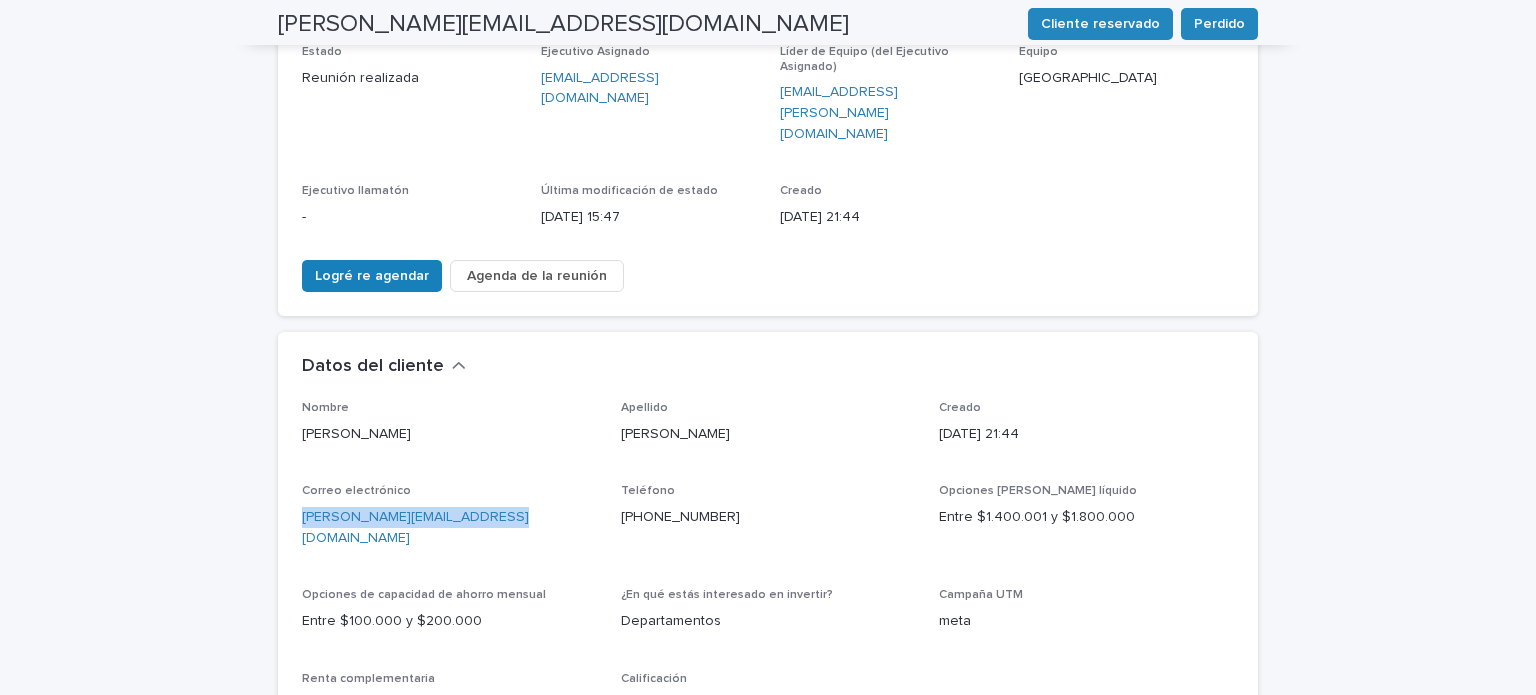 scroll, scrollTop: 0, scrollLeft: 0, axis: both 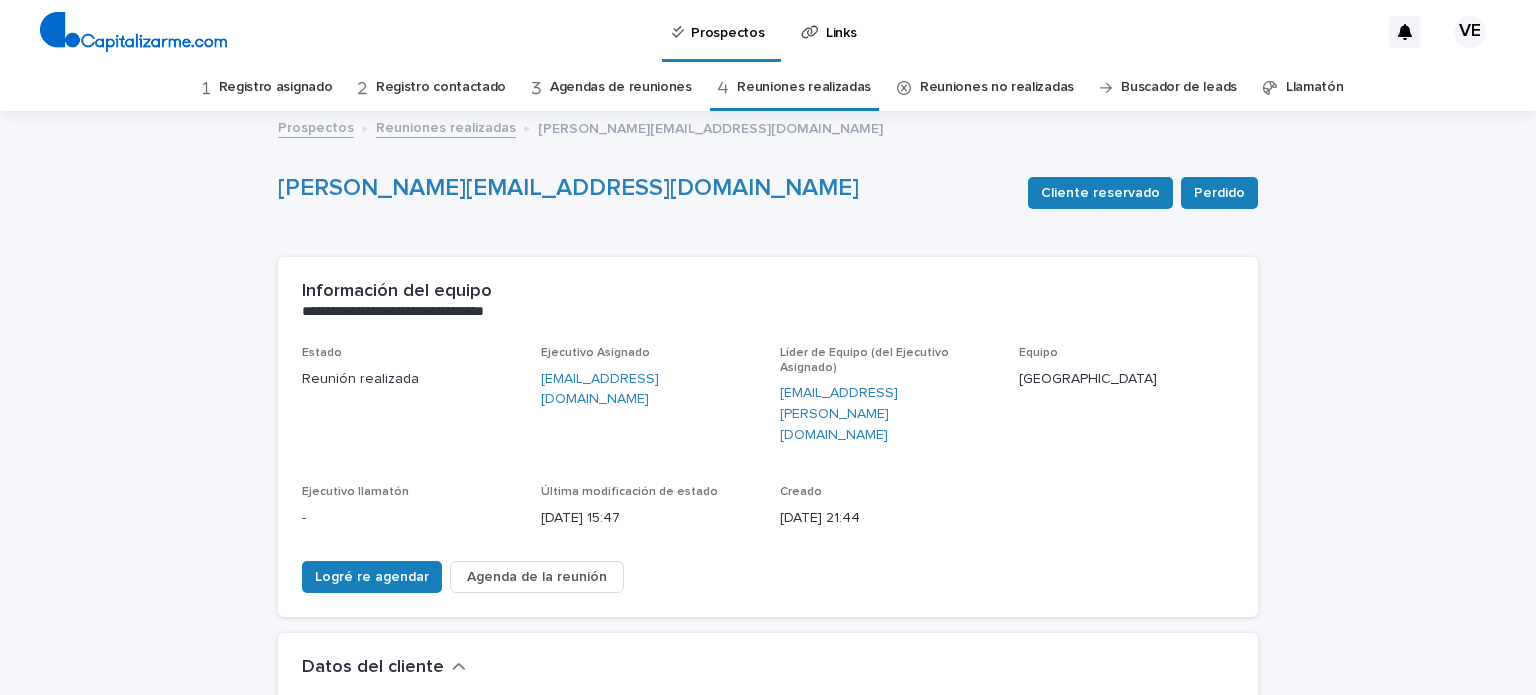 click on "Reuniones realizadas" at bounding box center [804, 87] 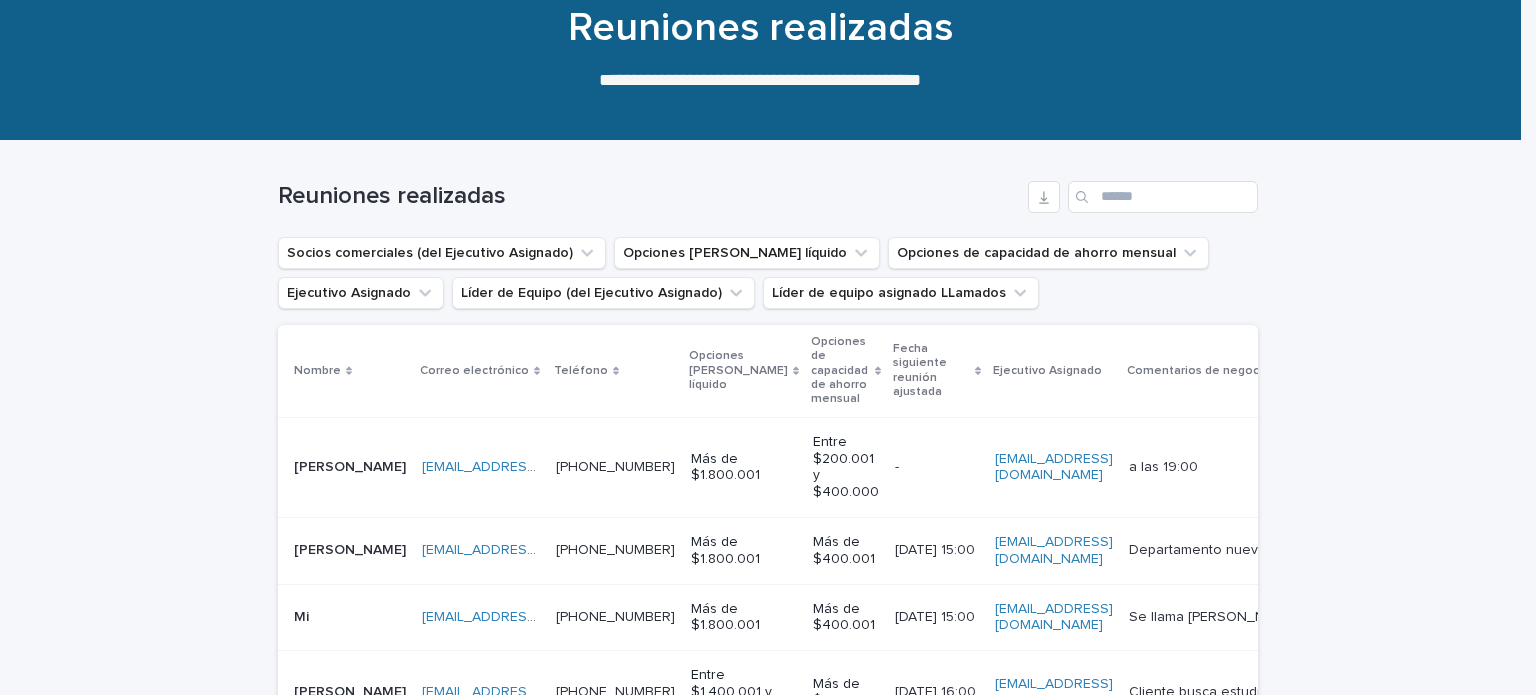 scroll, scrollTop: 173, scrollLeft: 0, axis: vertical 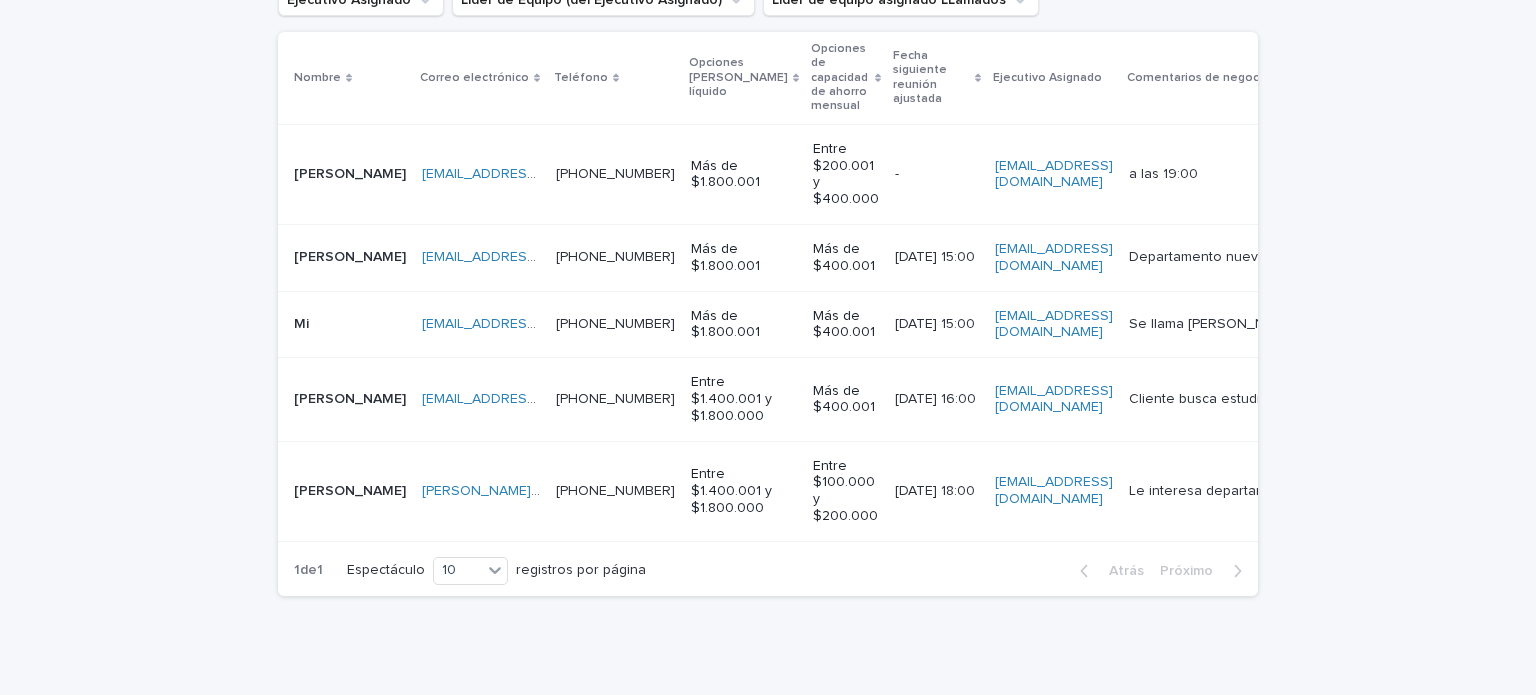 click on "1  de  1 Espectáculo 10 registros por página Atrás Próximo" at bounding box center (768, 571) 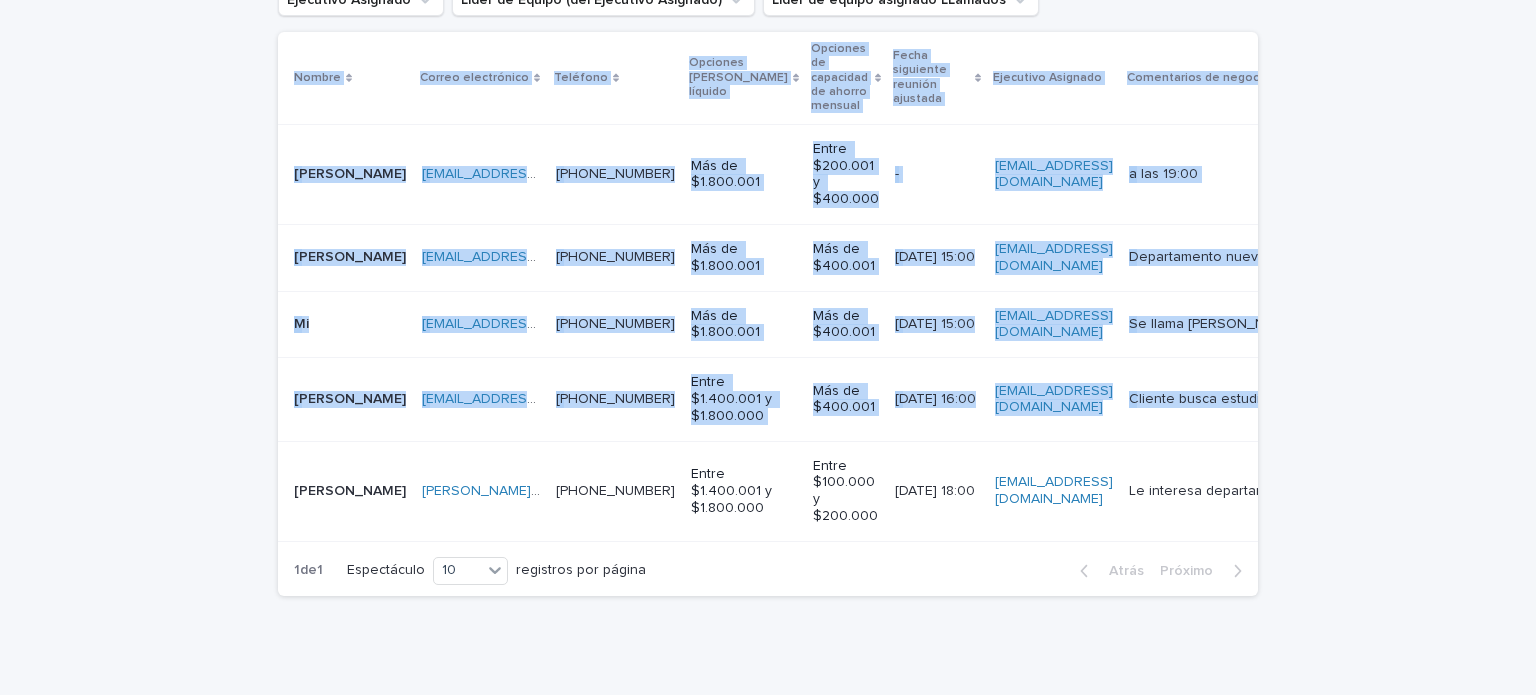 scroll, scrollTop: 473, scrollLeft: 0, axis: vertical 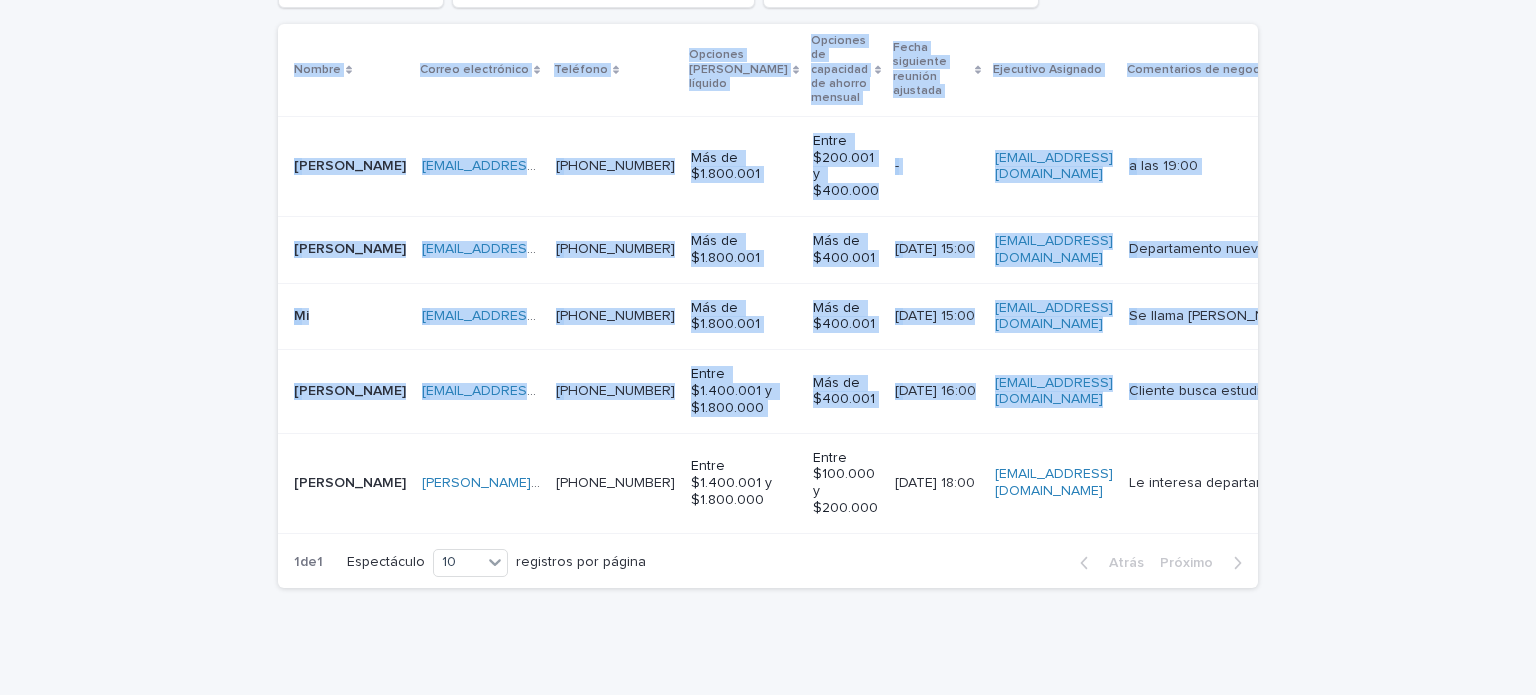 click on "Cargando... Ahorro… Cargando... Ahorro… Reuniones realizadas Socios comerciales (del Ejecutivo Asignado) Opciones [PERSON_NAME] líquido Opciones de capacidad de ahorro mensual Ejecutivo Asignado Líder de Equipo (del Ejecutivo Asignado) Líder de equipo asignado LLamados Nombre Correo electrónico Teléfono Opciones [PERSON_NAME] líquido Opciones de capacidad de ahorro mensual Fecha siguiente reunión ajustada Ejecutivo Asignado Comentarios de negocios [PERSON_NAME]   [EMAIL_ADDRESS][DOMAIN_NAME] [EMAIL_ADDRESS][DOMAIN_NAME]   [PHONE_NUMBER] [PHONE_NUMBER]   Más de $1.800.001 Entre $200.001 y $400.000 - -   [EMAIL_ADDRESS][DOMAIN_NAME]   a las 19:00
a las 19:00
Cliente reservado Programar llamado [PERSON_NAME] [PERSON_NAME][EMAIL_ADDRESS][DOMAIN_NAME] [EMAIL_ADDRESS][DOMAIN_NAME]   [PHONE_NUMBER] [PHONE_NUMBER]   Más de $1.800.001 Más de $400.001 [DATE] 15:00 [DATE] 15:00   [EMAIL_ADDRESS][DOMAIN_NAME]     Cliente reservado Programar llamado Perdido Mi Mi   [EMAIL_ADDRESS][DOMAIN_NAME] [EMAIL_ADDRESS][DOMAIN_NAME]   [PHONE_NUMBER]" at bounding box center (768, 272) 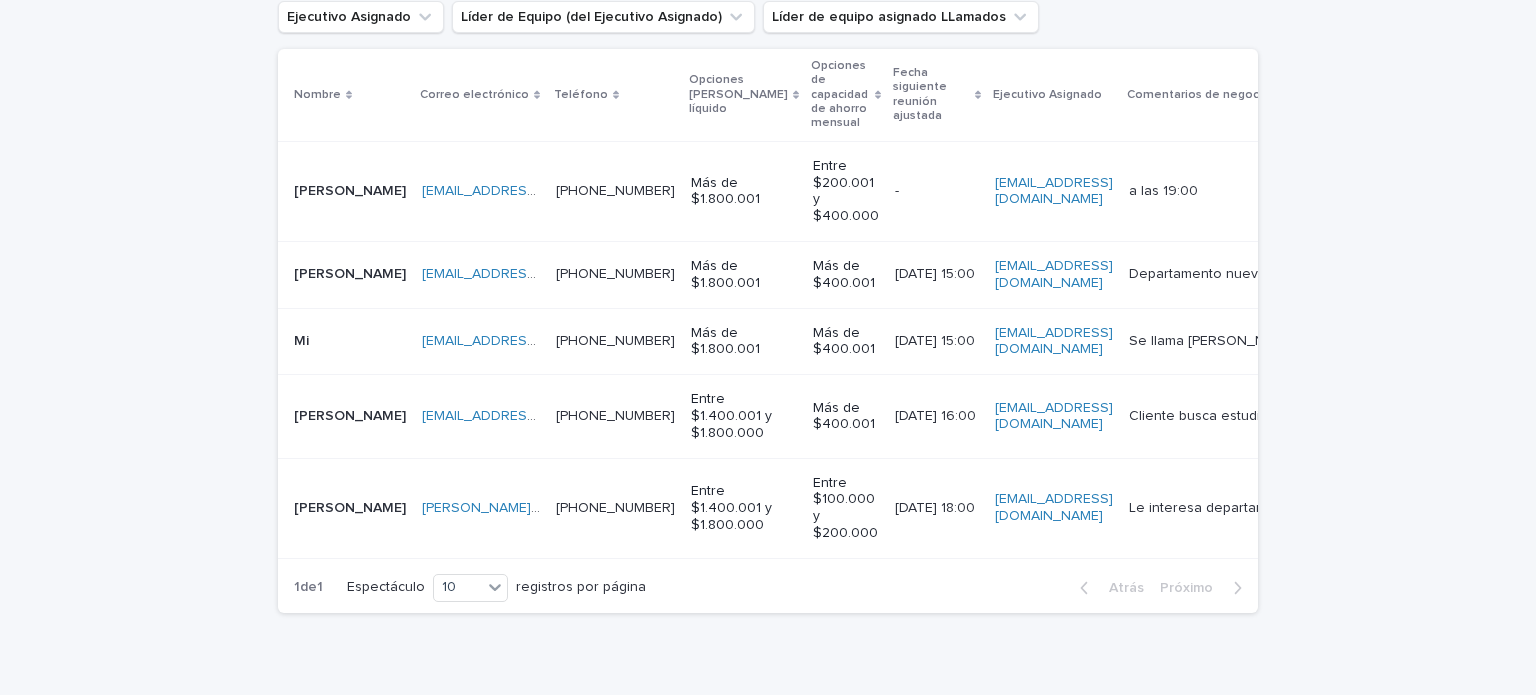 scroll, scrollTop: 473, scrollLeft: 0, axis: vertical 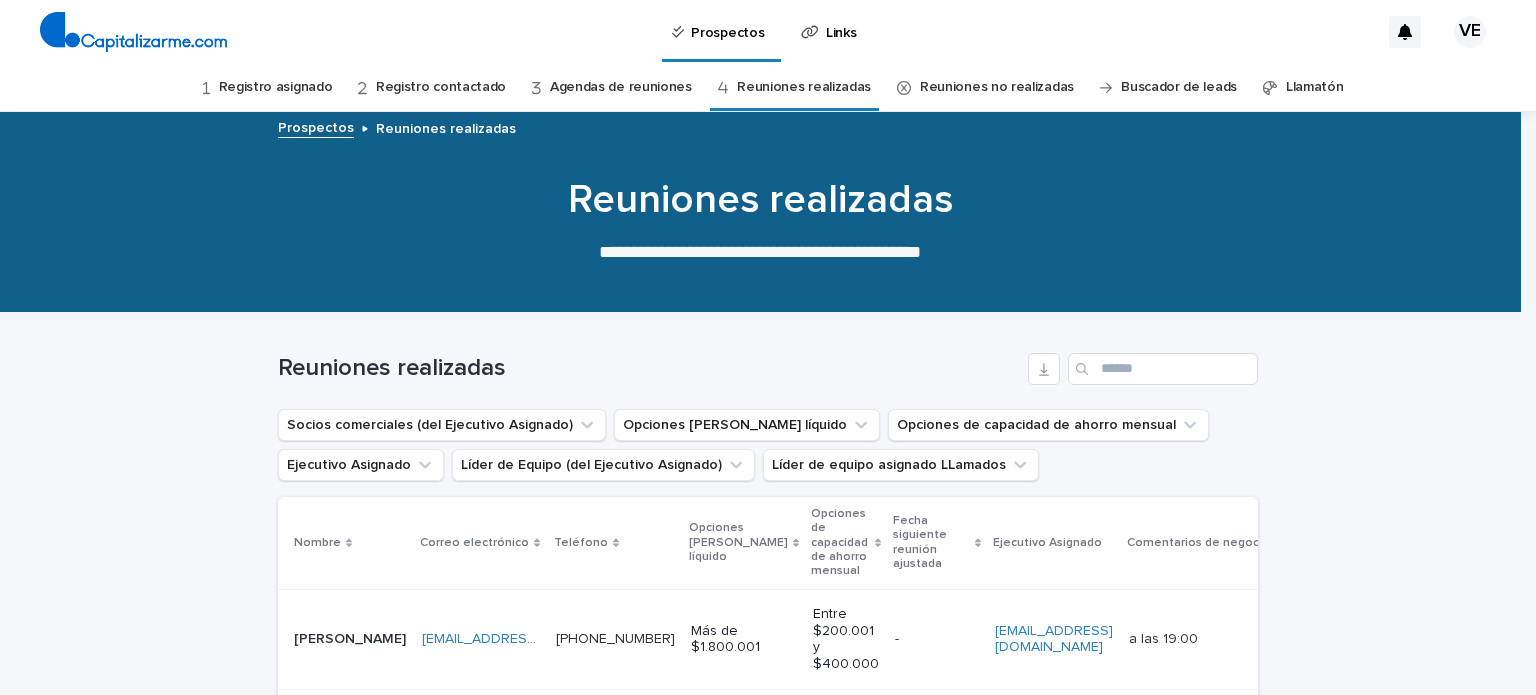 click on "Registro contactado" at bounding box center (441, 87) 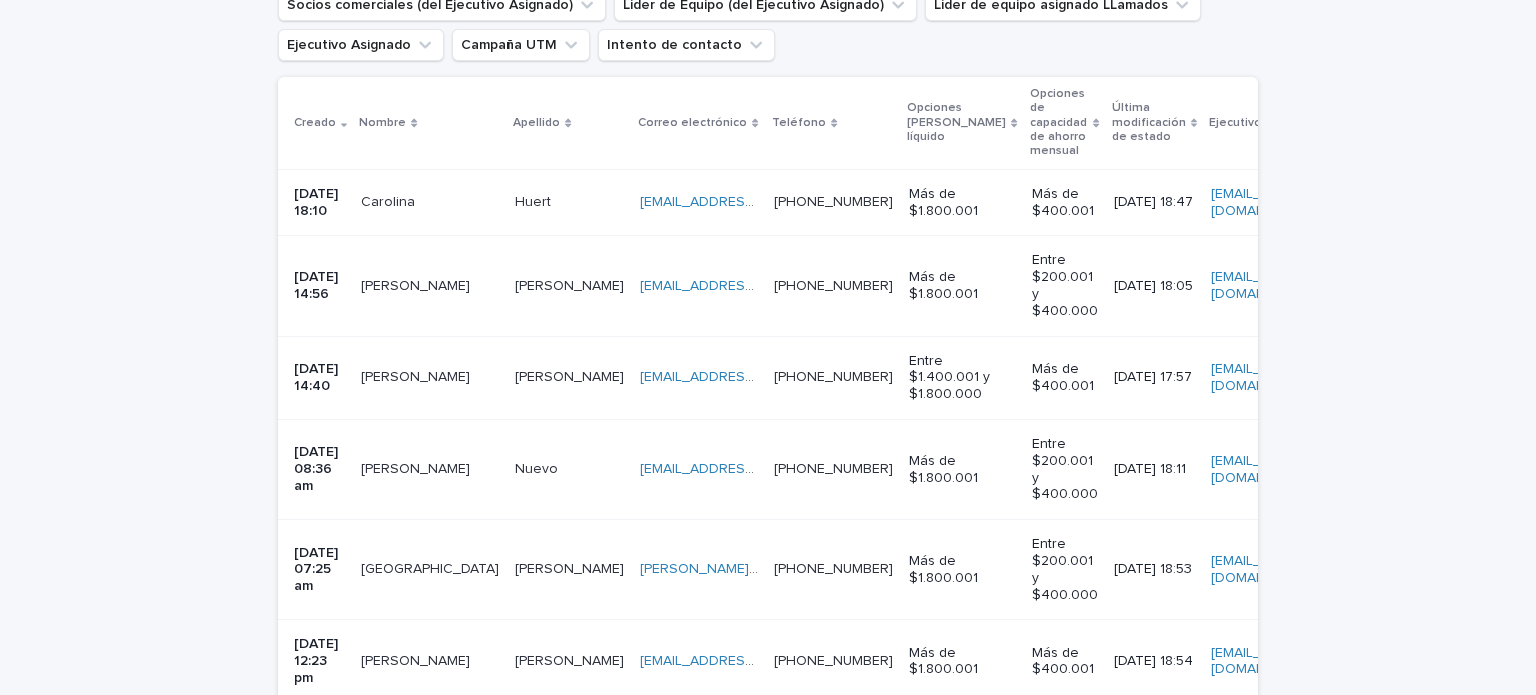 scroll, scrollTop: 432, scrollLeft: 0, axis: vertical 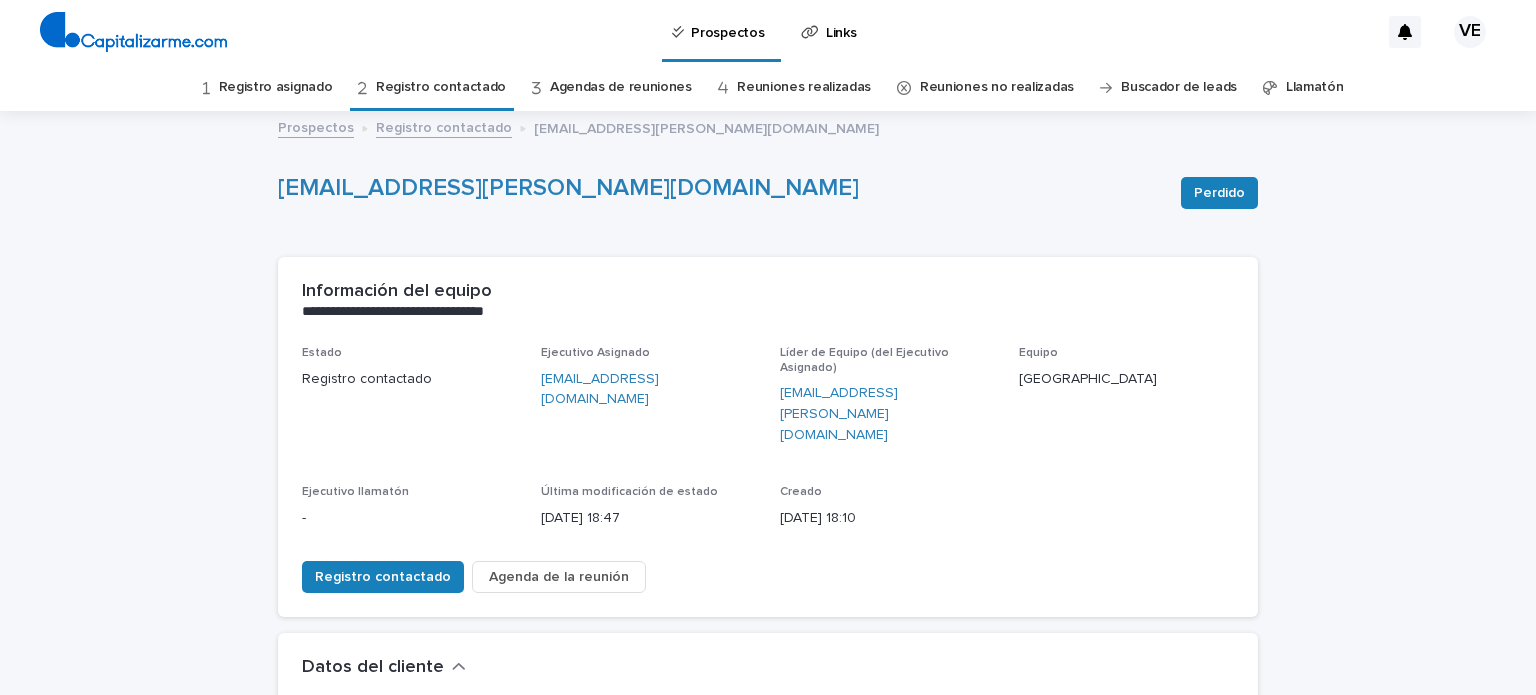 click on "**********" at bounding box center (768, 820) 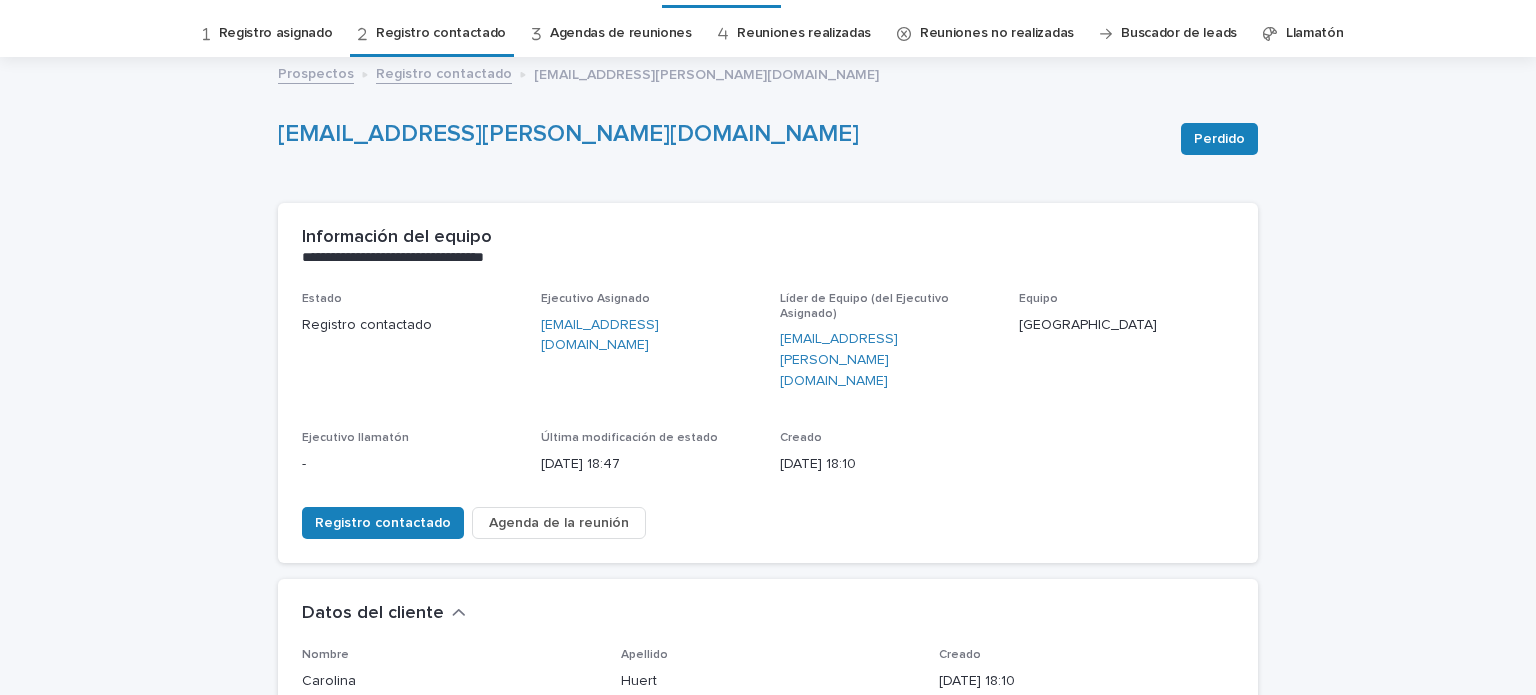 scroll, scrollTop: 80, scrollLeft: 0, axis: vertical 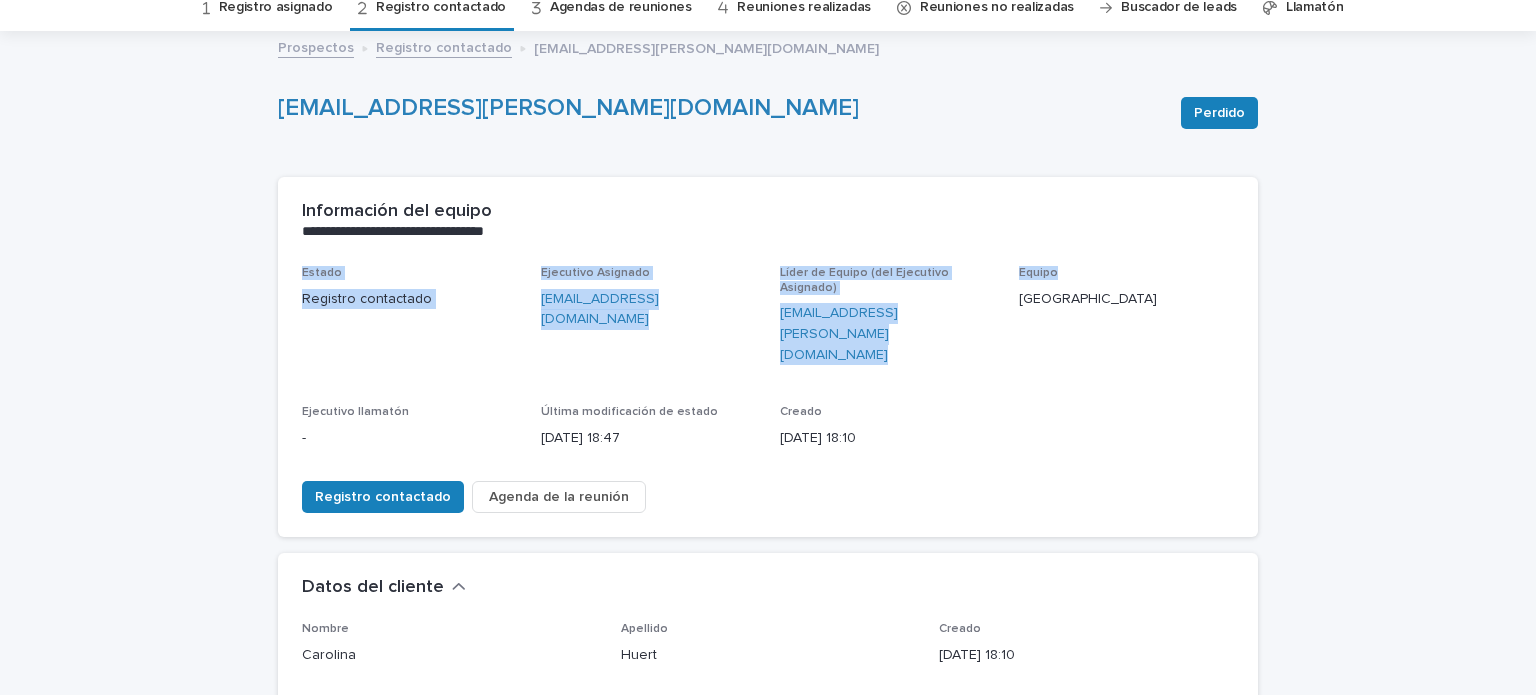 drag, startPoint x: 1253, startPoint y: 277, endPoint x: 1318, endPoint y: 223, distance: 84.50444 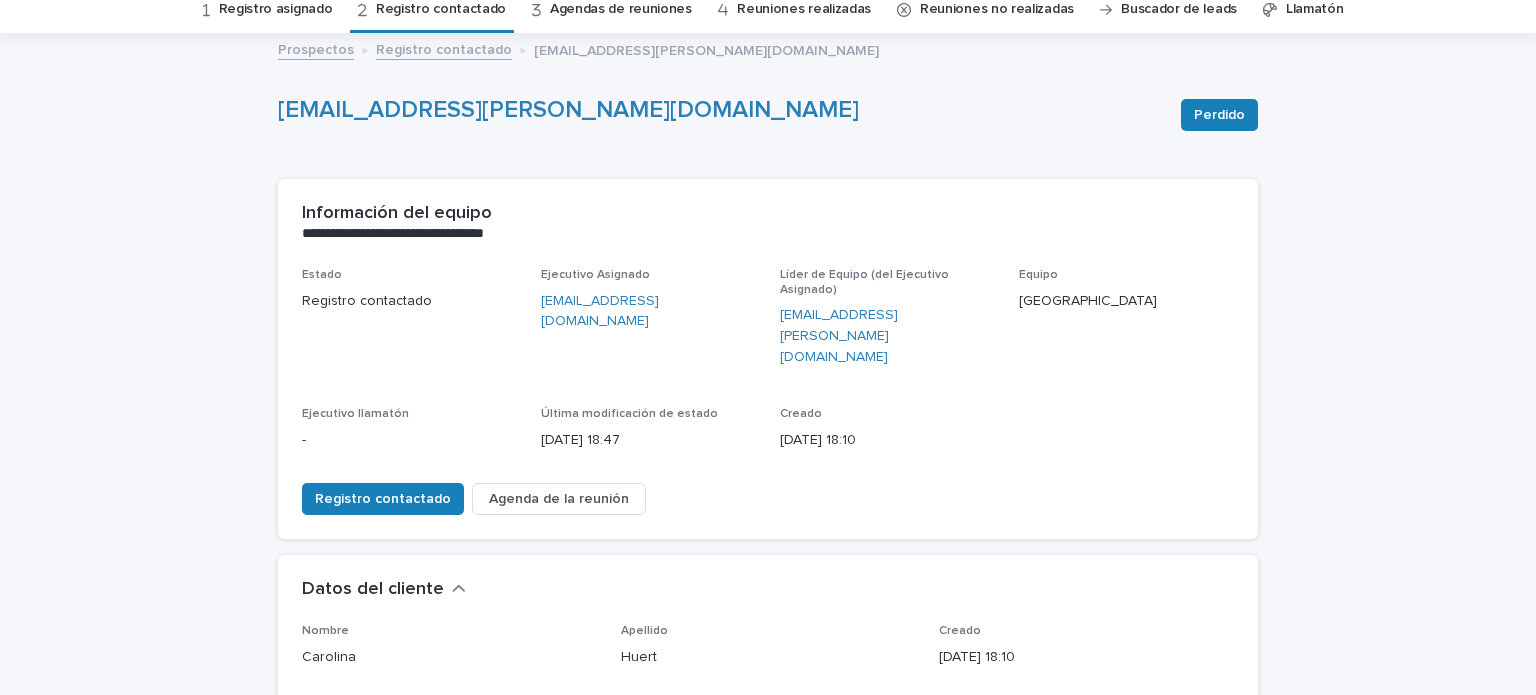 click on "Datos del cliente" at bounding box center [768, 590] 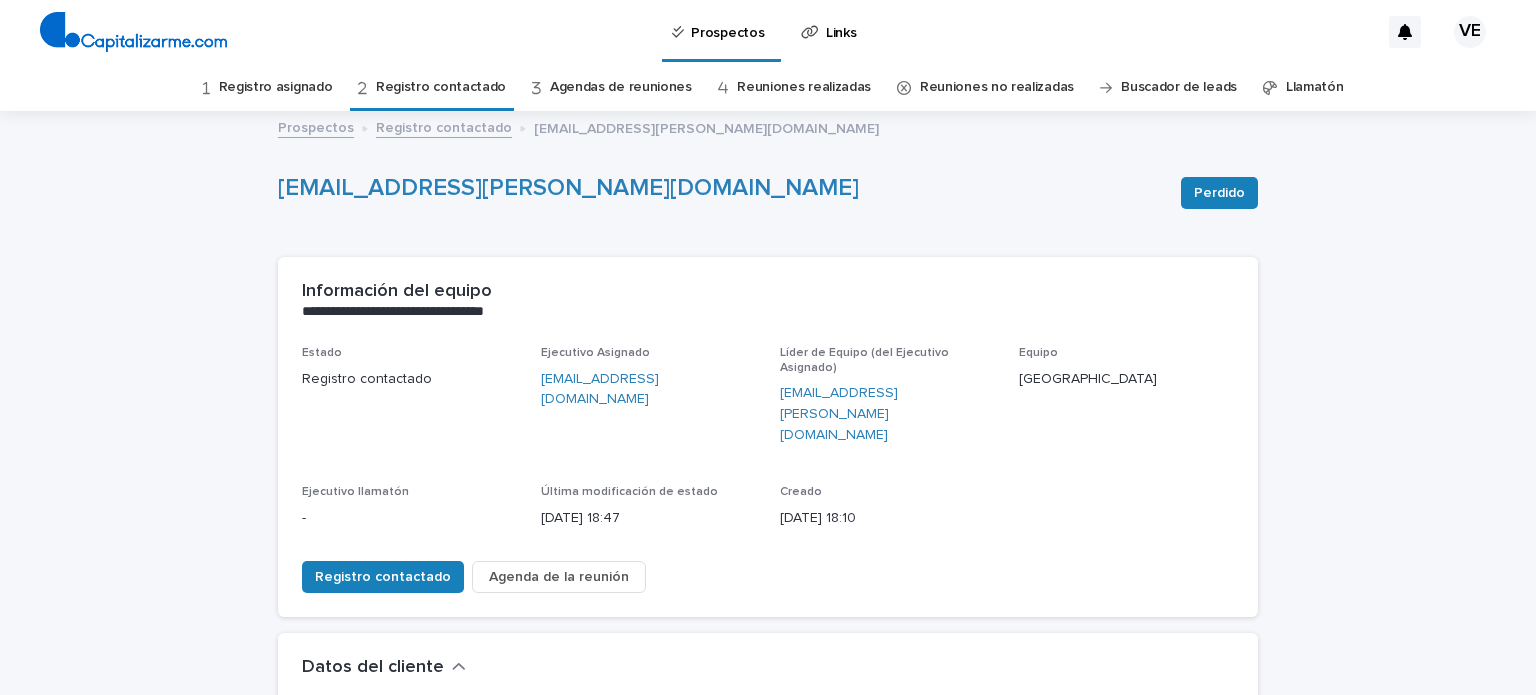 click on "Prospectos" at bounding box center (316, 128) 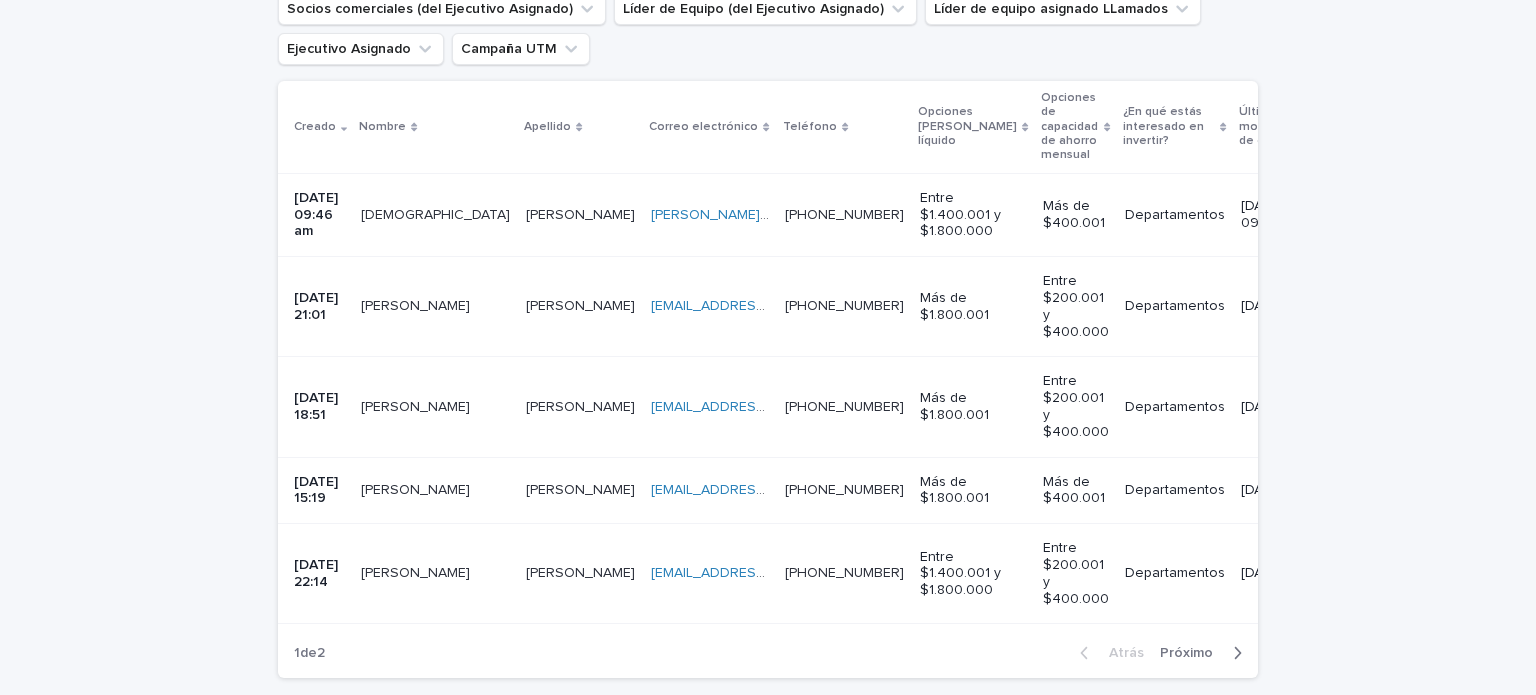 scroll, scrollTop: 419, scrollLeft: 0, axis: vertical 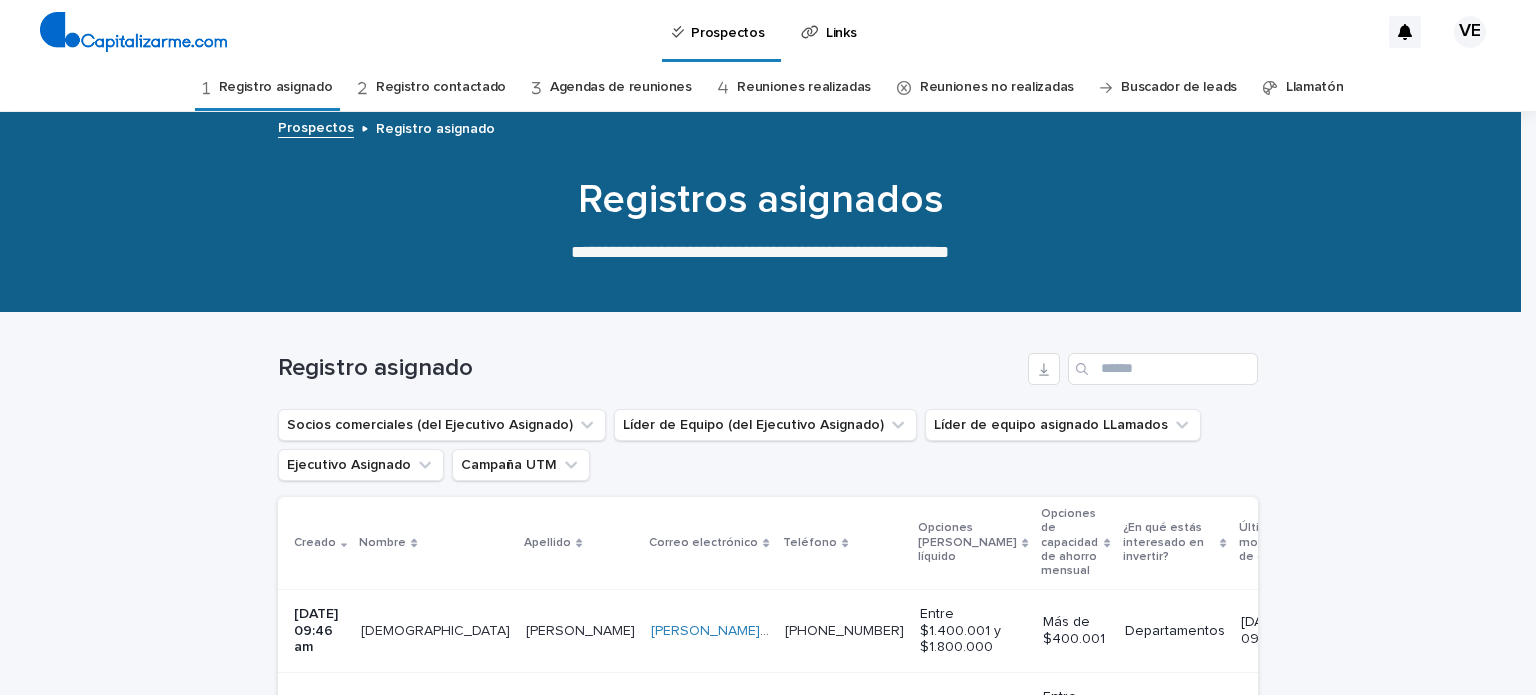 click on "Reuniones realizadas" at bounding box center [804, 87] 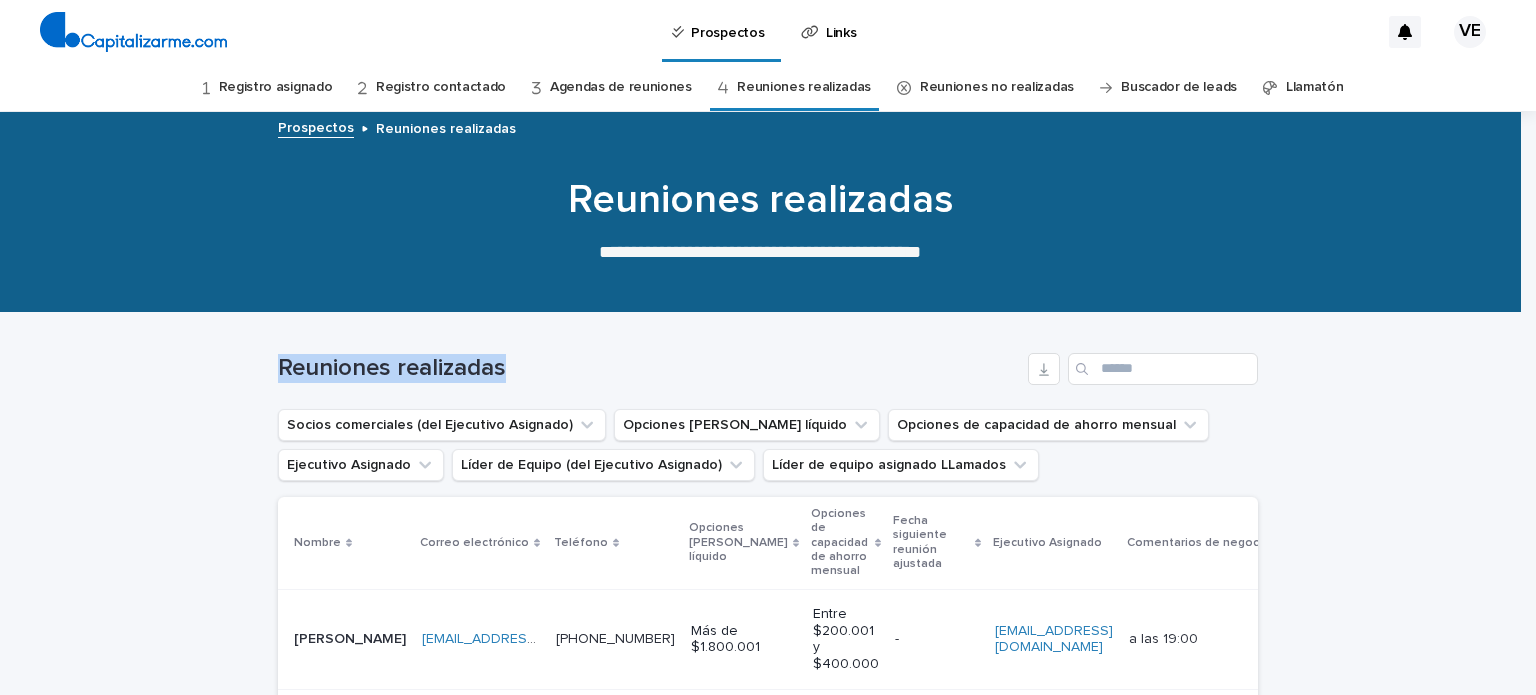 drag, startPoint x: 1520, startPoint y: 226, endPoint x: 1535, endPoint y: 351, distance: 125.89678 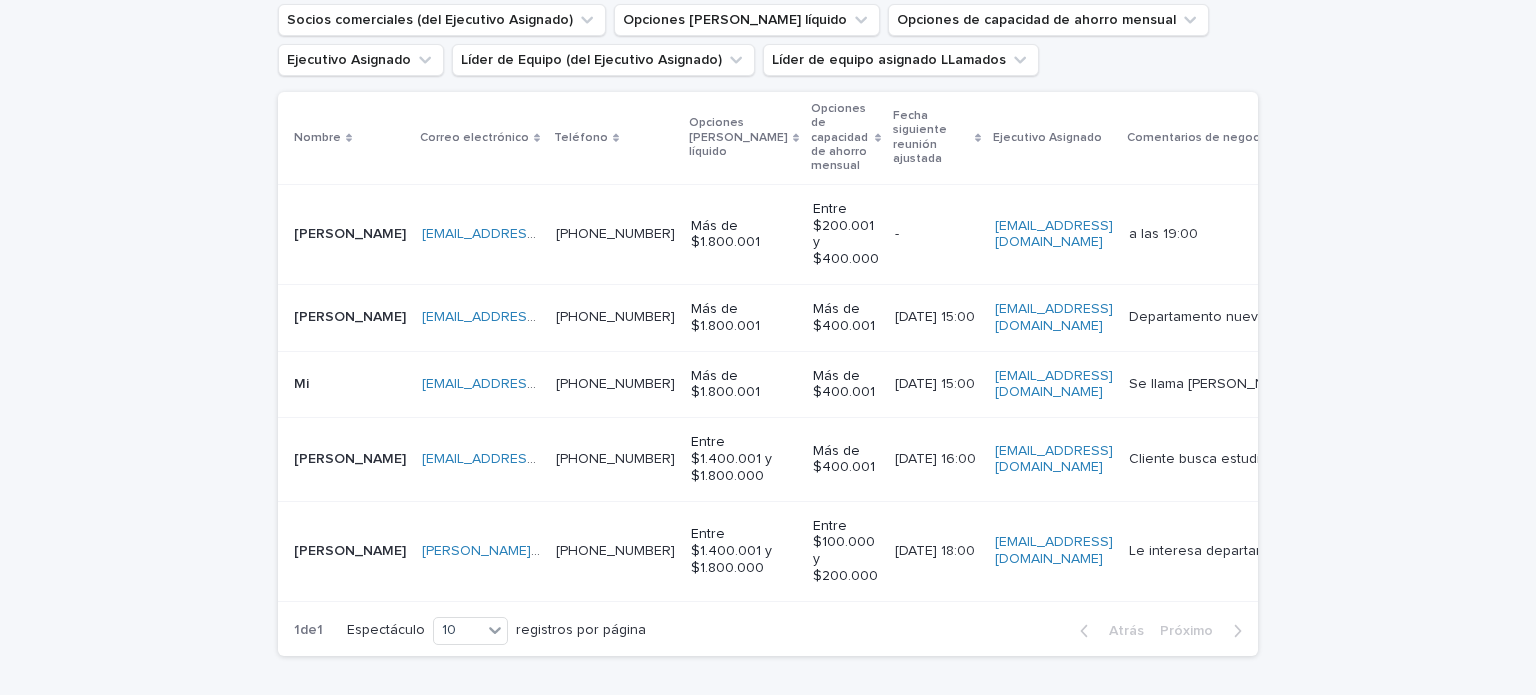 scroll, scrollTop: 408, scrollLeft: 0, axis: vertical 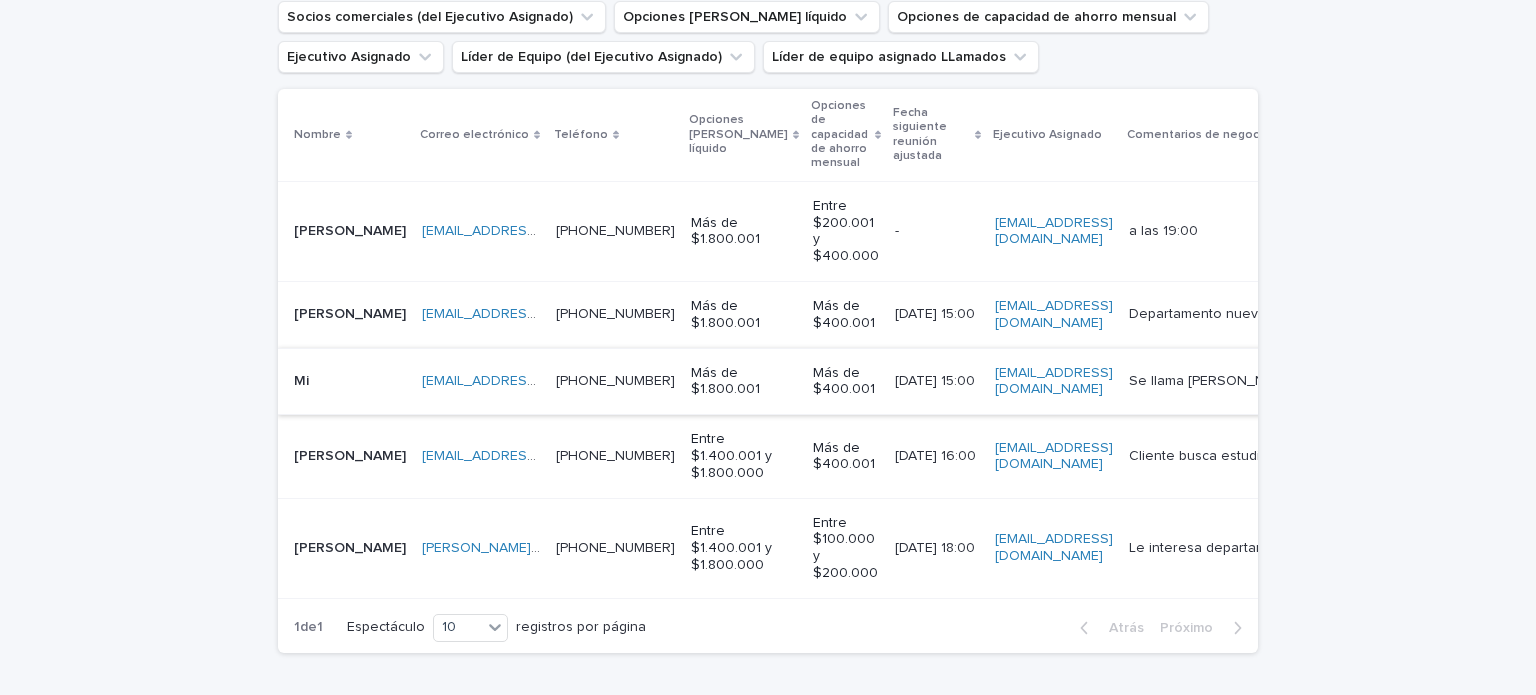 click on "[EMAIL_ADDRESS][DOMAIN_NAME]" at bounding box center (535, 381) 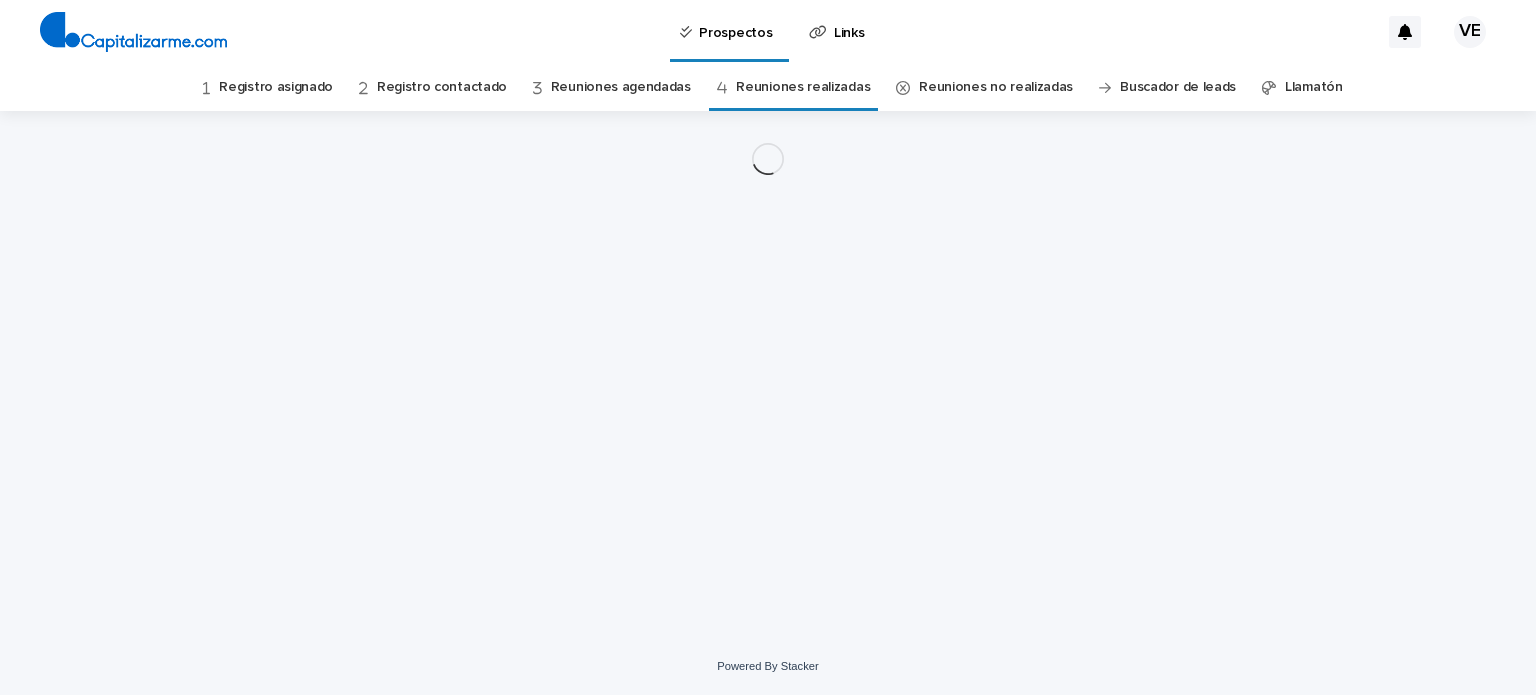 scroll, scrollTop: 0, scrollLeft: 0, axis: both 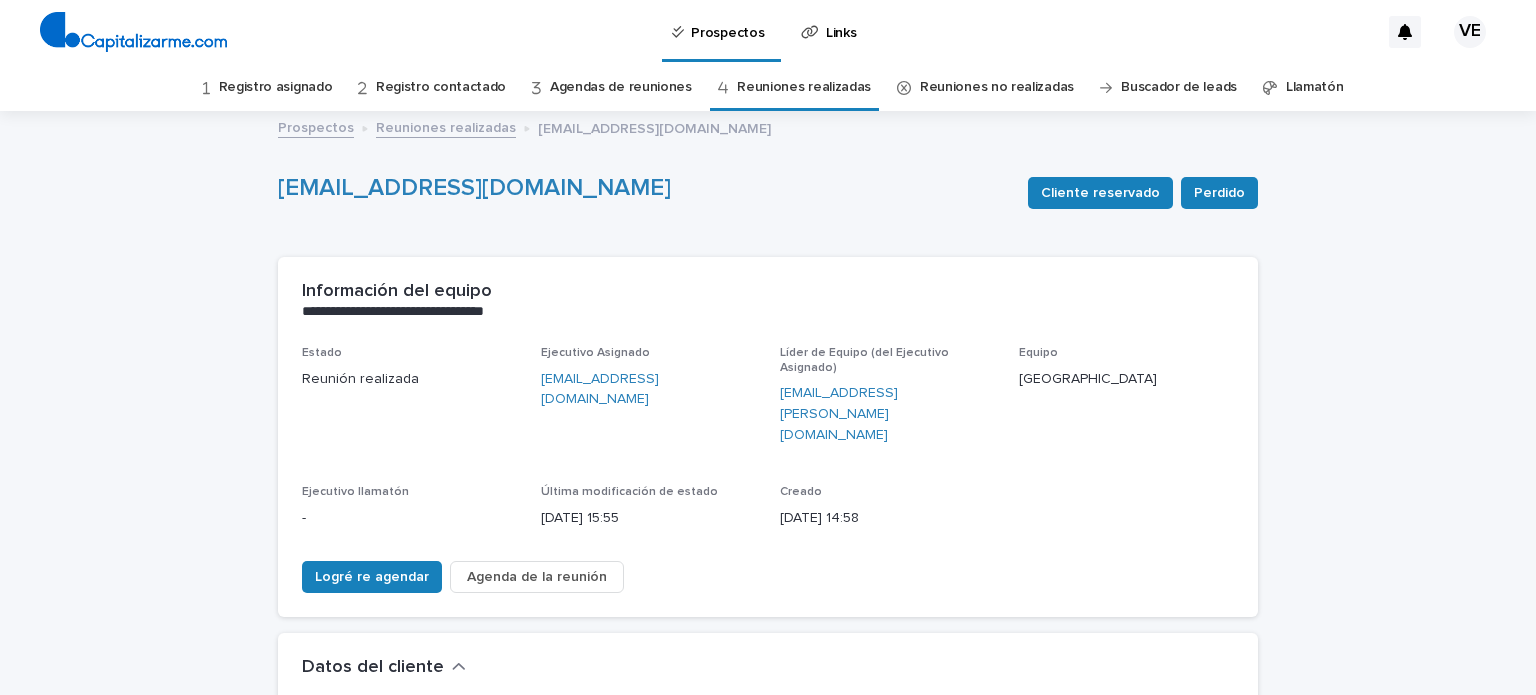 click on "Estado Reunión realizada Ejecutivo Asignado [EMAIL_ADDRESS][DOMAIN_NAME]   Líder de Equipo (del Ejecutivo Asignado) [EMAIL_ADDRESS][PERSON_NAME][DOMAIN_NAME]   Equipo Neuchâtel Ejecutivo llamatón - Última modificación de estado [DATE] 15:55 Creado [DATE] 14:58" at bounding box center (768, 445) 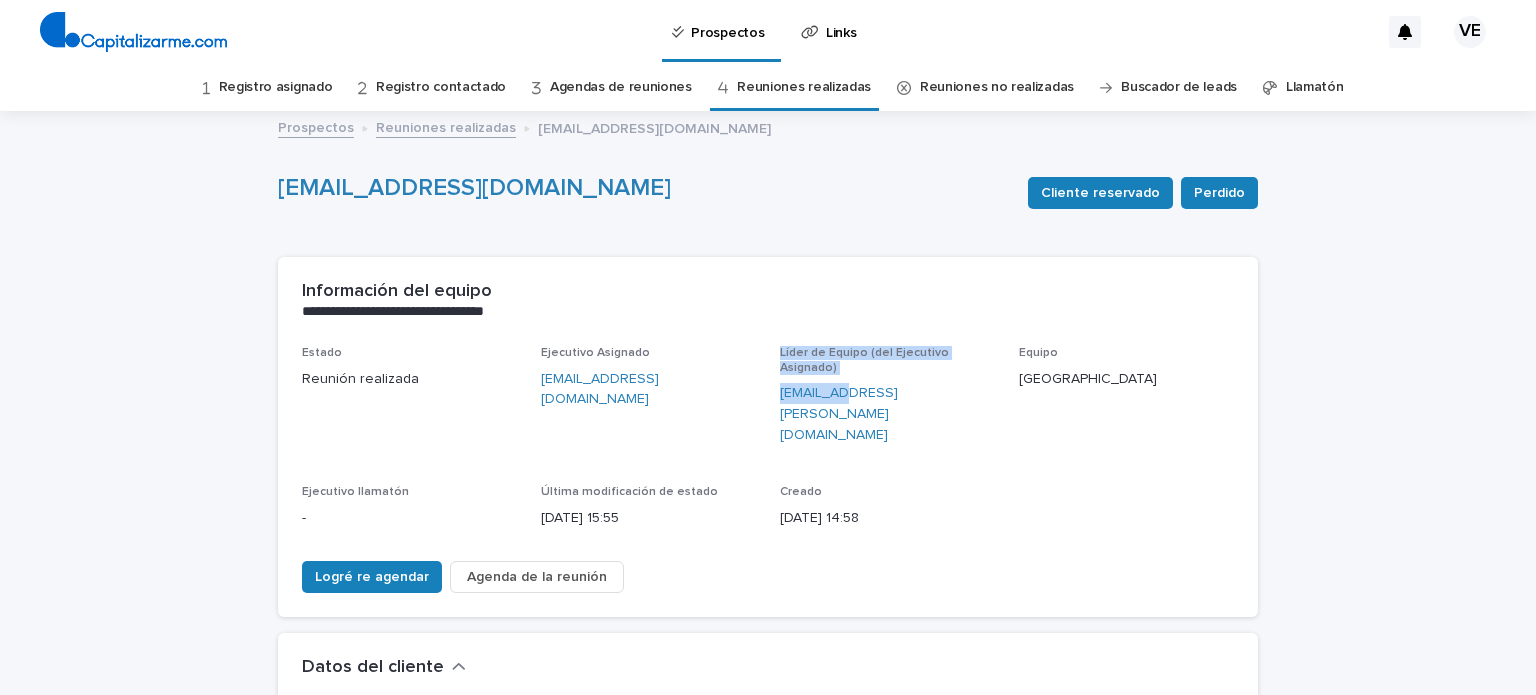 drag, startPoint x: 760, startPoint y: 395, endPoint x: 833, endPoint y: 431, distance: 81.394104 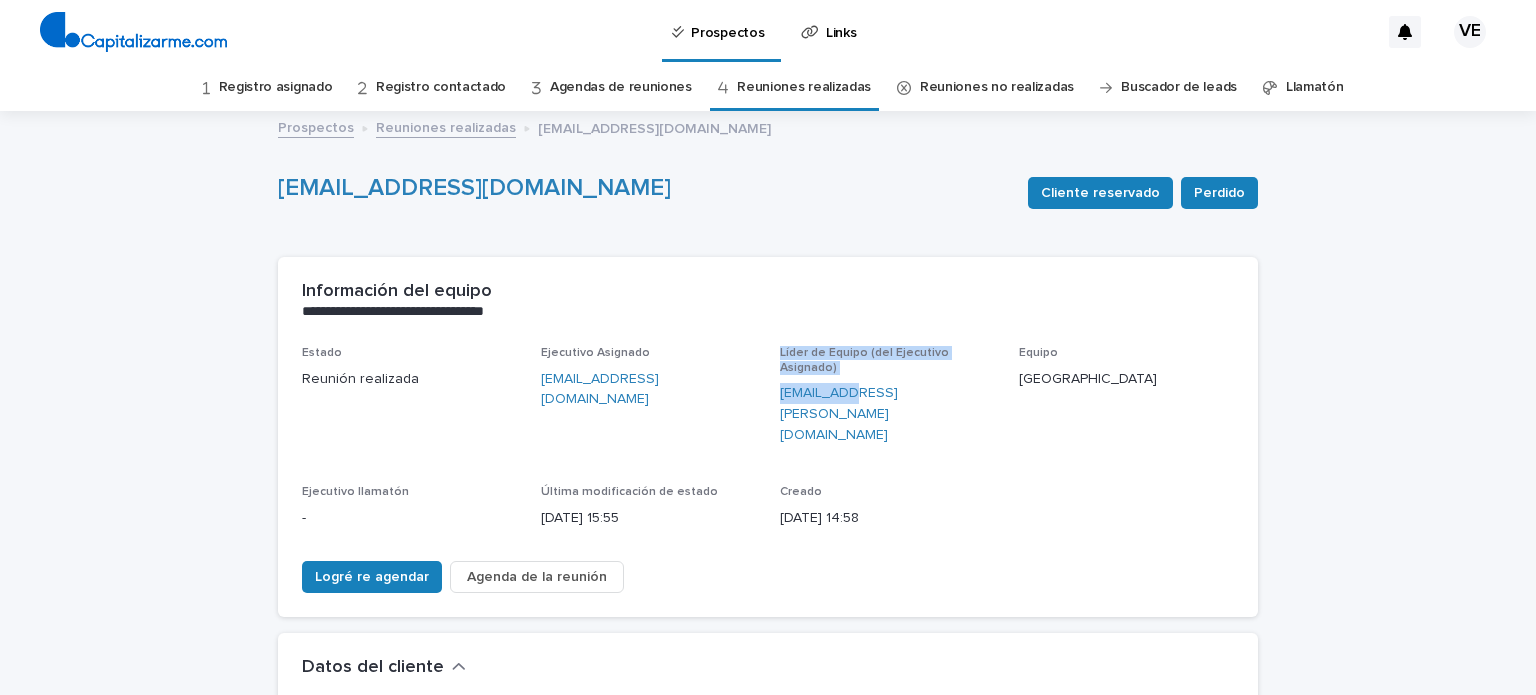 click on "Estado Reunión realizada Ejecutivo Asignado [EMAIL_ADDRESS][DOMAIN_NAME]   Líder de Equipo (del Ejecutivo Asignado) [EMAIL_ADDRESS][PERSON_NAME][DOMAIN_NAME]   Equipo Neuchâtel Ejecutivo llamatón - Última modificación de estado [DATE] 15:55 Creado [DATE] 14:58" at bounding box center (768, 445) 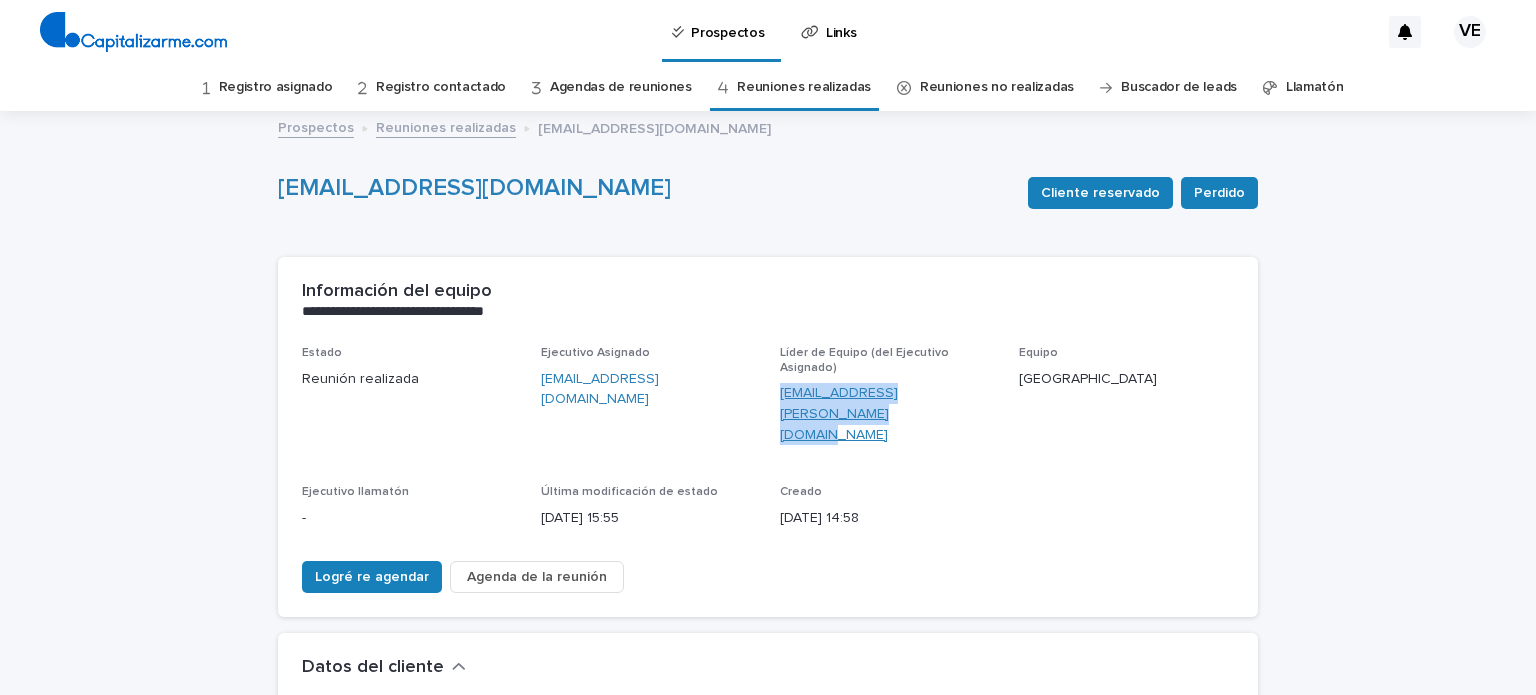 drag, startPoint x: 768, startPoint y: 395, endPoint x: 1004, endPoint y: 397, distance: 236.00847 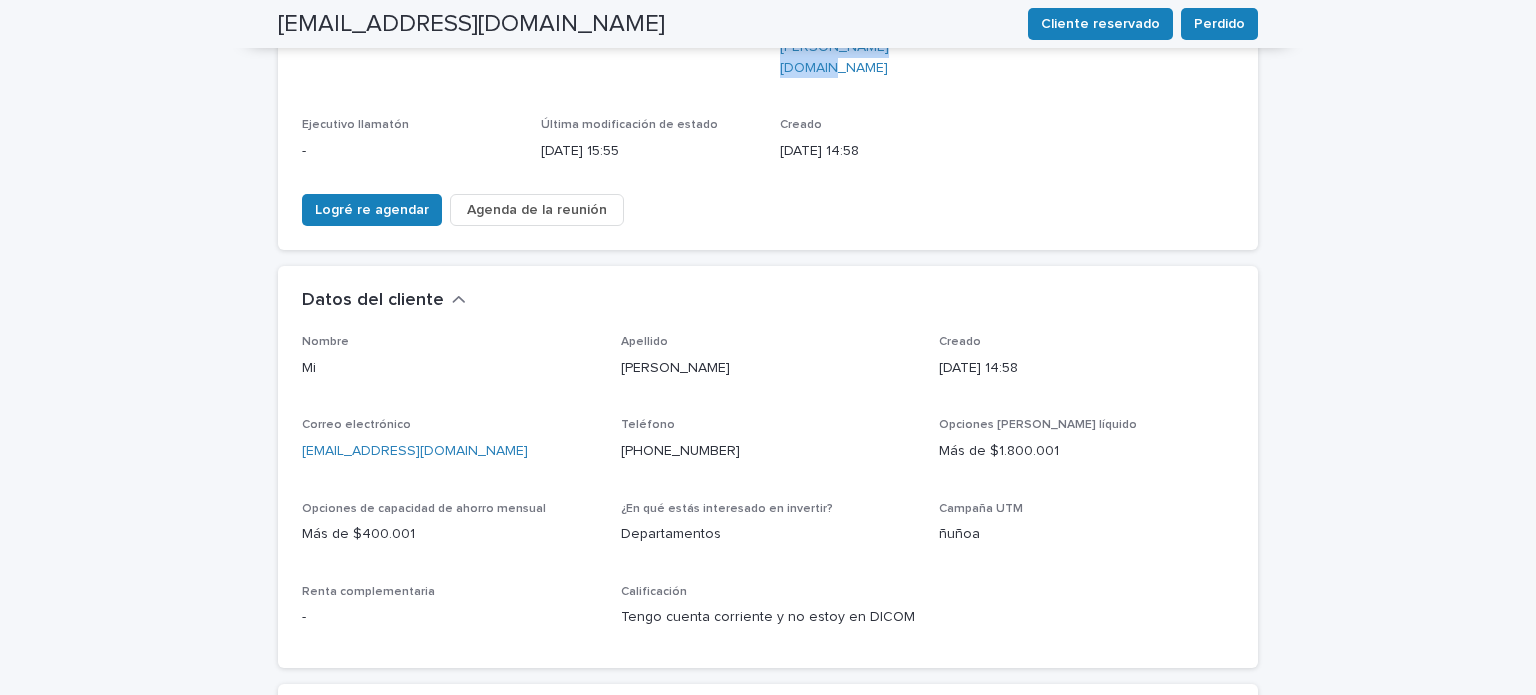 scroll, scrollTop: 396, scrollLeft: 0, axis: vertical 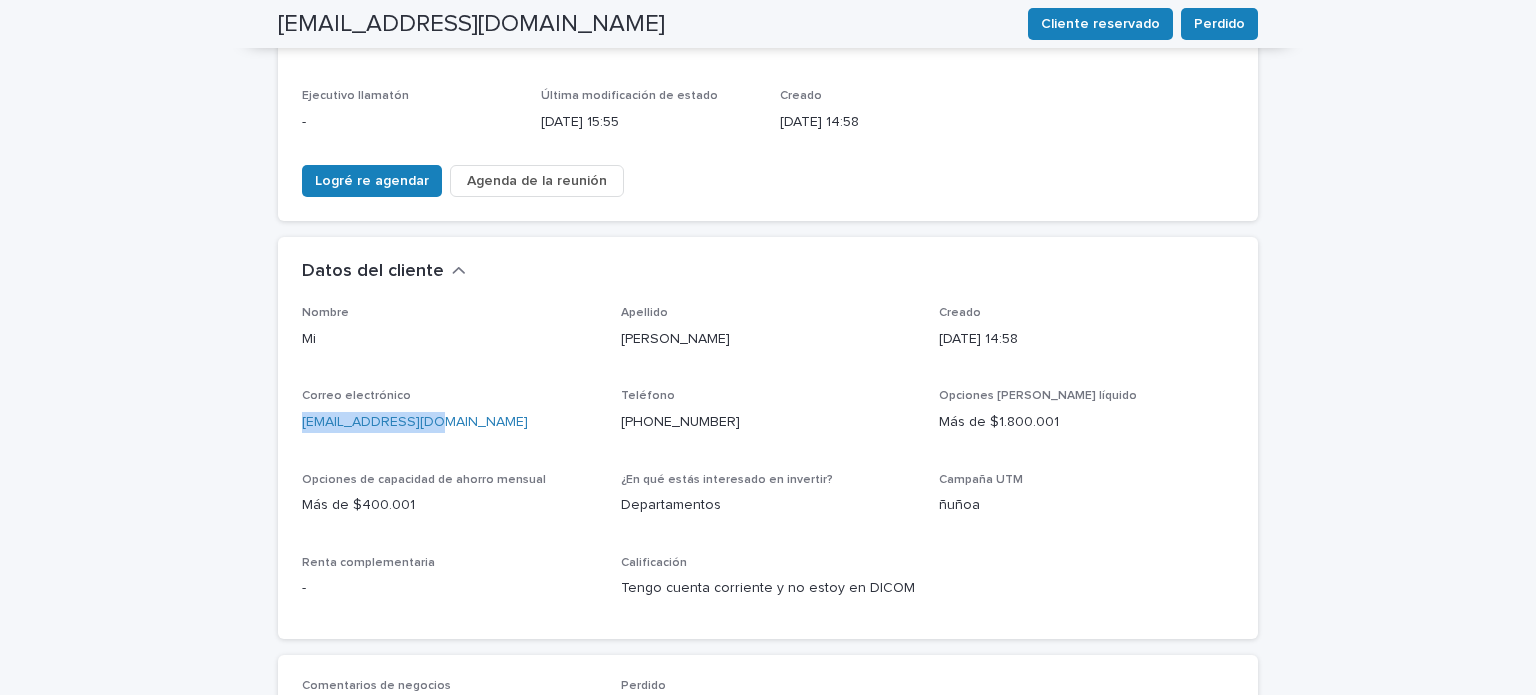 drag, startPoint x: 285, startPoint y: 381, endPoint x: 422, endPoint y: 391, distance: 137.36447 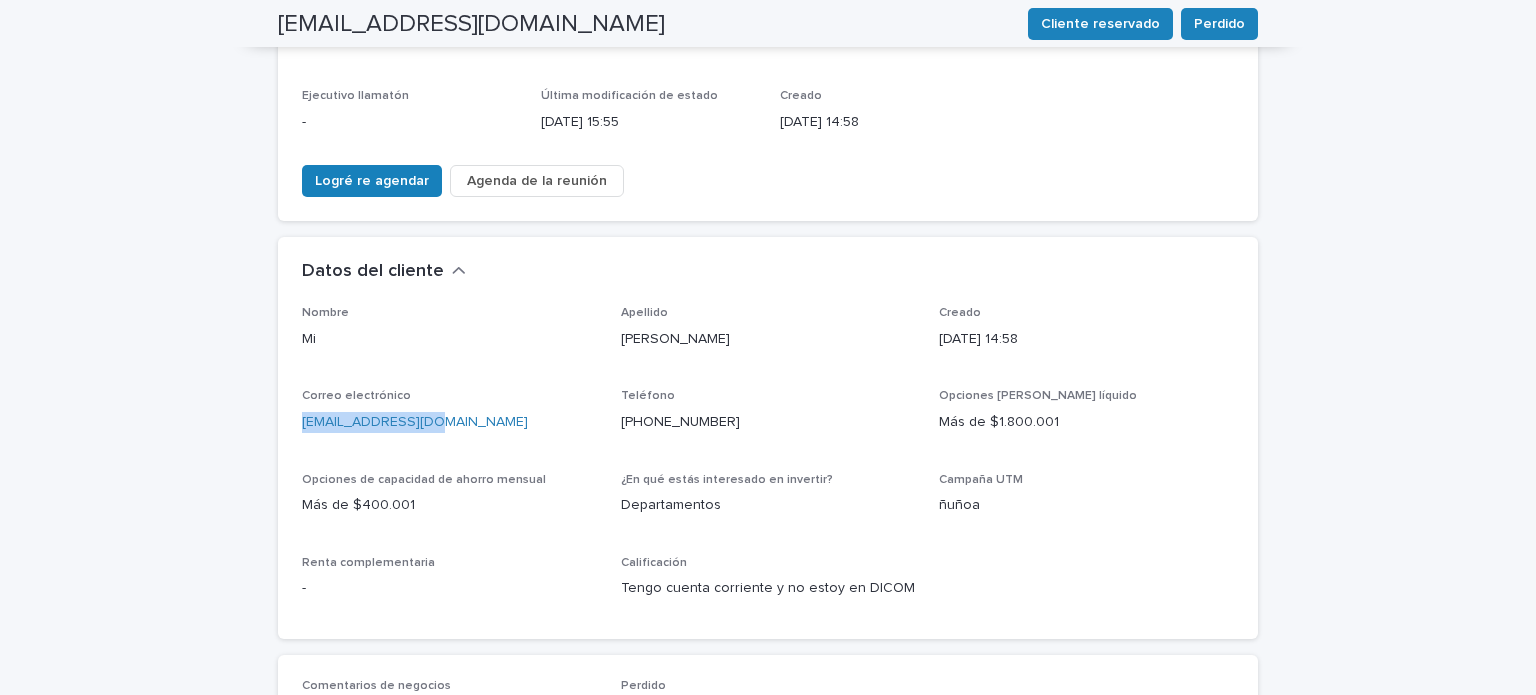 scroll, scrollTop: 112, scrollLeft: 0, axis: vertical 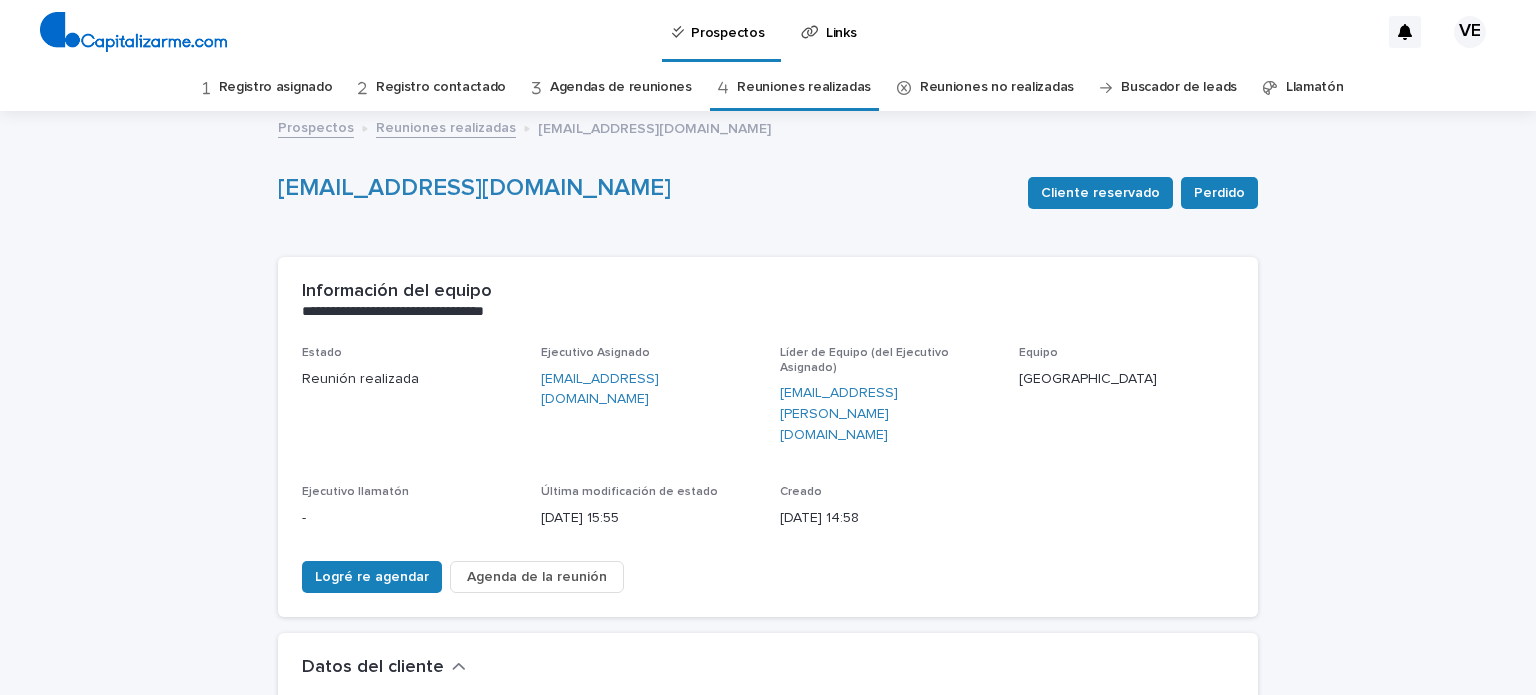 click on "Registro asignado" at bounding box center [276, 87] 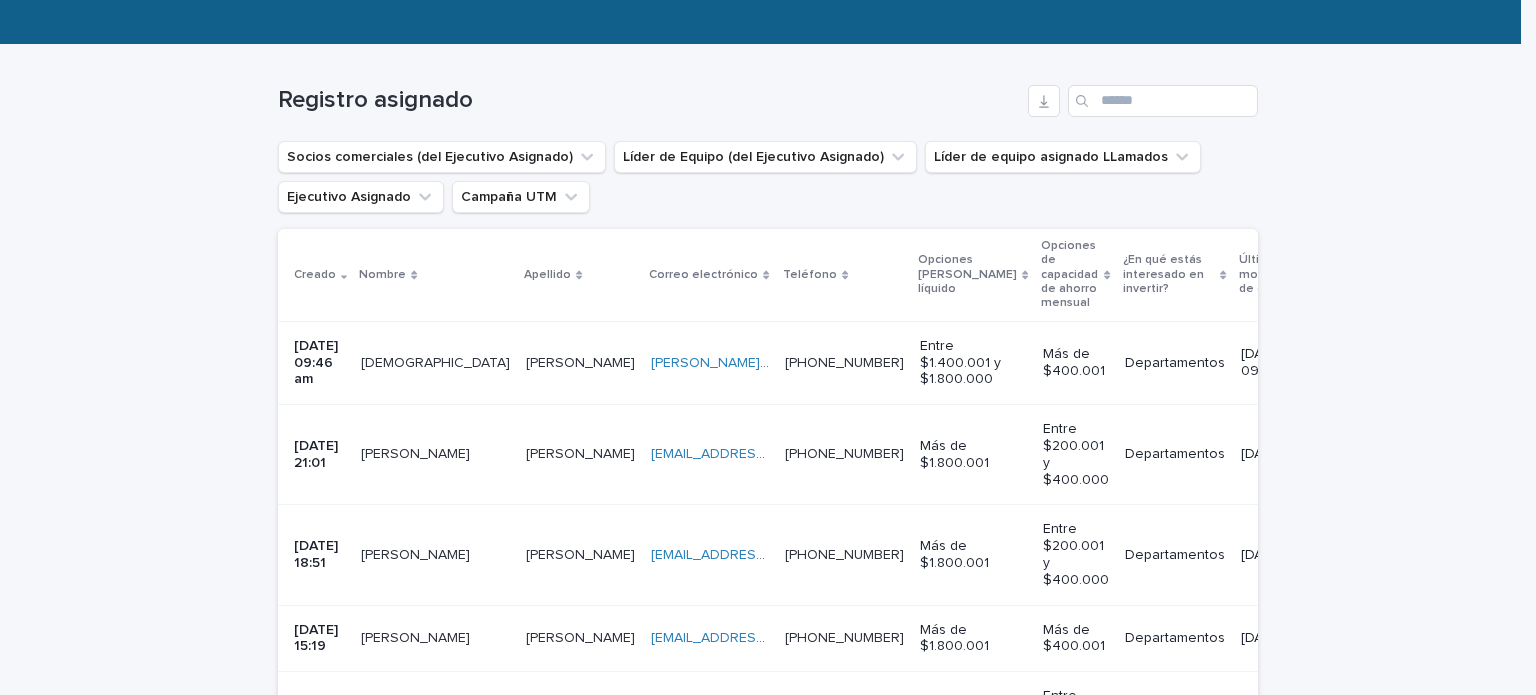 scroll, scrollTop: 272, scrollLeft: 0, axis: vertical 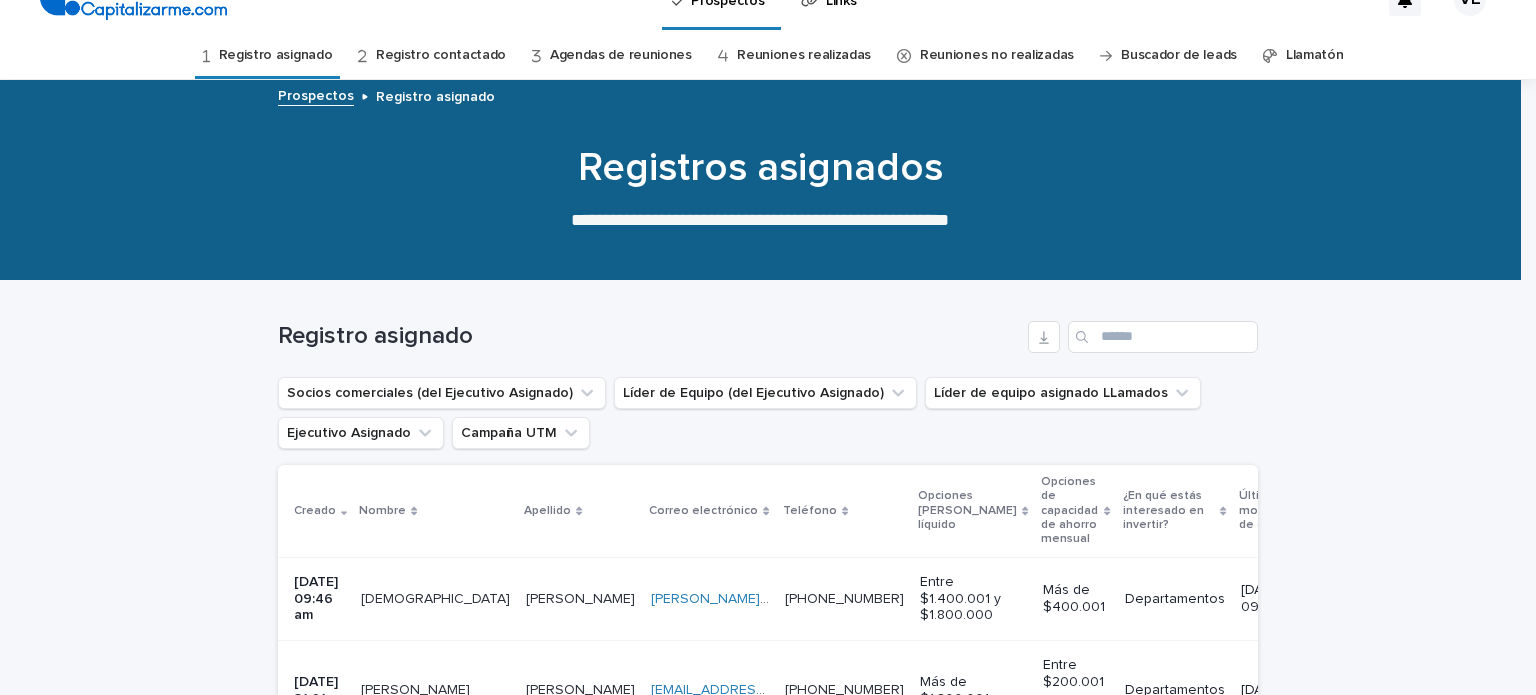 click on "Registro asignado" at bounding box center (276, 55) 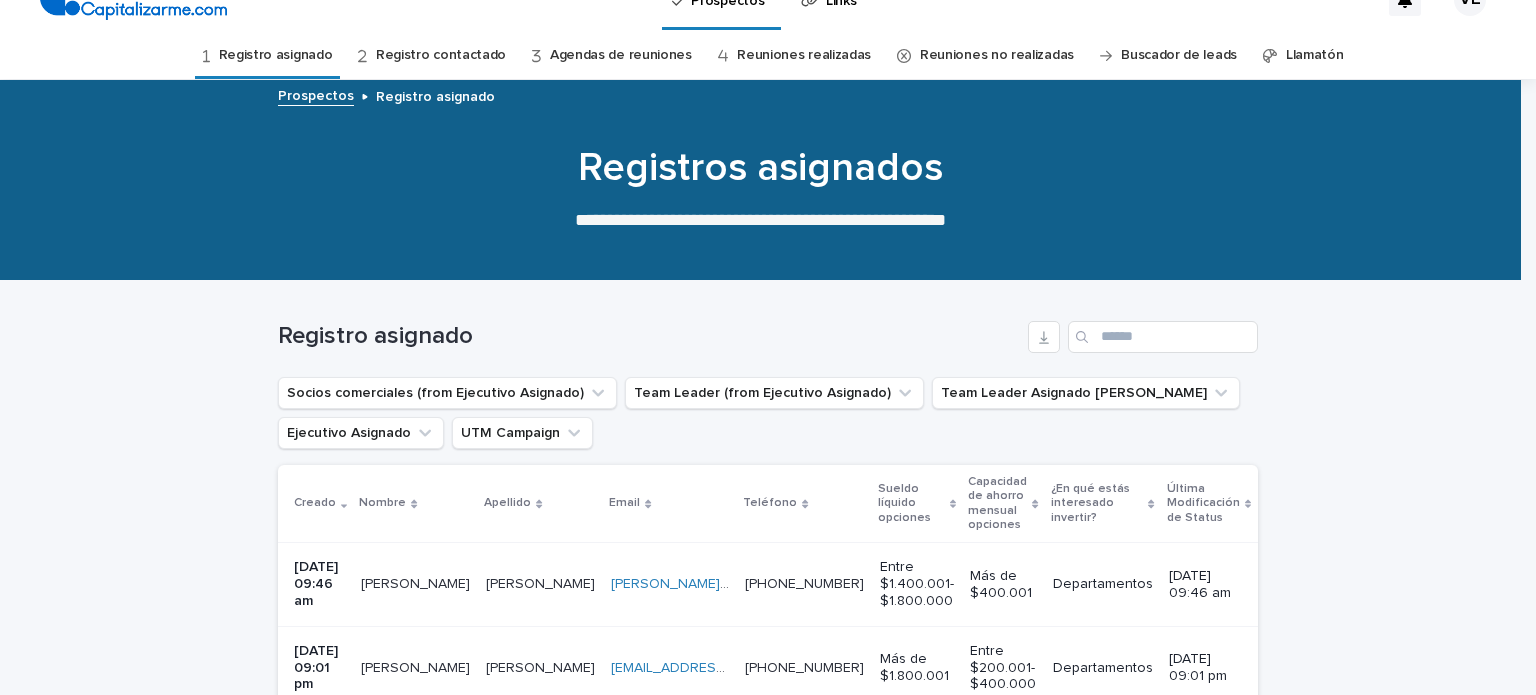 scroll, scrollTop: 0, scrollLeft: 0, axis: both 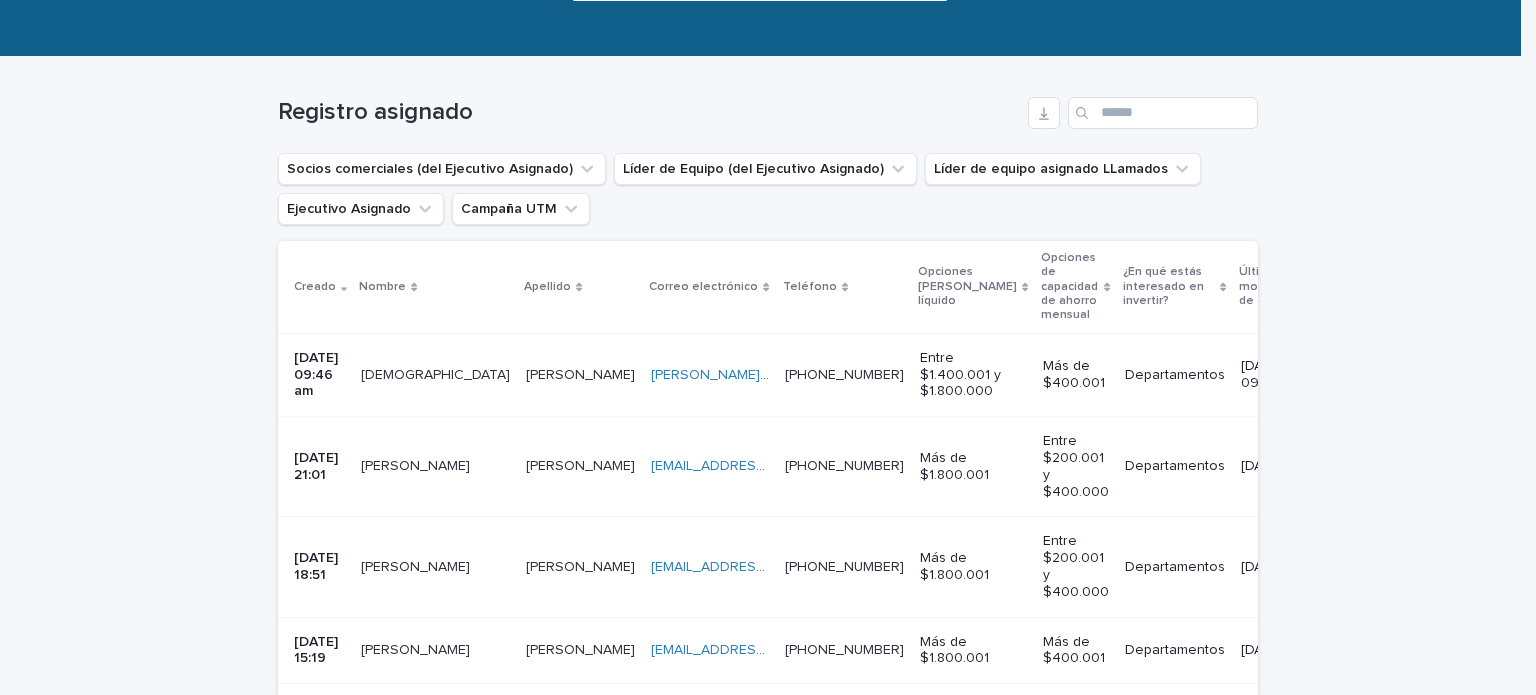 click on "[DATE] 09:46 am" at bounding box center [318, 375] 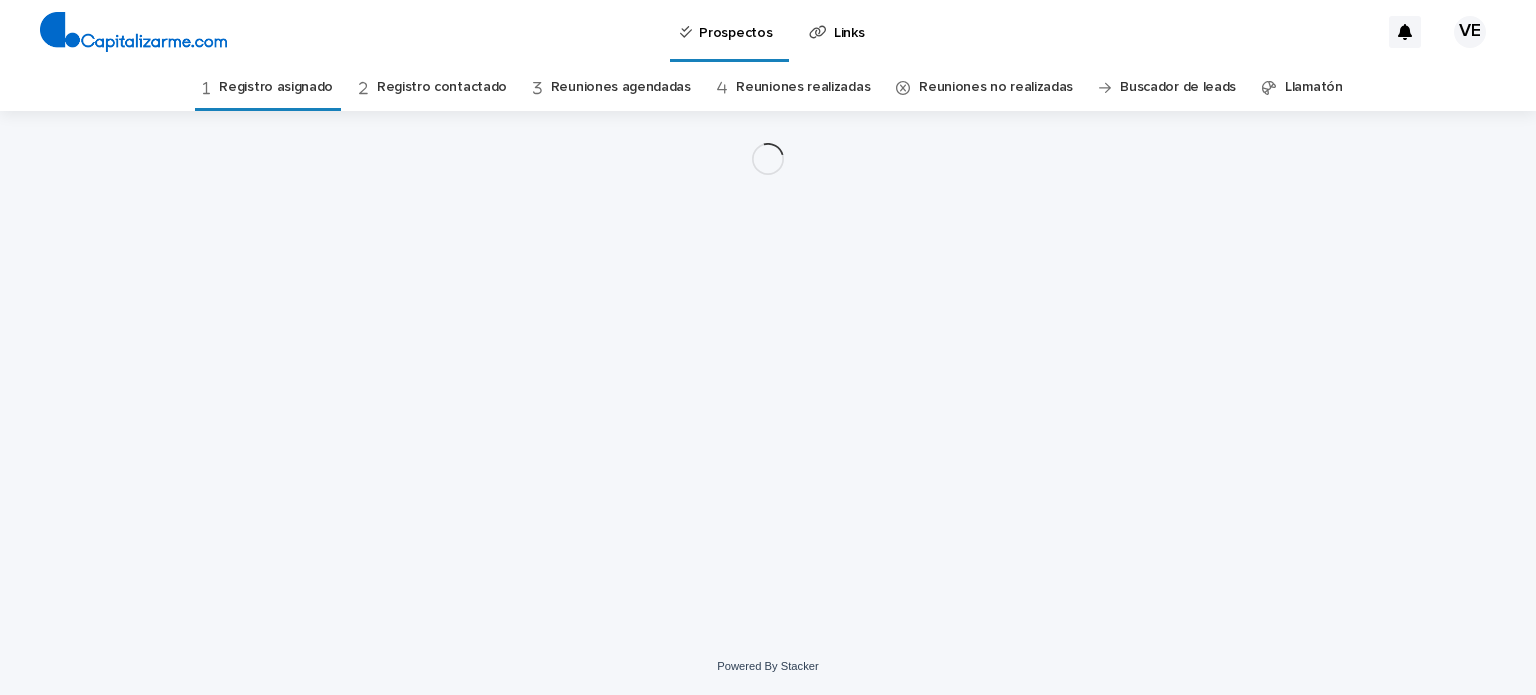 scroll, scrollTop: 0, scrollLeft: 0, axis: both 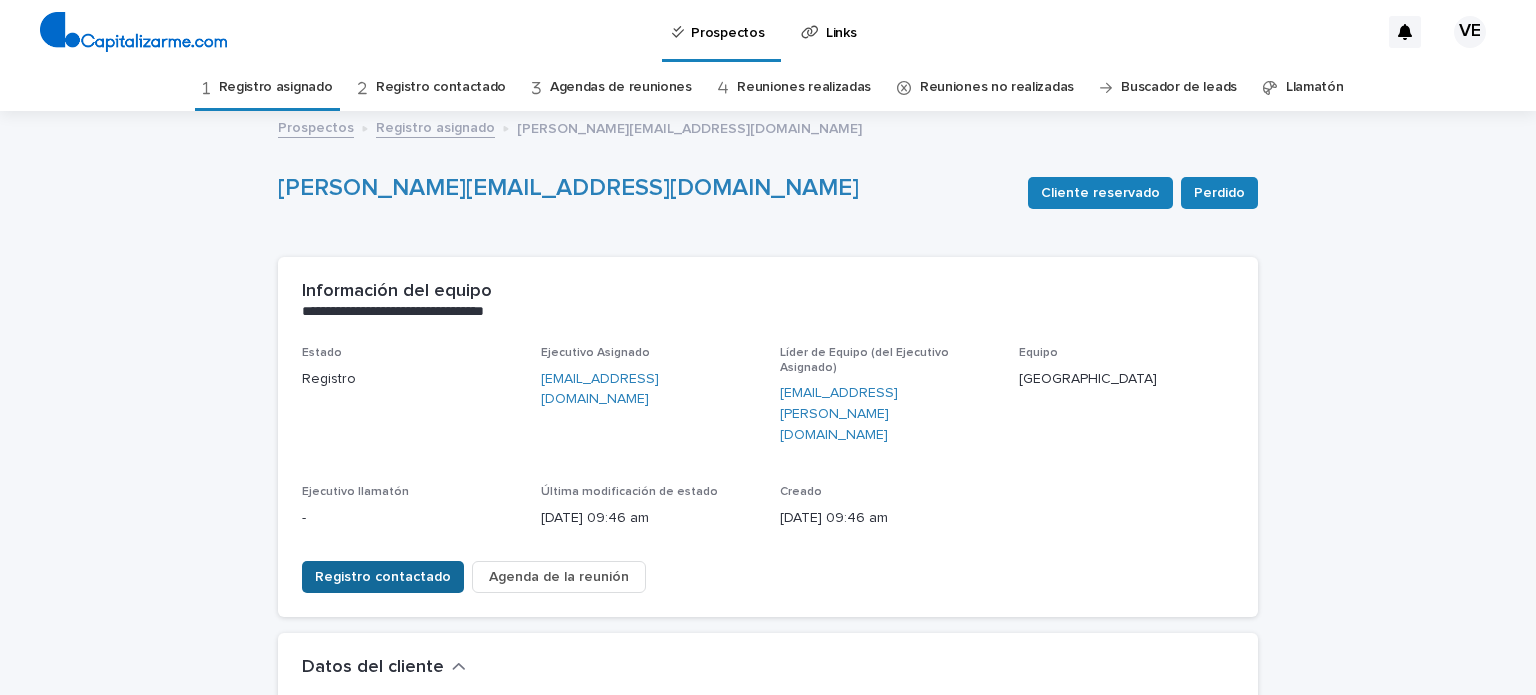 click on "Registro contactado" at bounding box center [383, 577] 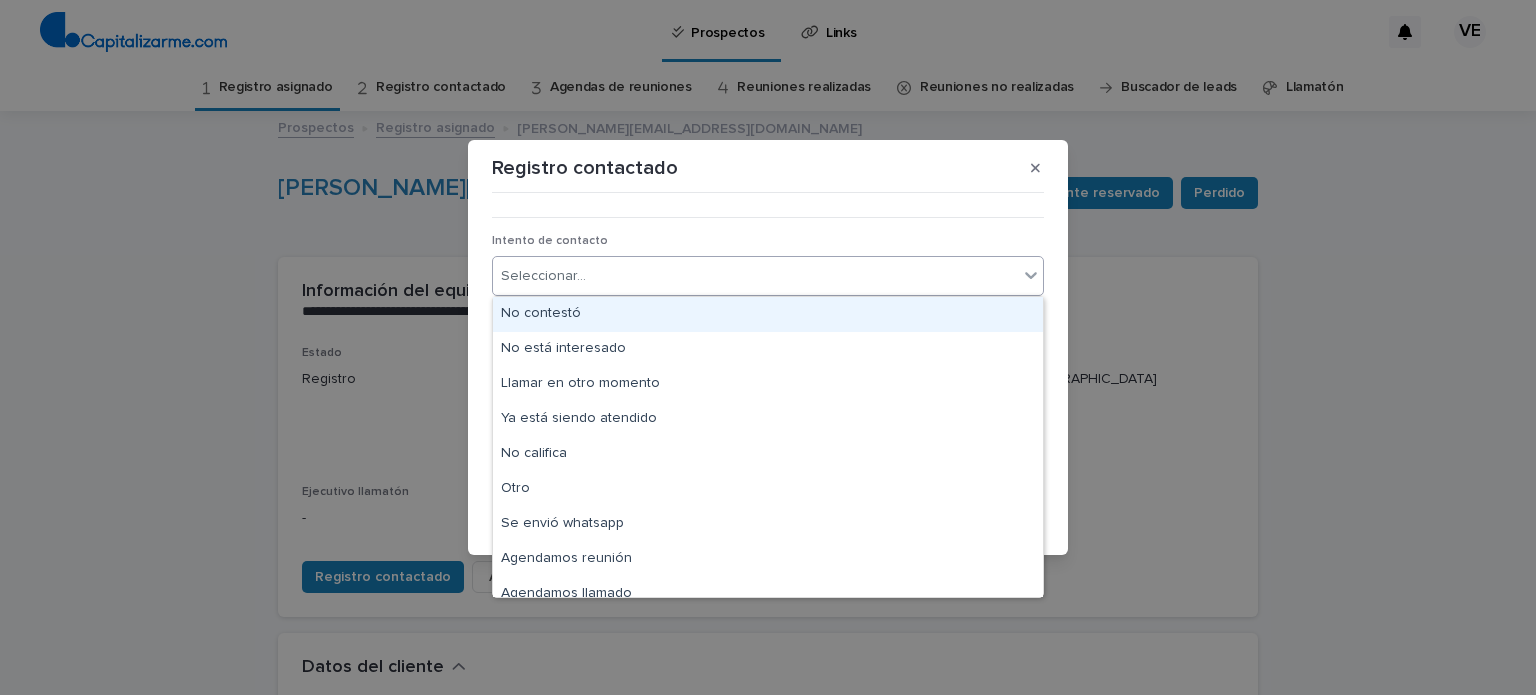 click on "Seleccionar..." at bounding box center (543, 276) 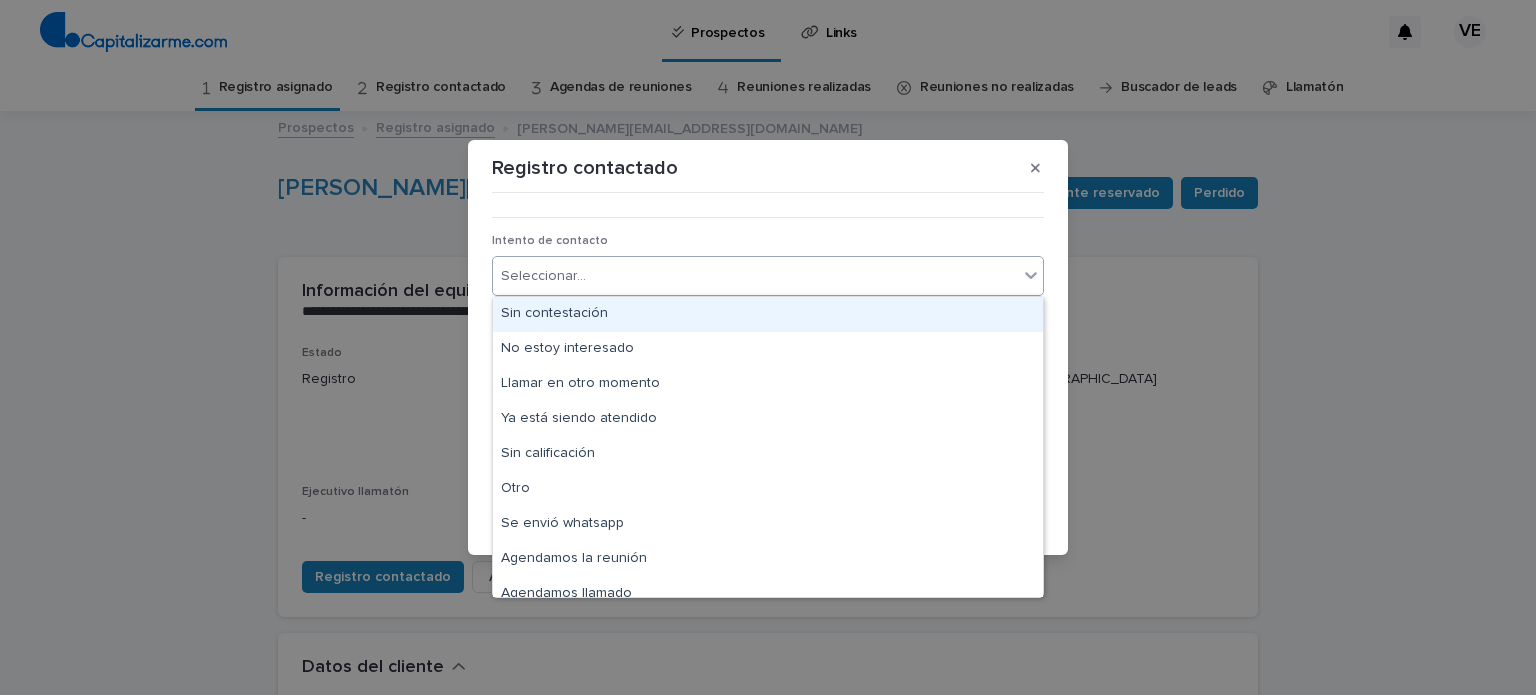 click on "Sin contestación" at bounding box center (554, 313) 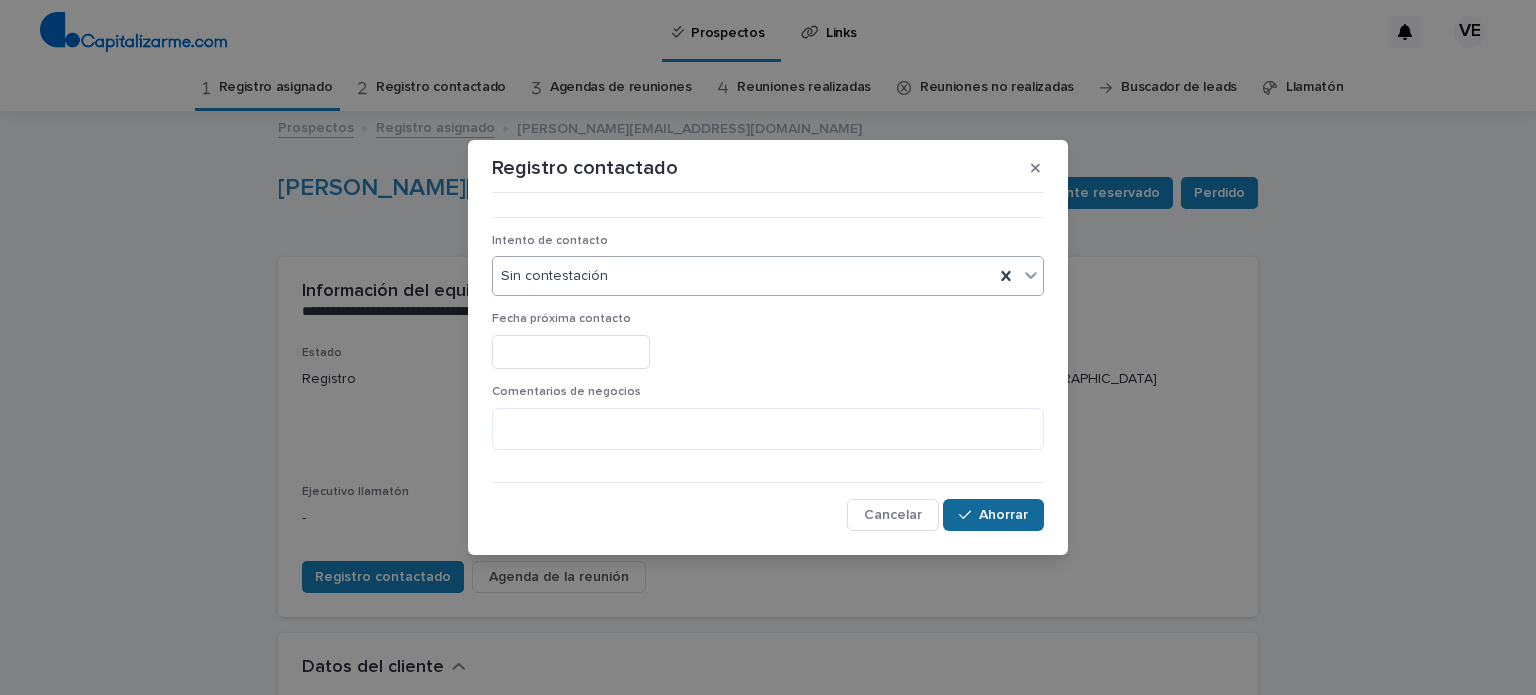 click on "Ahorrar" at bounding box center (1003, 515) 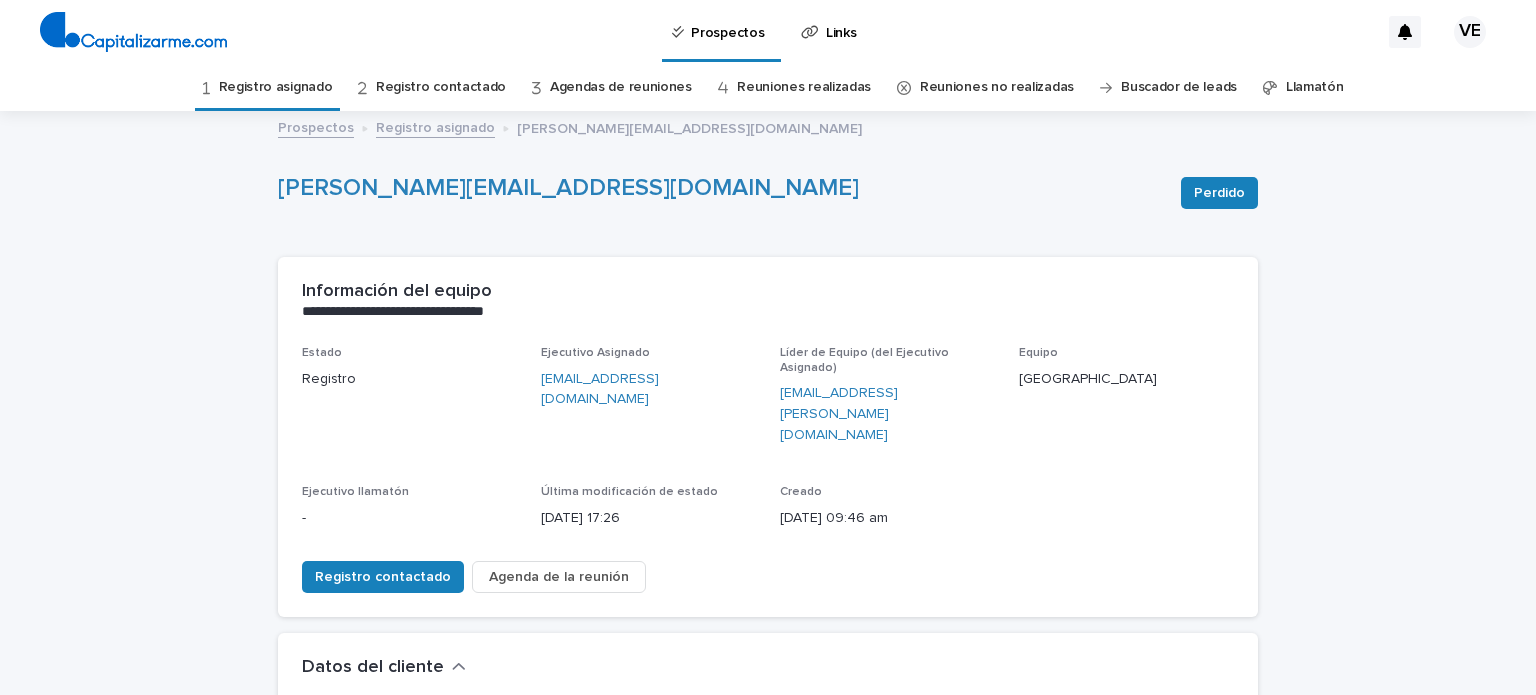 click on "Prospectos" at bounding box center [316, 128] 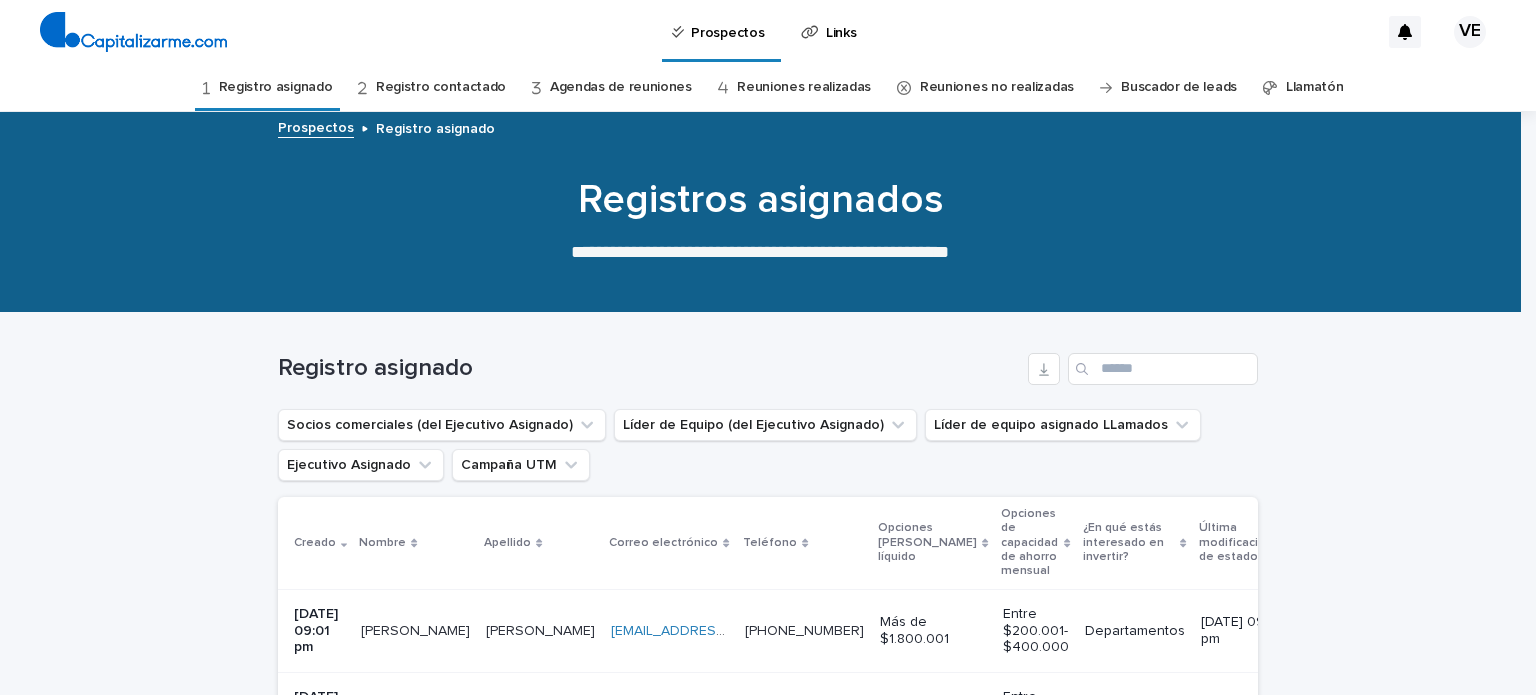 scroll, scrollTop: 133, scrollLeft: 0, axis: vertical 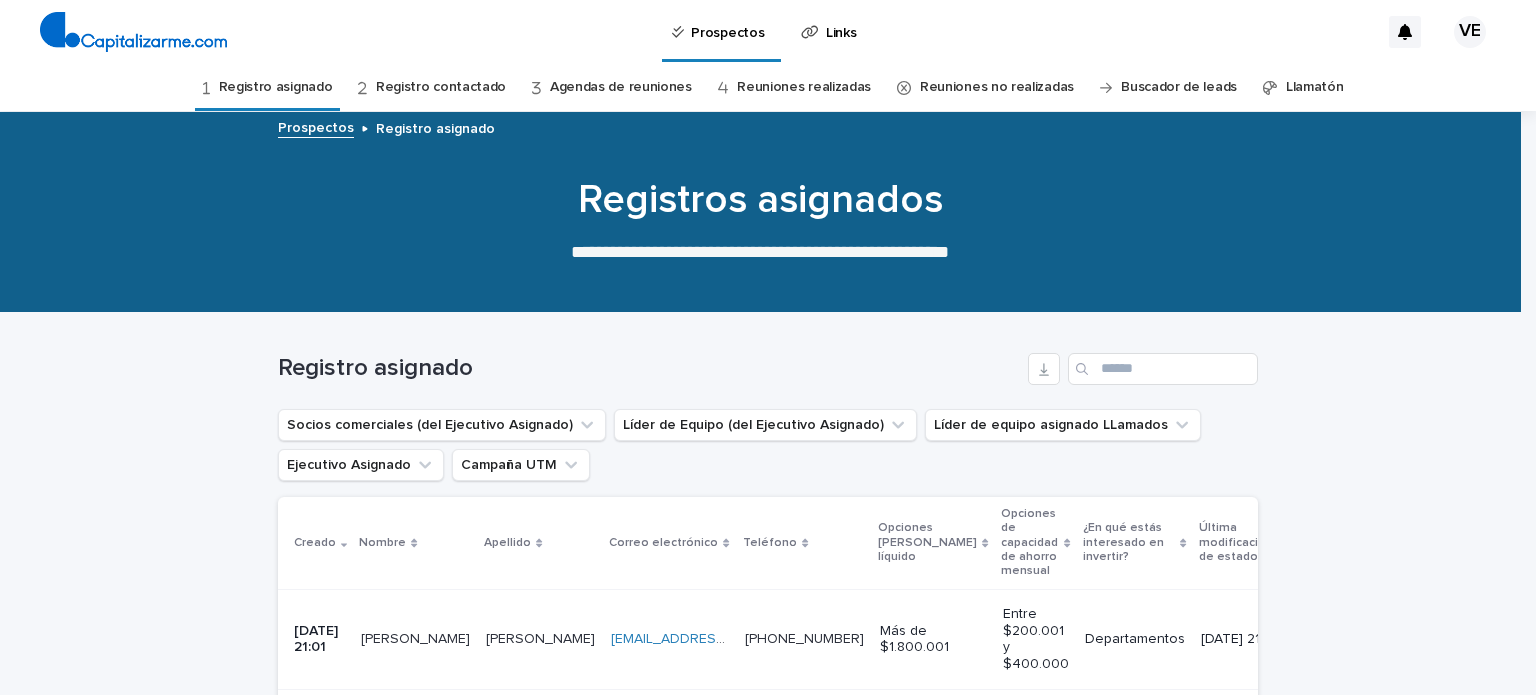 click on "Registro contactado" at bounding box center [441, 87] 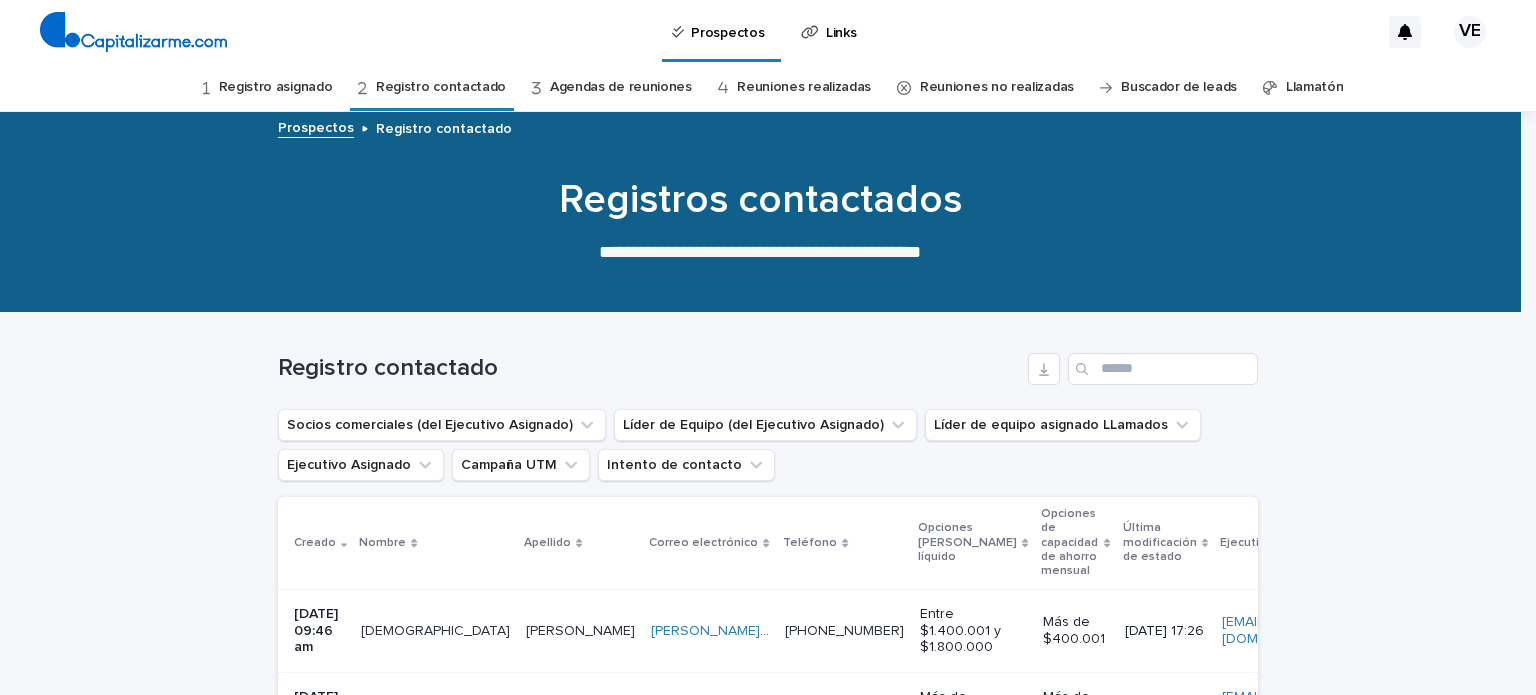 click on "Prospectos" at bounding box center [316, 128] 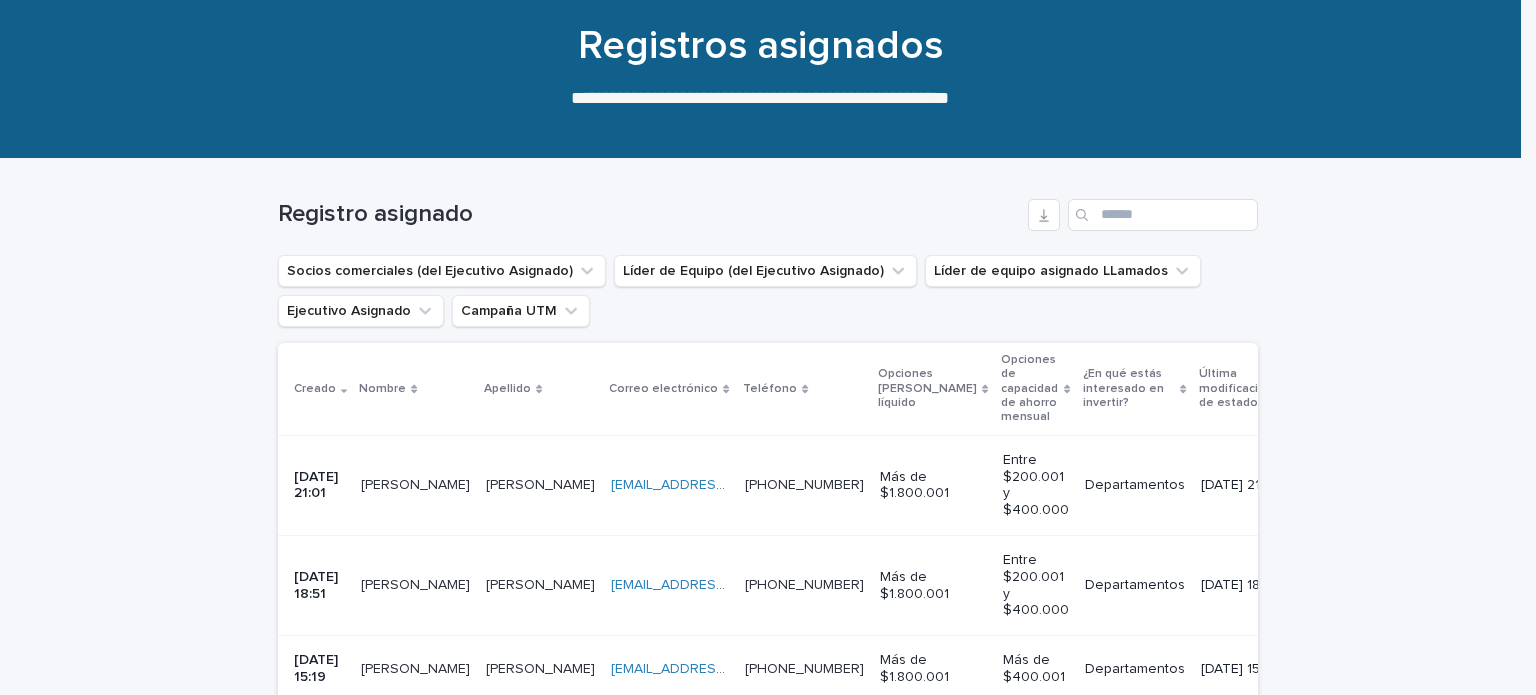 scroll, scrollTop: 157, scrollLeft: 0, axis: vertical 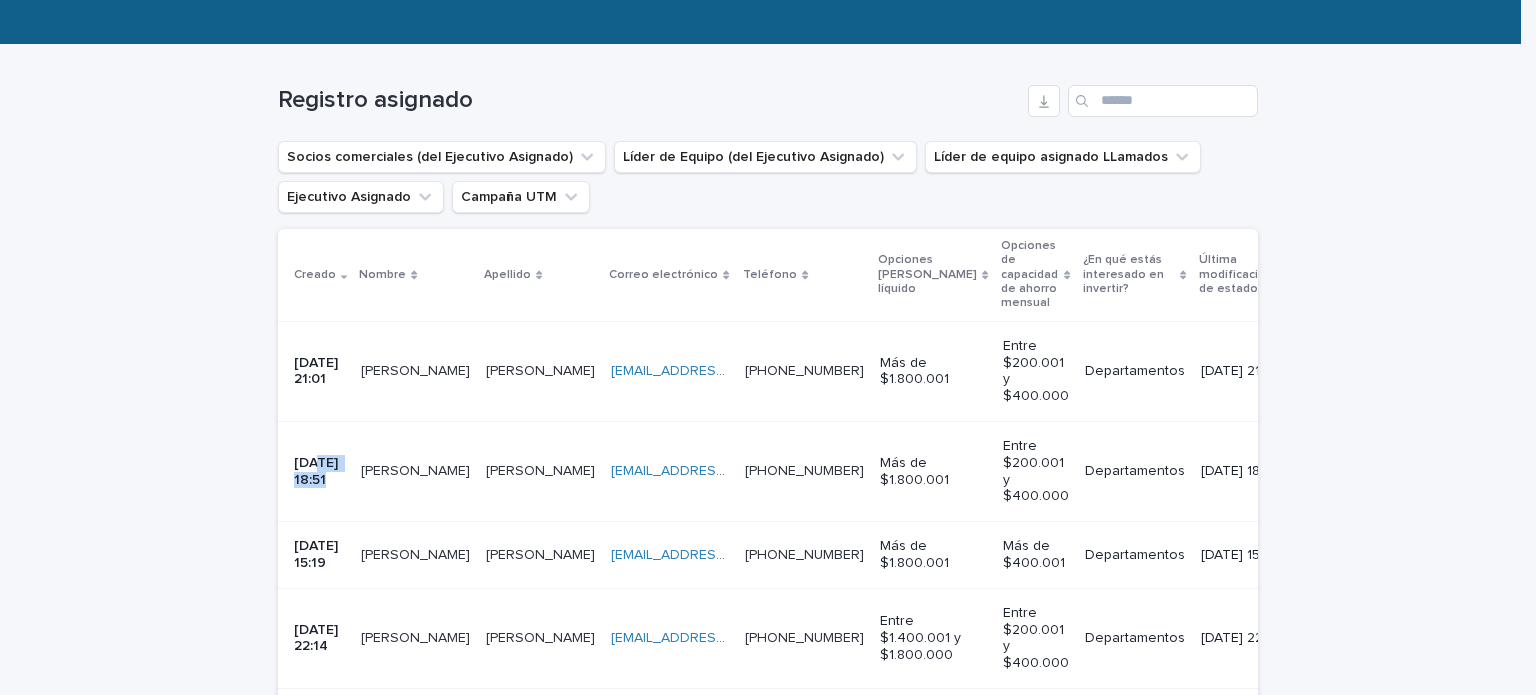 drag, startPoint x: 379, startPoint y: 477, endPoint x: 308, endPoint y: 459, distance: 73.24616 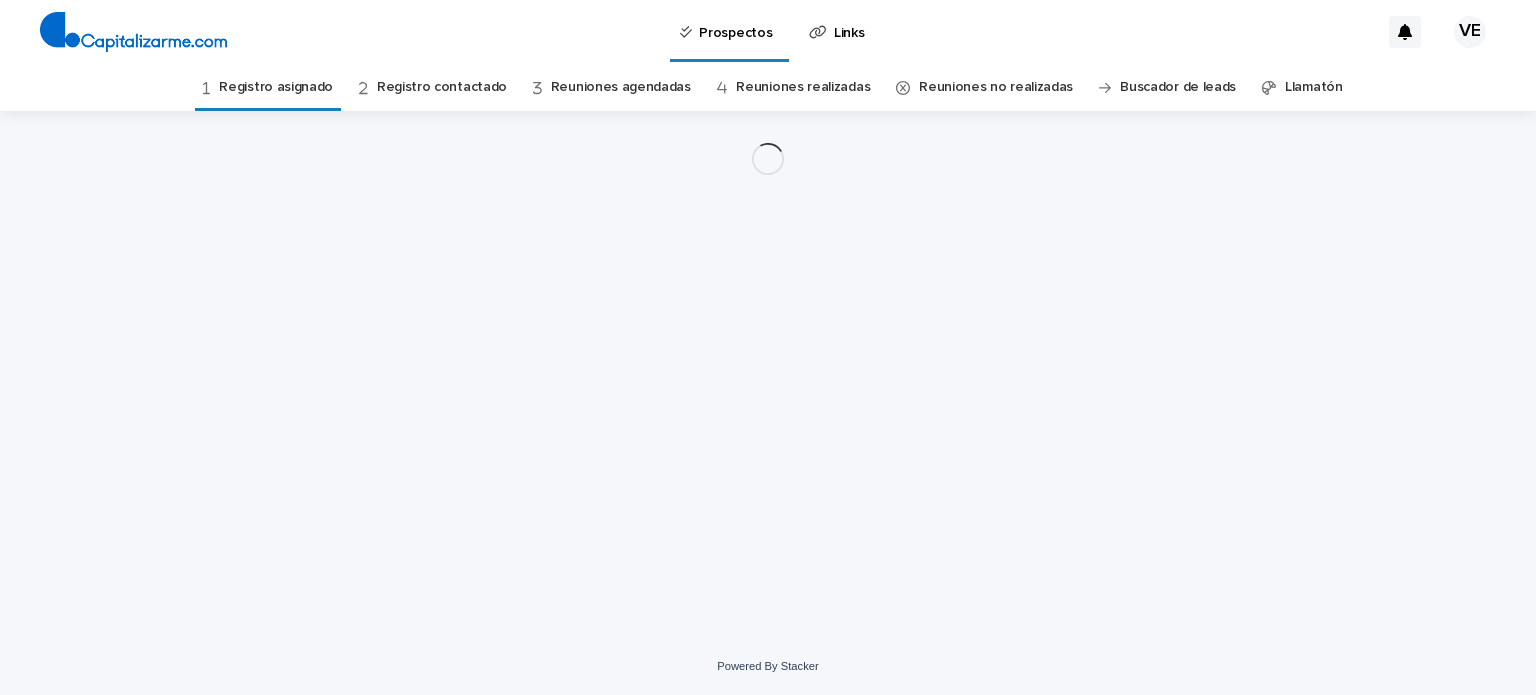 scroll, scrollTop: 0, scrollLeft: 0, axis: both 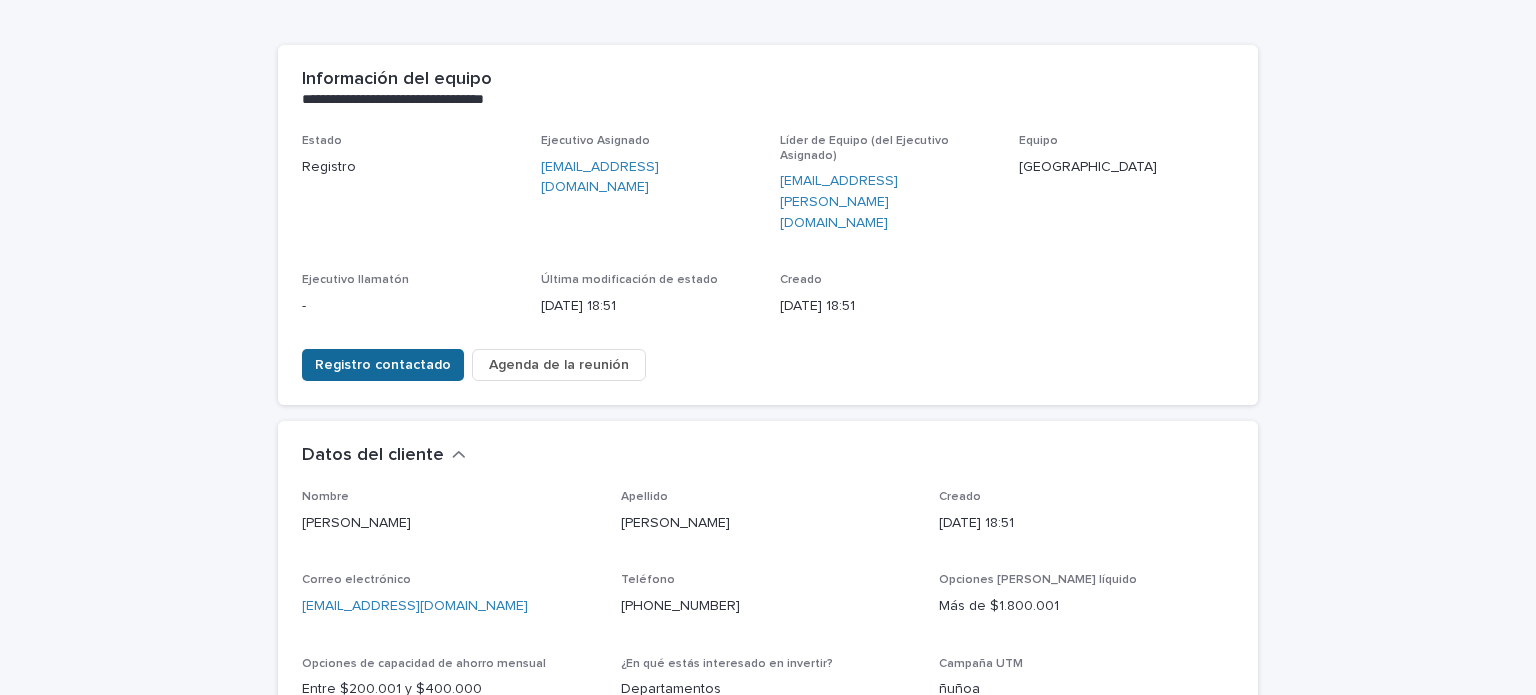 click on "Registro contactado" at bounding box center [383, 365] 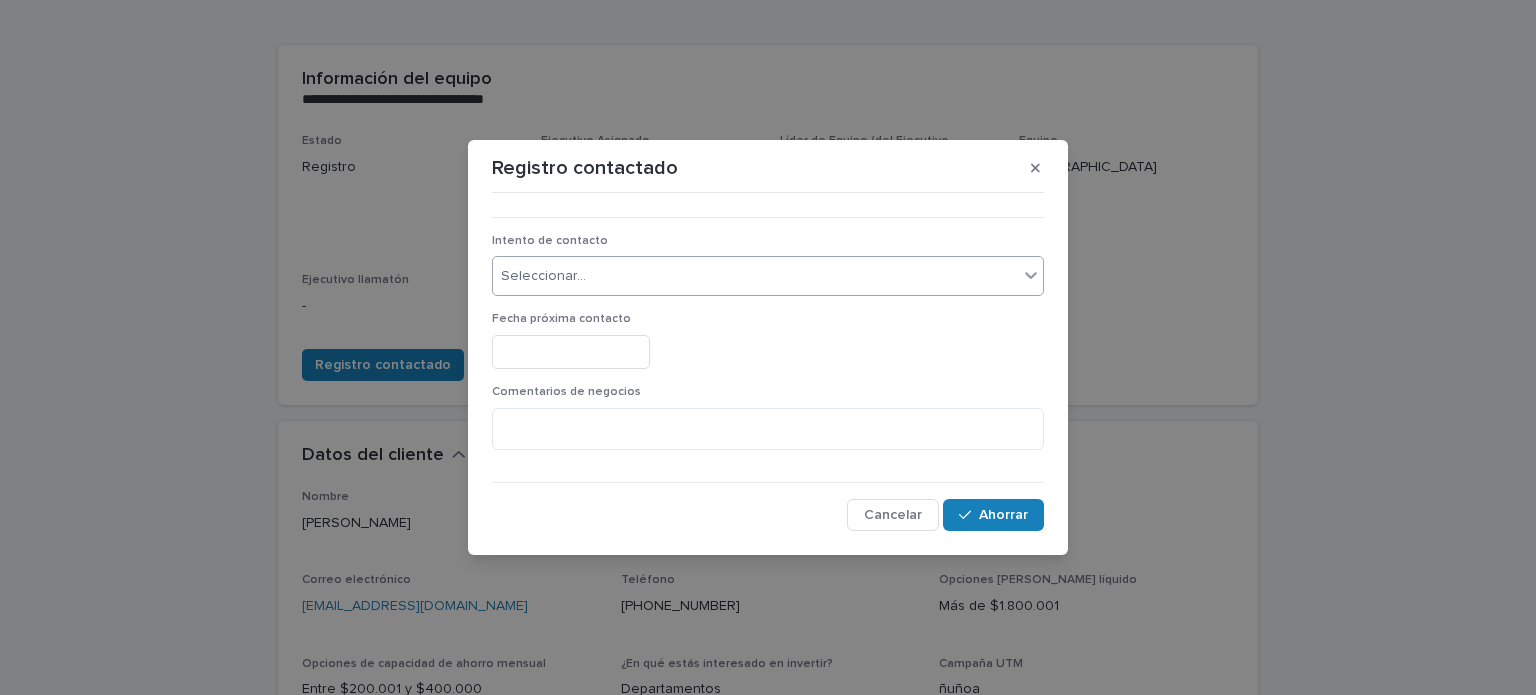 click on "Seleccionar..." at bounding box center (543, 276) 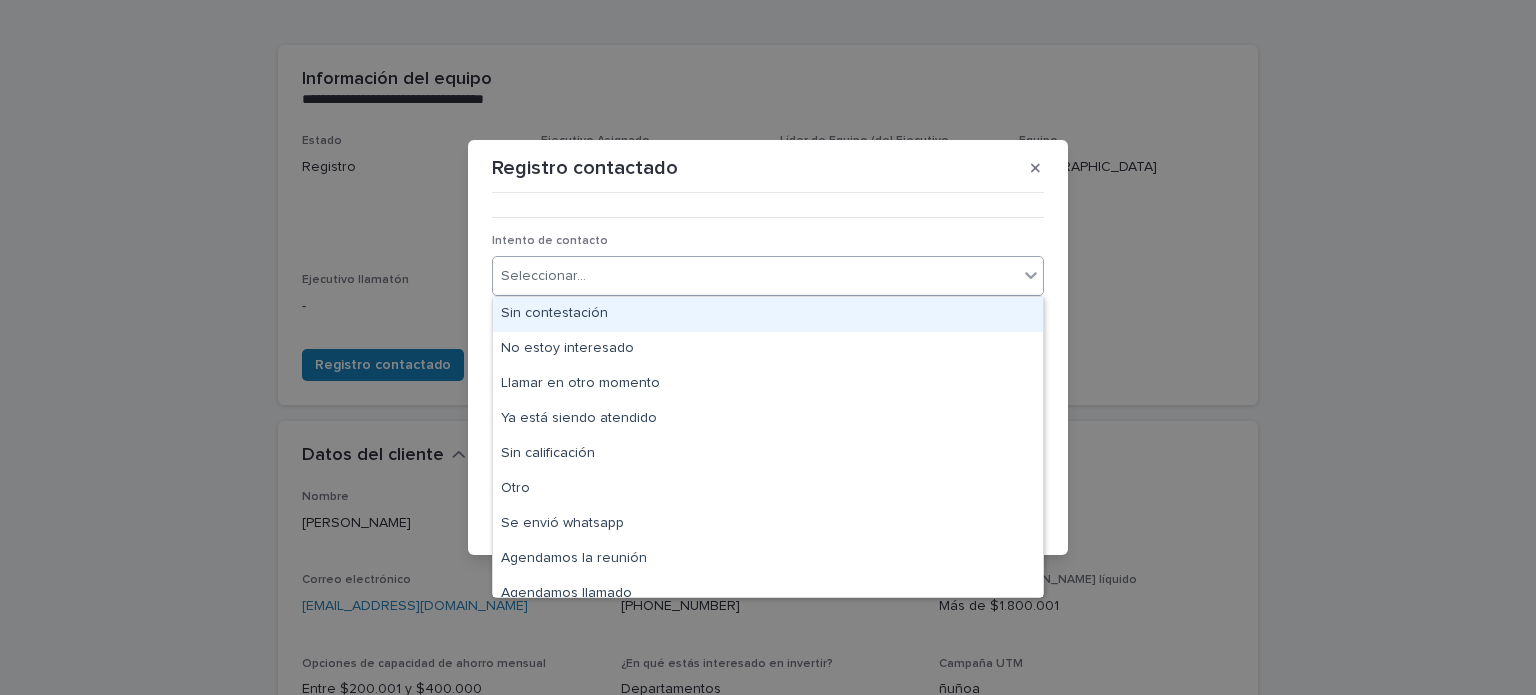 click on "Sin contestación" at bounding box center (554, 313) 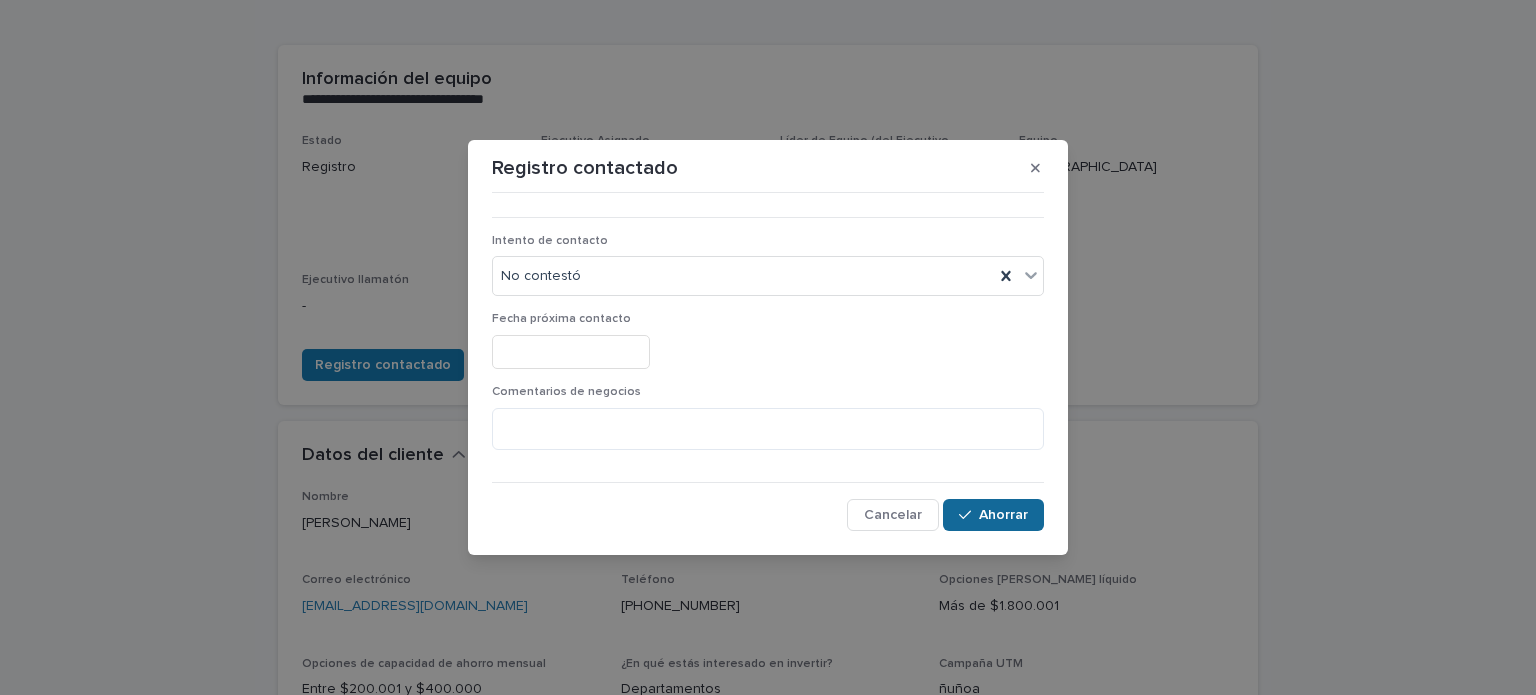 click on "Ahorrar" at bounding box center (993, 515) 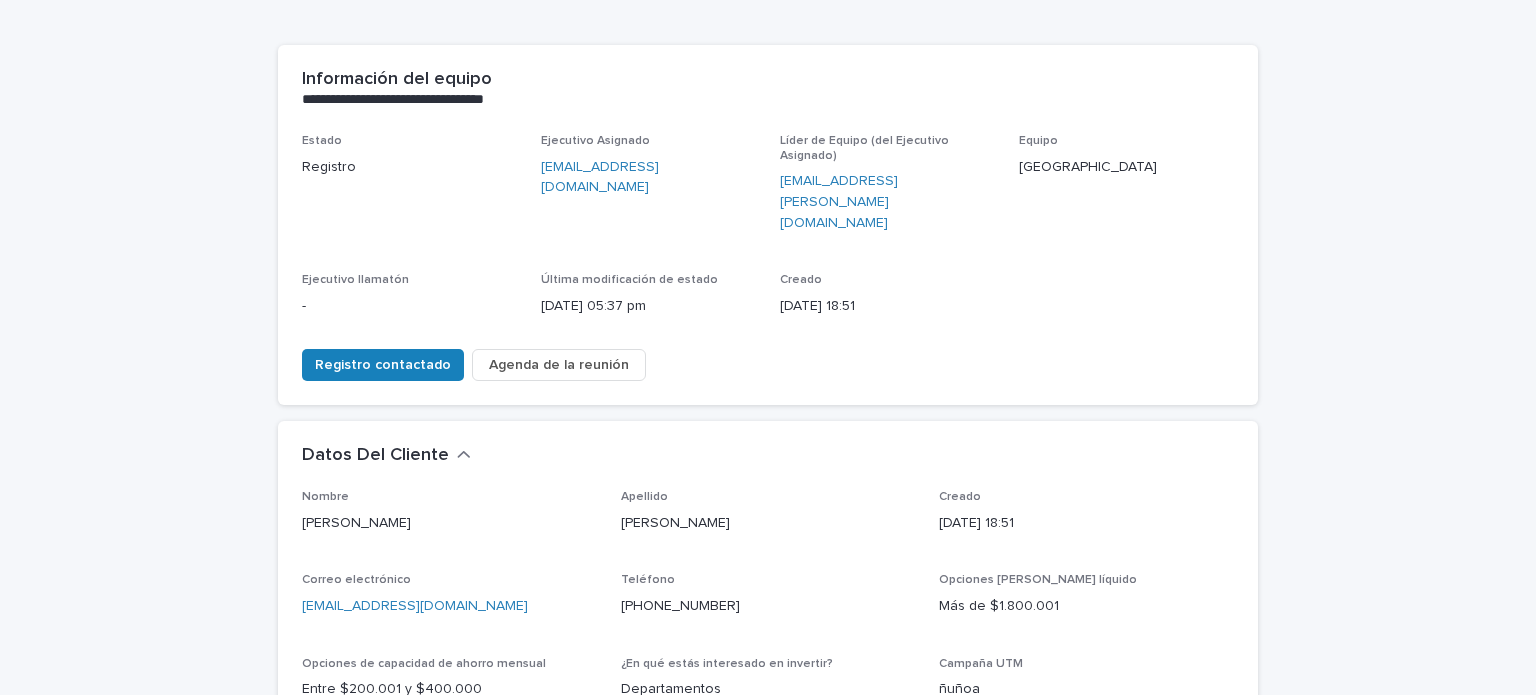 scroll, scrollTop: 0, scrollLeft: 0, axis: both 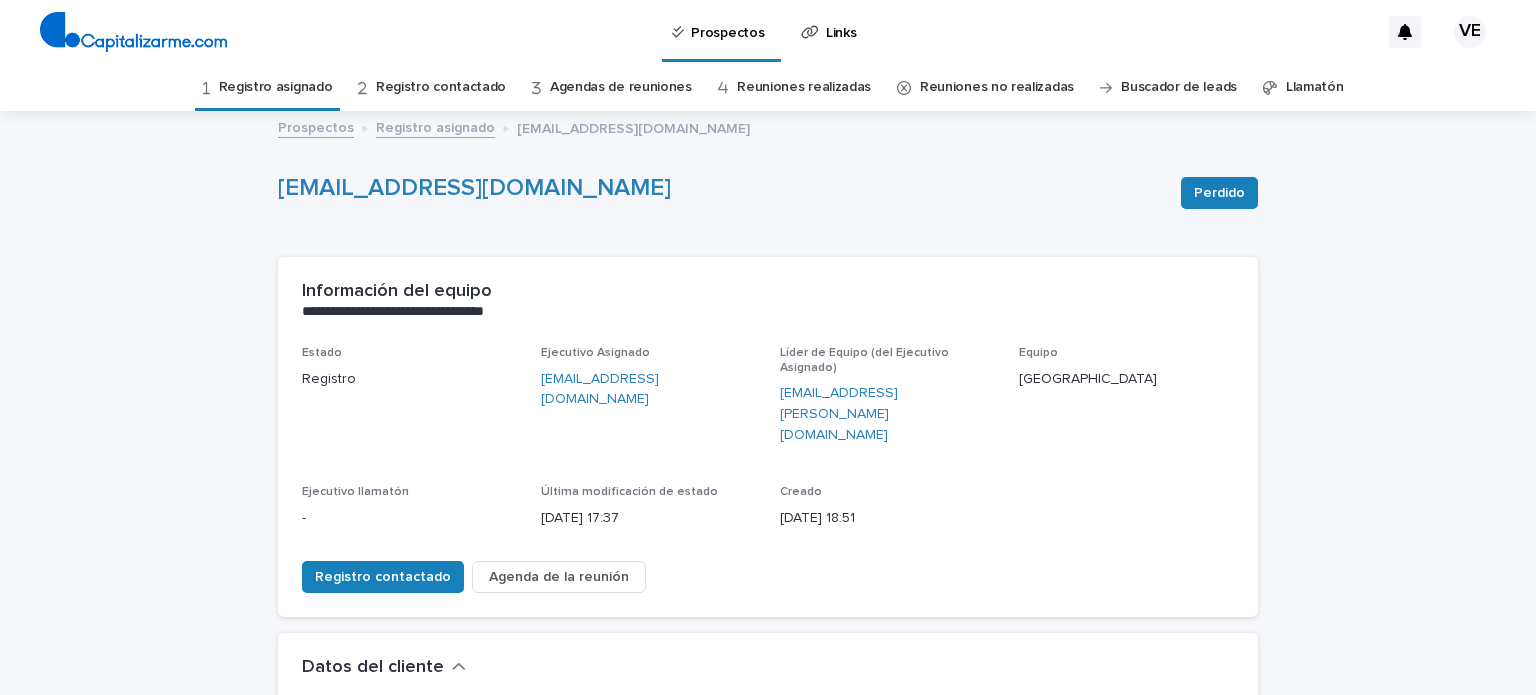 click on "Prospectos" at bounding box center [316, 128] 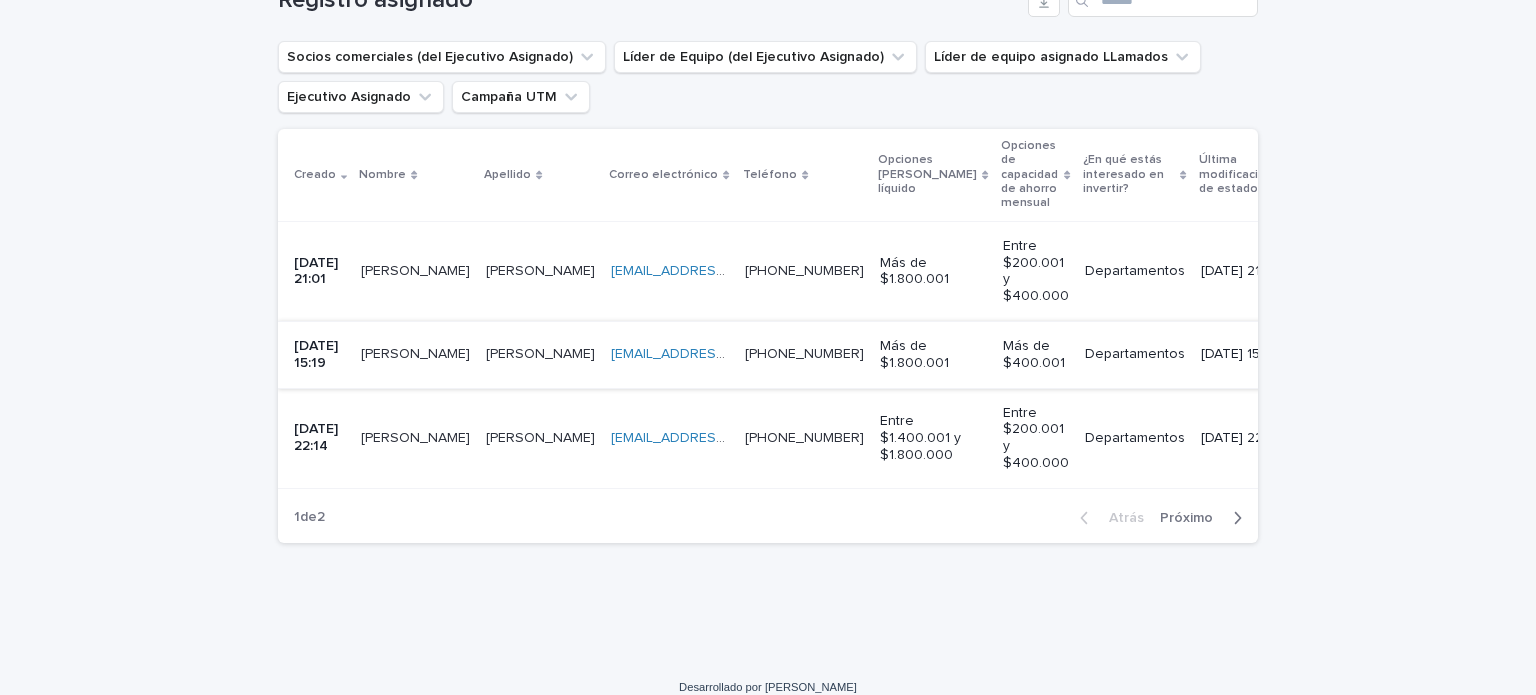scroll, scrollTop: 401, scrollLeft: 0, axis: vertical 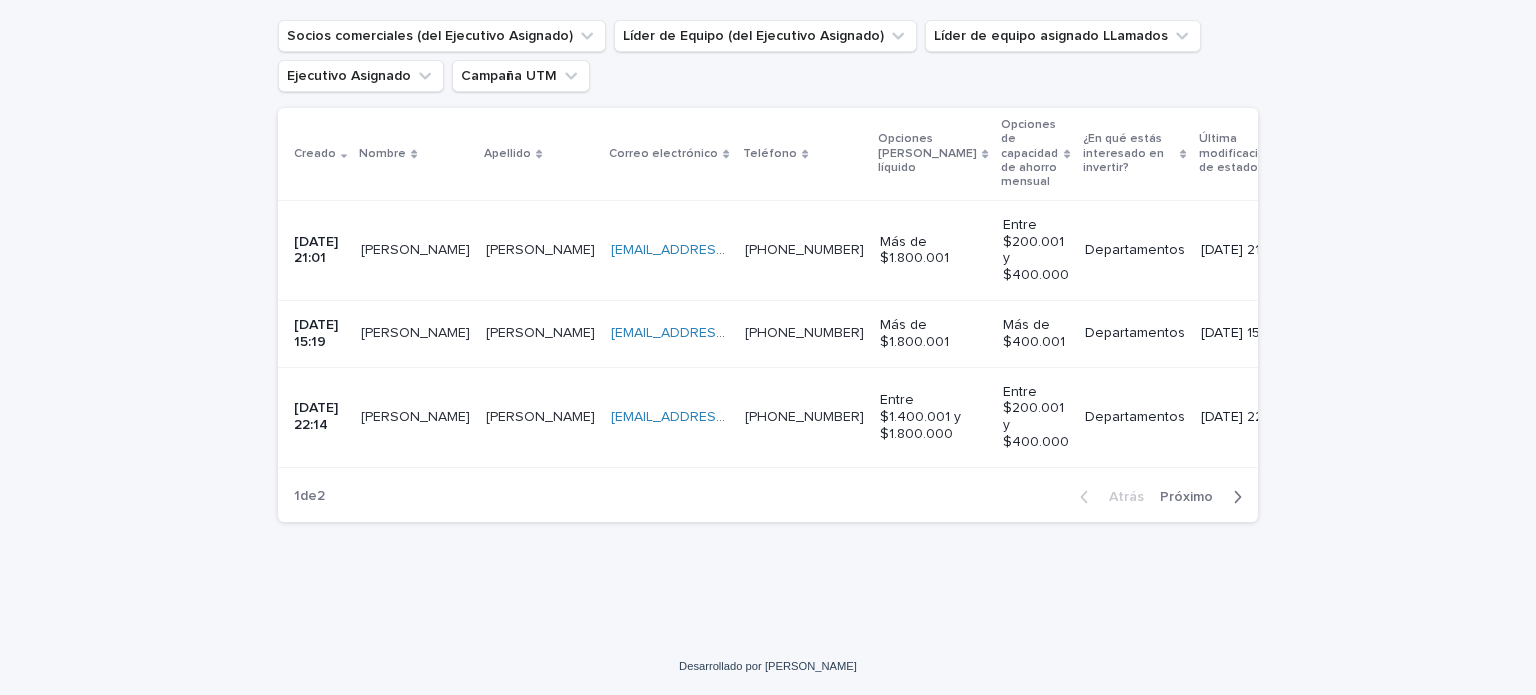 click on "[DATE] 22:14" at bounding box center [318, 416] 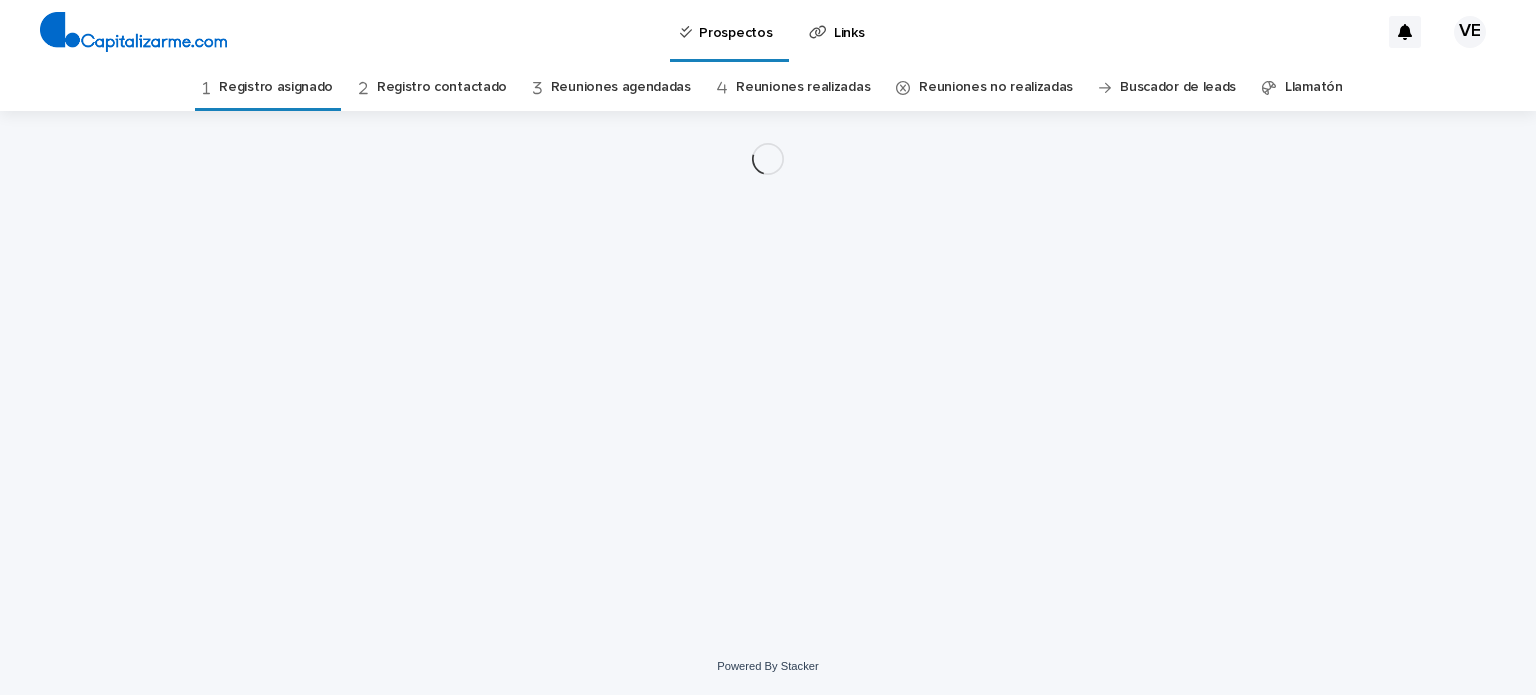 scroll, scrollTop: 0, scrollLeft: 0, axis: both 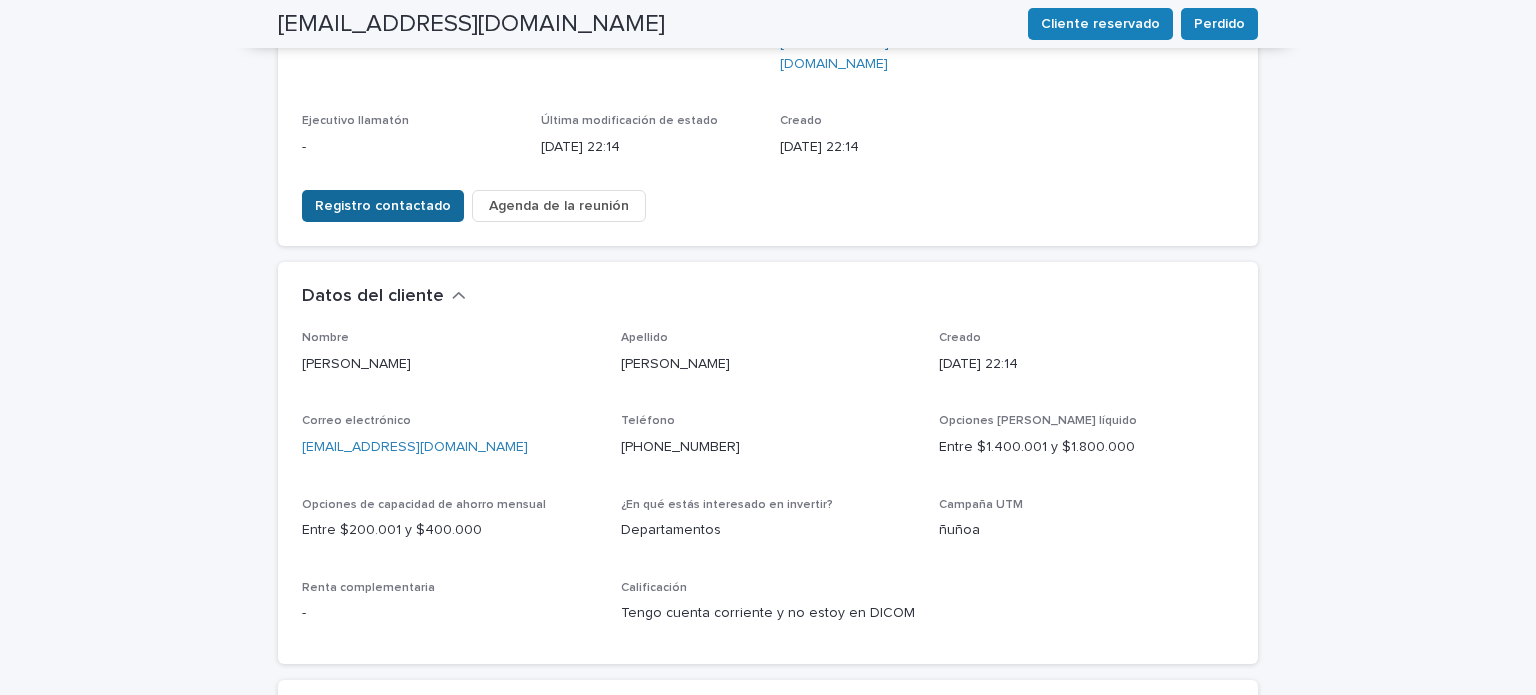 click on "Registro contactado" at bounding box center [383, 206] 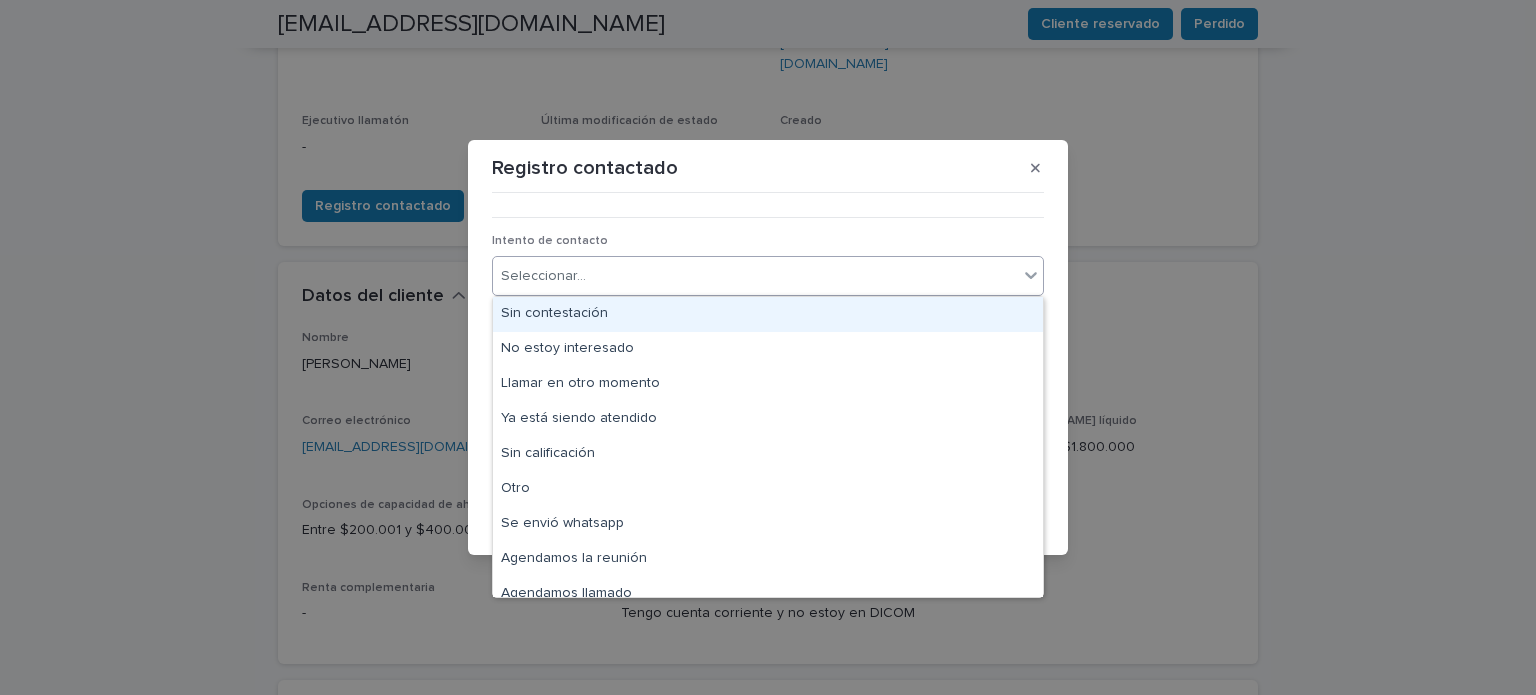 click on "Seleccionar..." at bounding box center (543, 276) 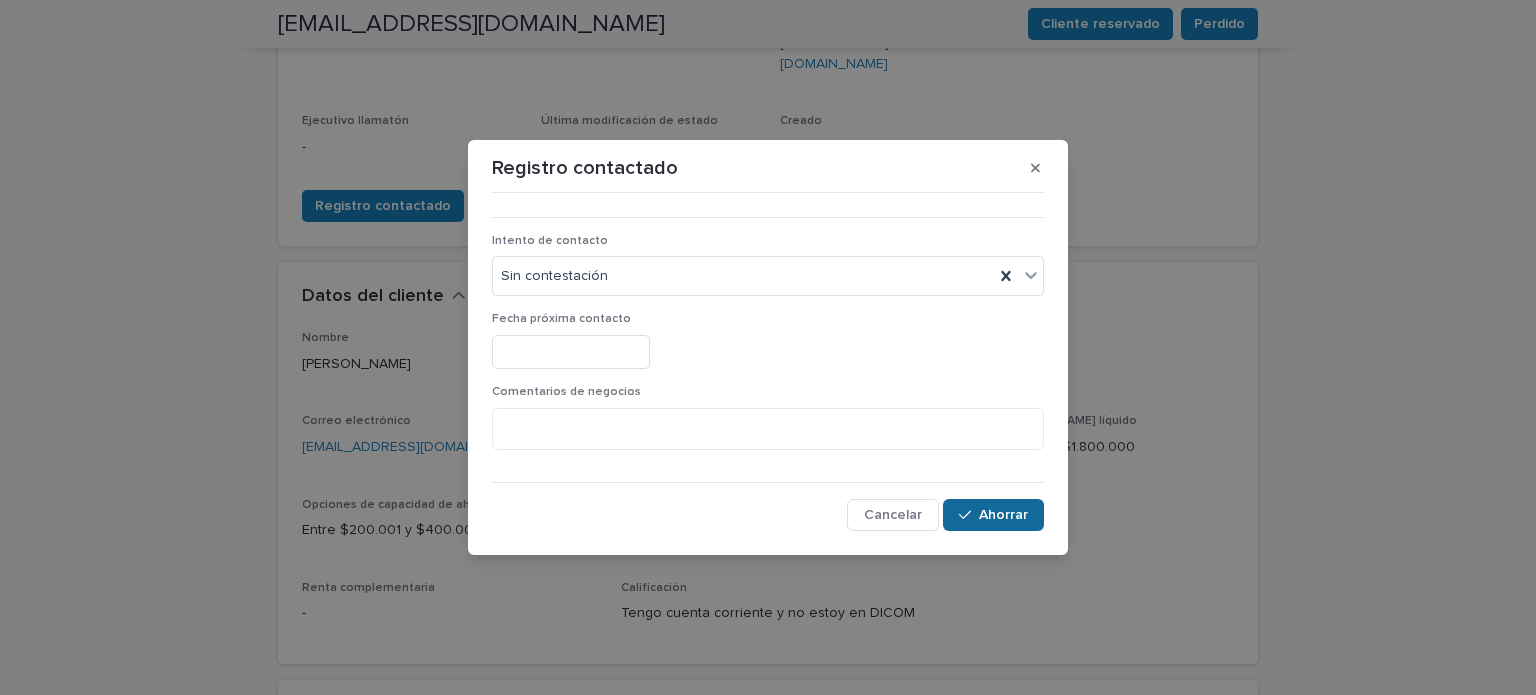 click on "Ahorrar" at bounding box center [1003, 515] 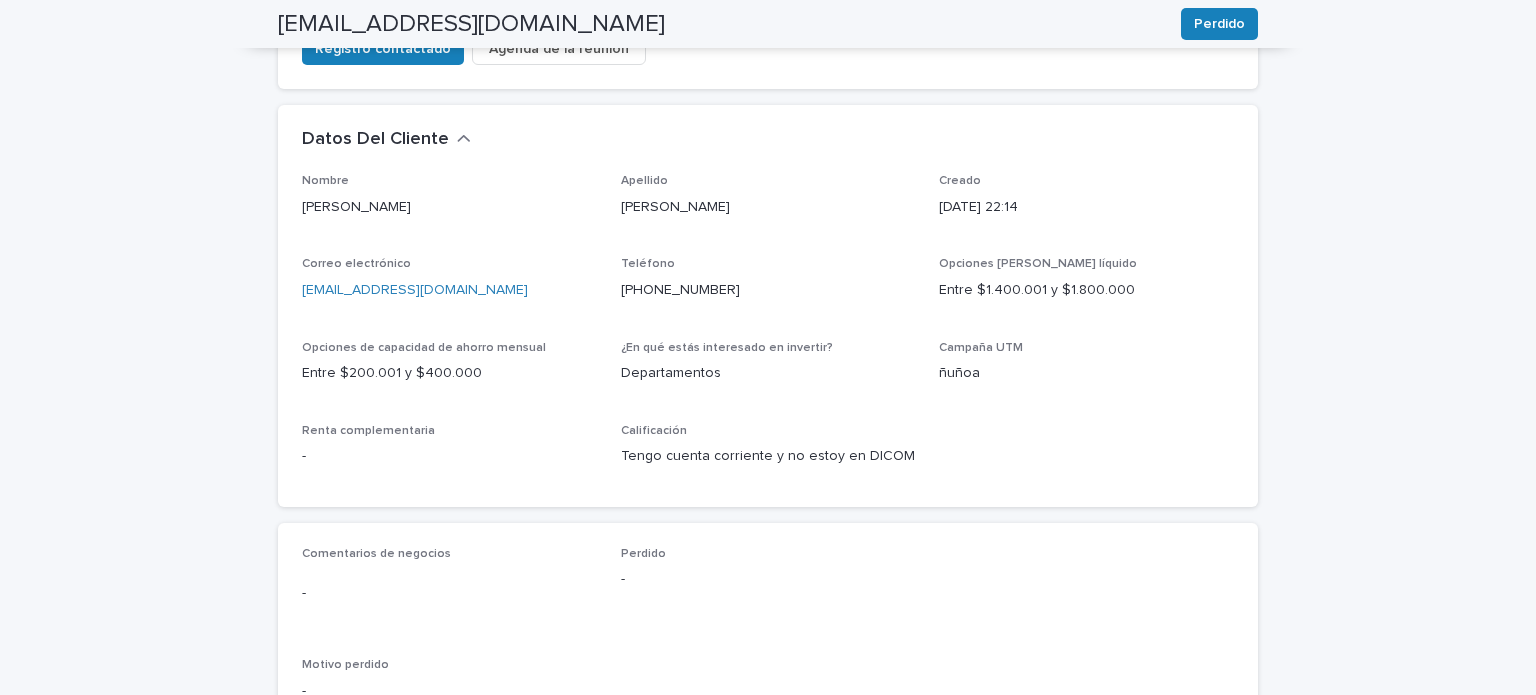scroll, scrollTop: 0, scrollLeft: 0, axis: both 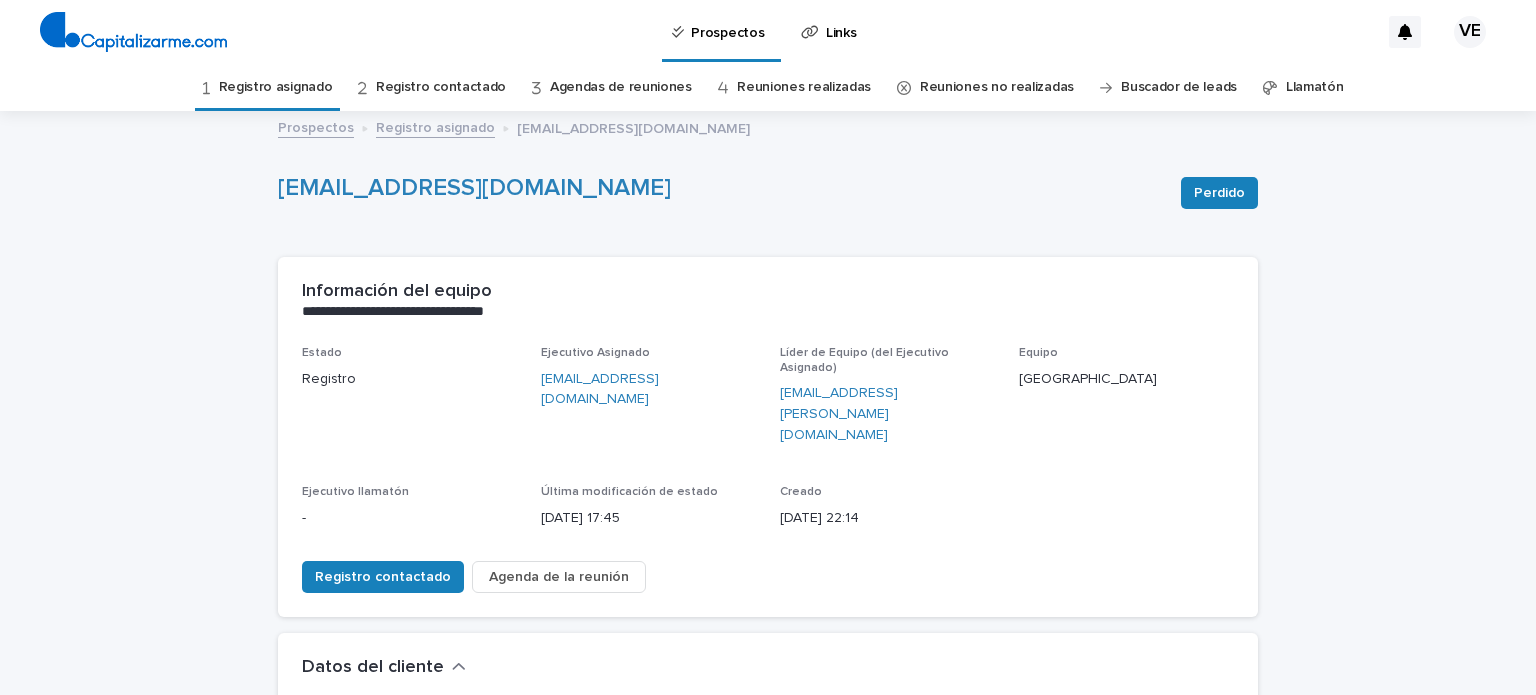 click on "Prospectos" at bounding box center (316, 128) 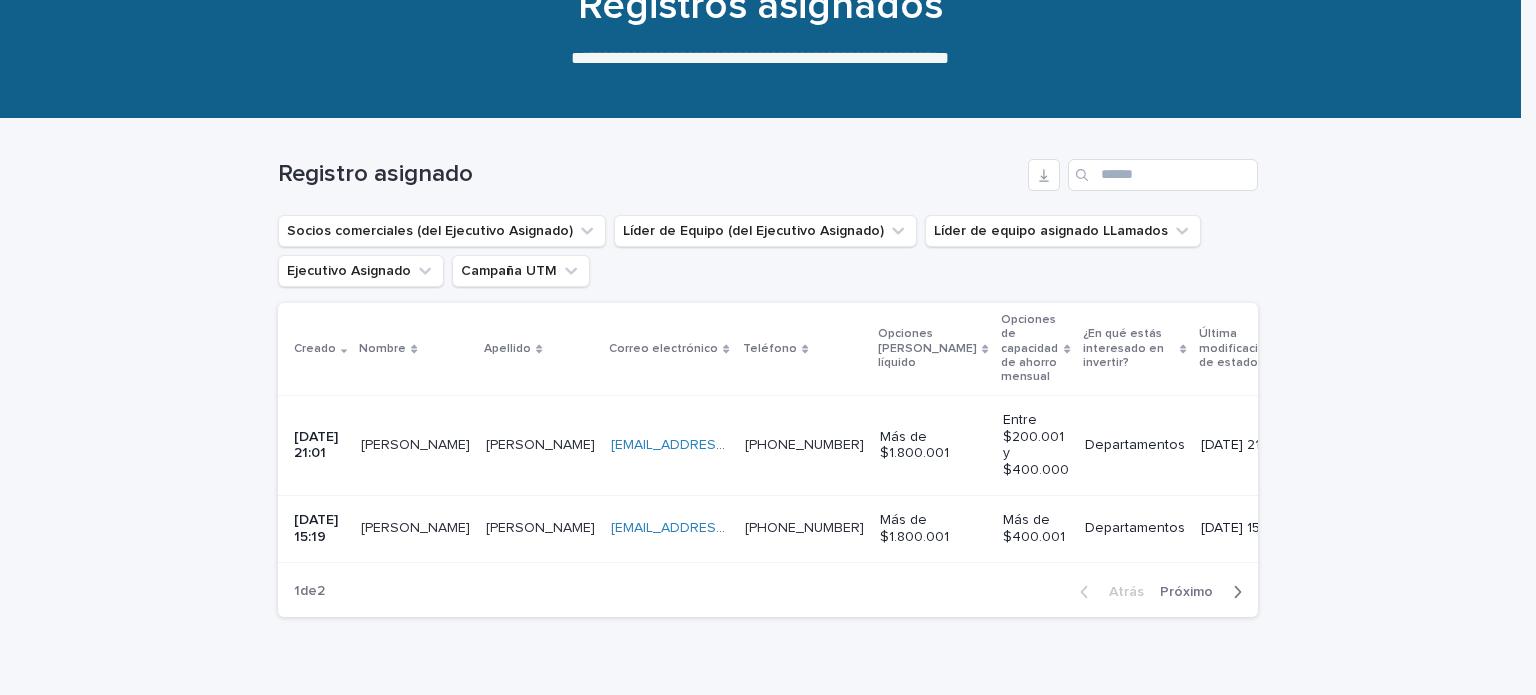scroll, scrollTop: 204, scrollLeft: 0, axis: vertical 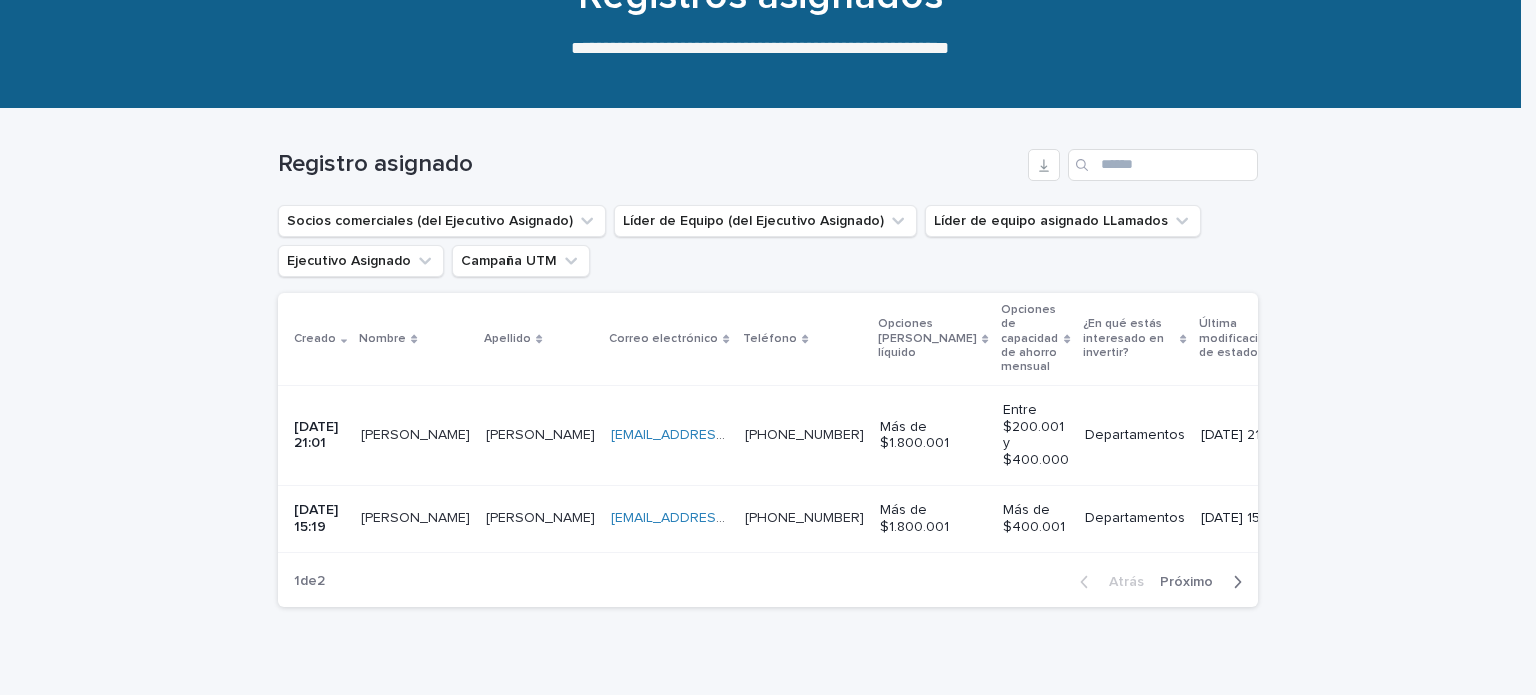 click on "[PERSON_NAME]" at bounding box center [417, 516] 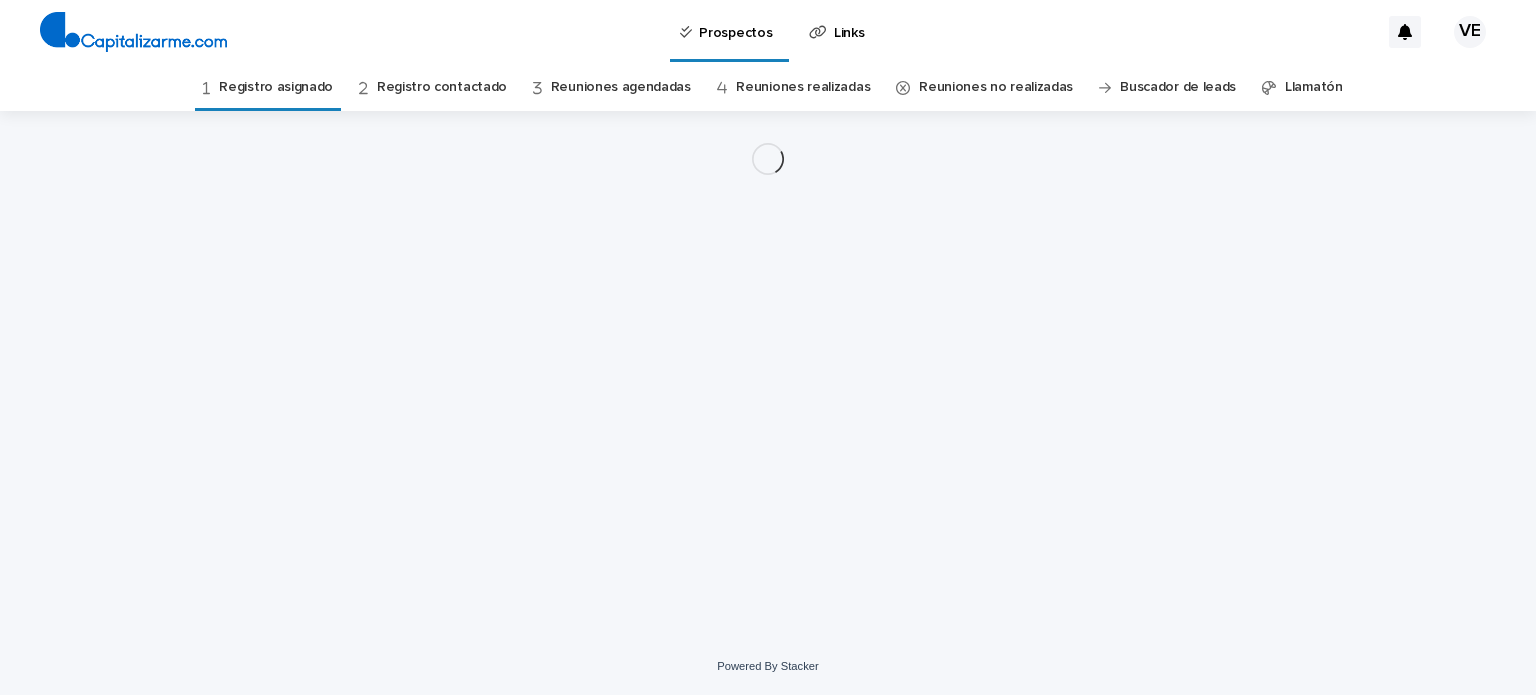 scroll, scrollTop: 0, scrollLeft: 0, axis: both 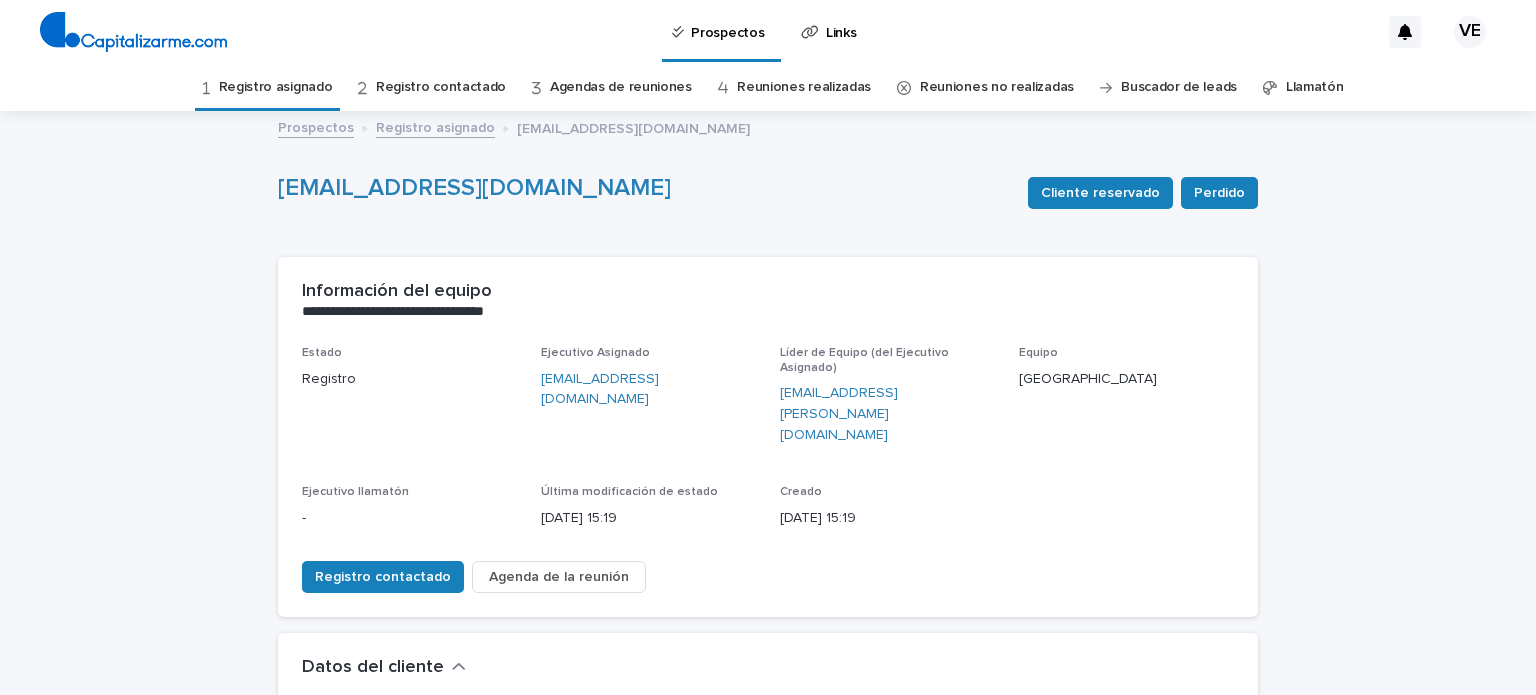 click on "Prospectos" at bounding box center [316, 128] 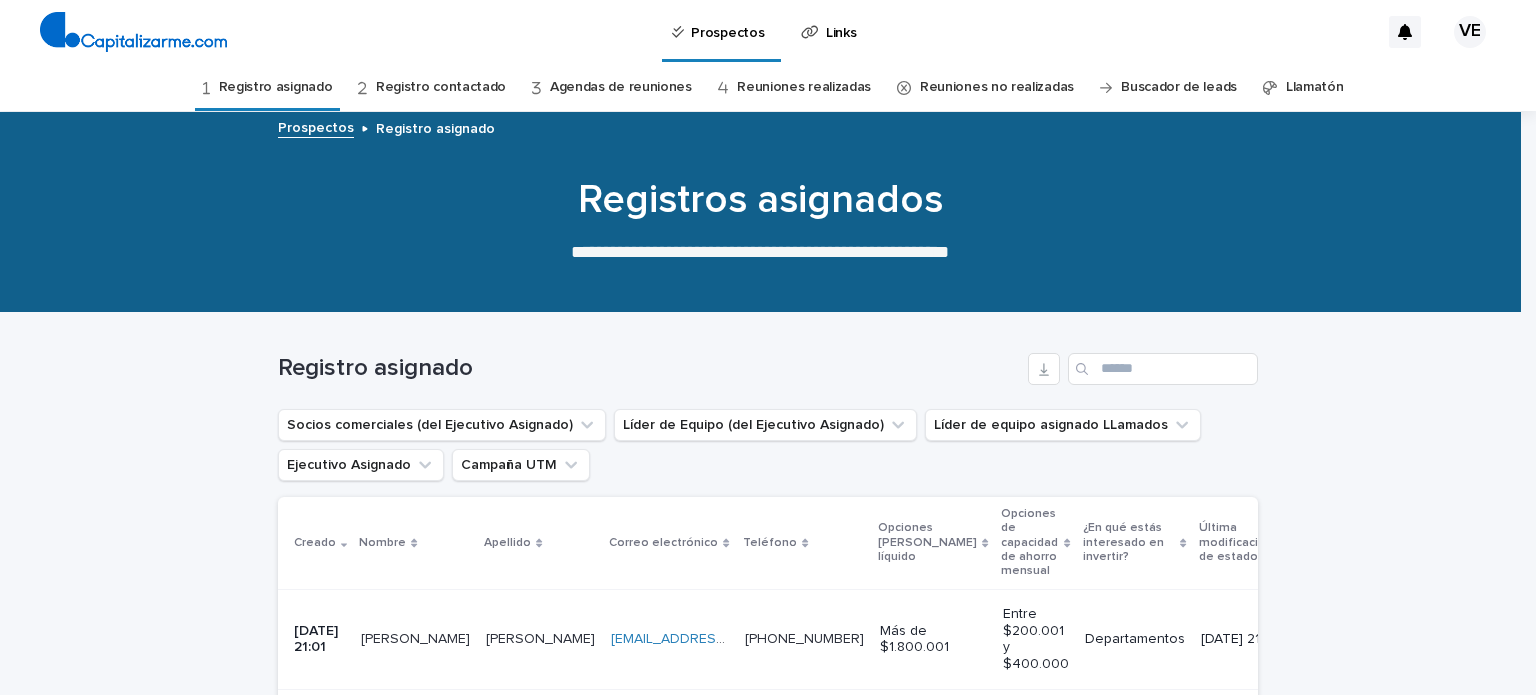 drag, startPoint x: 1510, startPoint y: 240, endPoint x: 1527, endPoint y: 227, distance: 21.400934 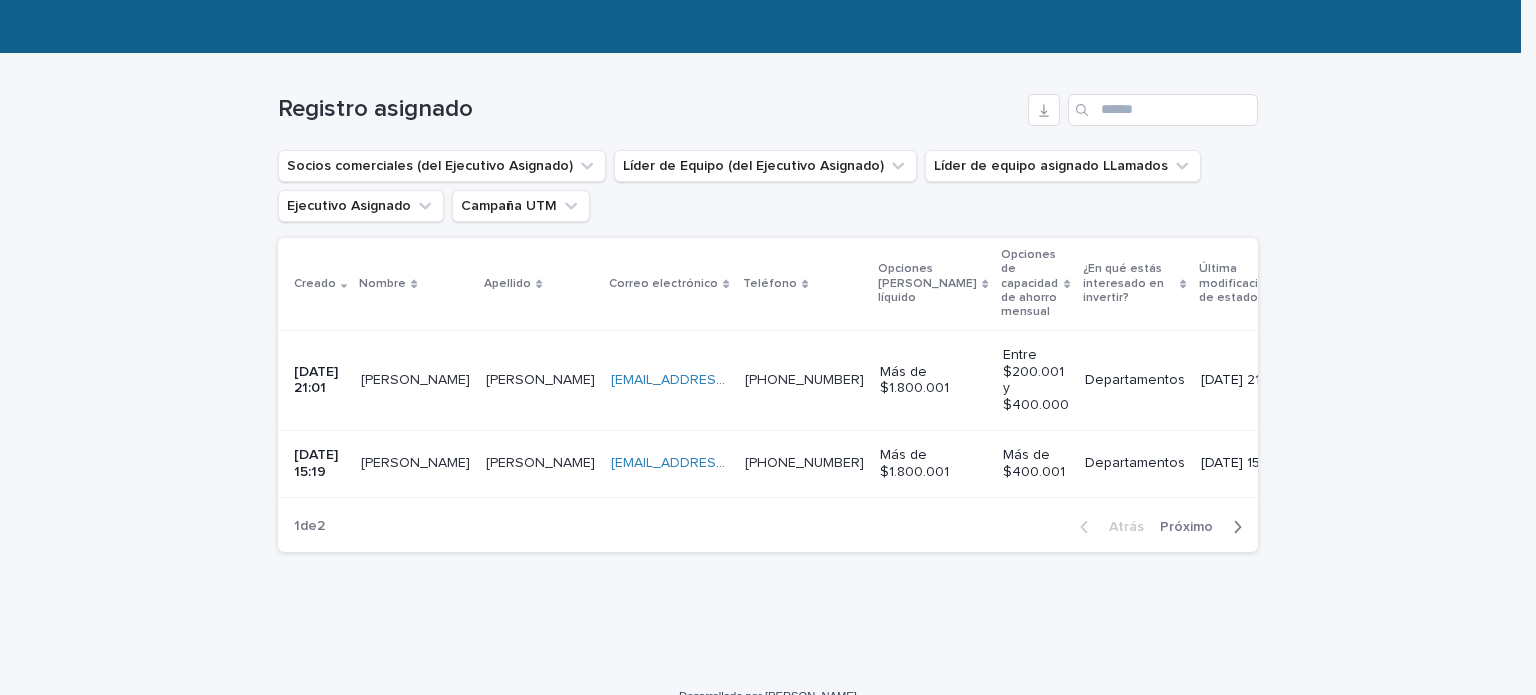 scroll, scrollTop: 261, scrollLeft: 0, axis: vertical 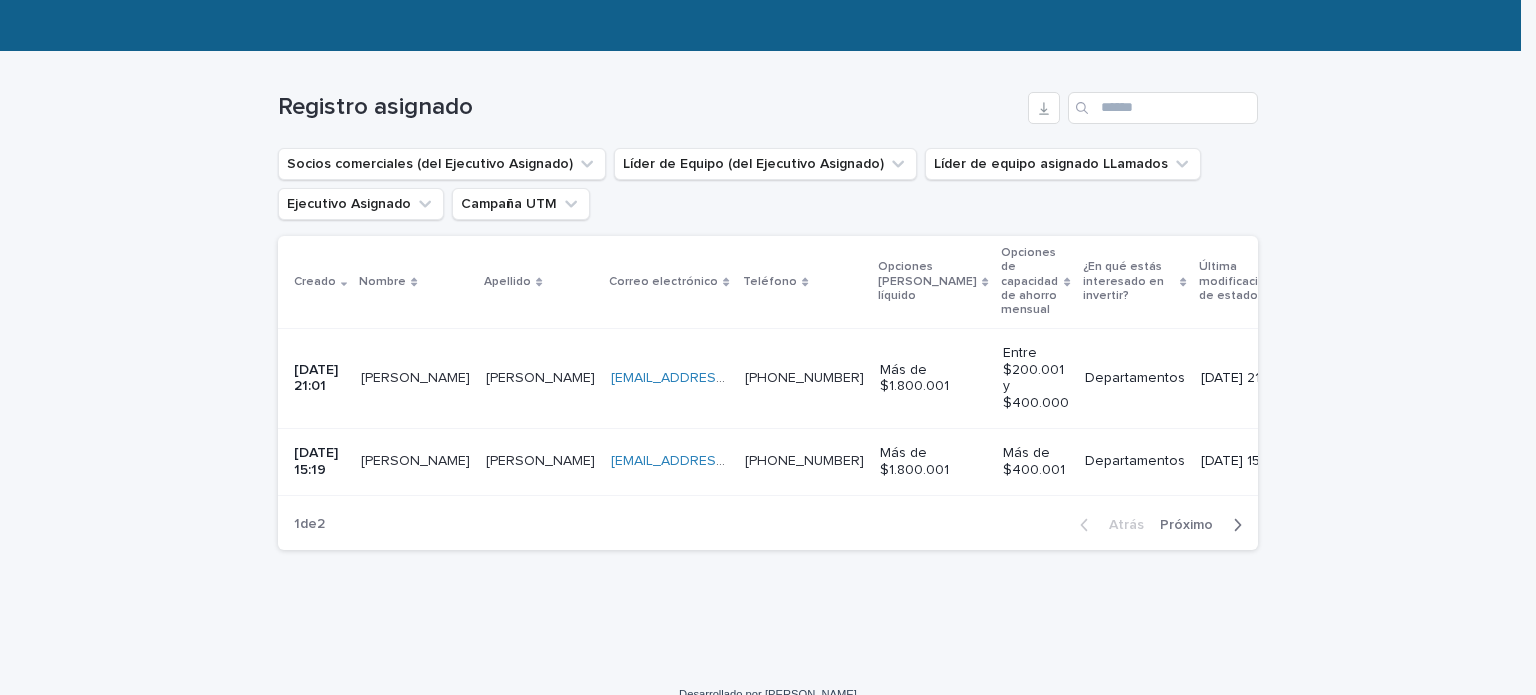 click on "[PERSON_NAME]" at bounding box center [415, 461] 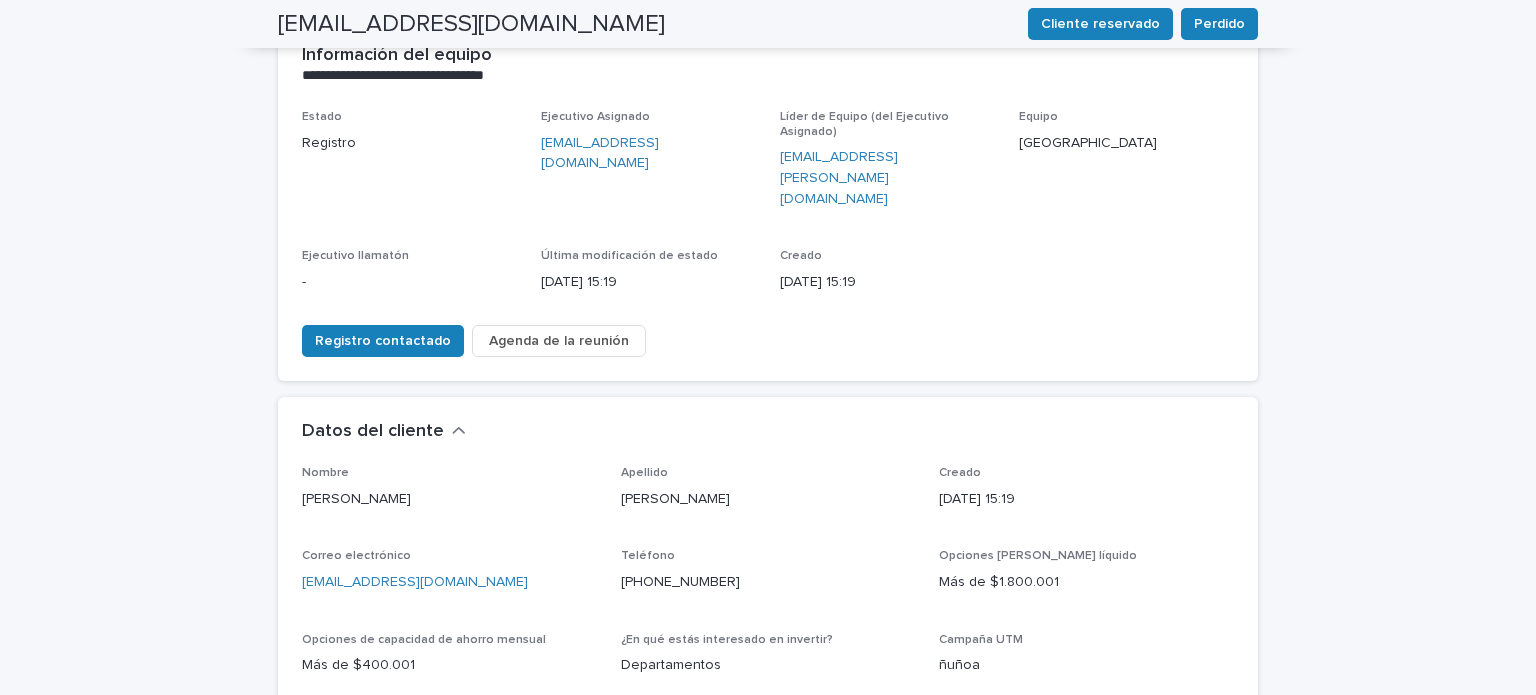 scroll, scrollTop: 64, scrollLeft: 0, axis: vertical 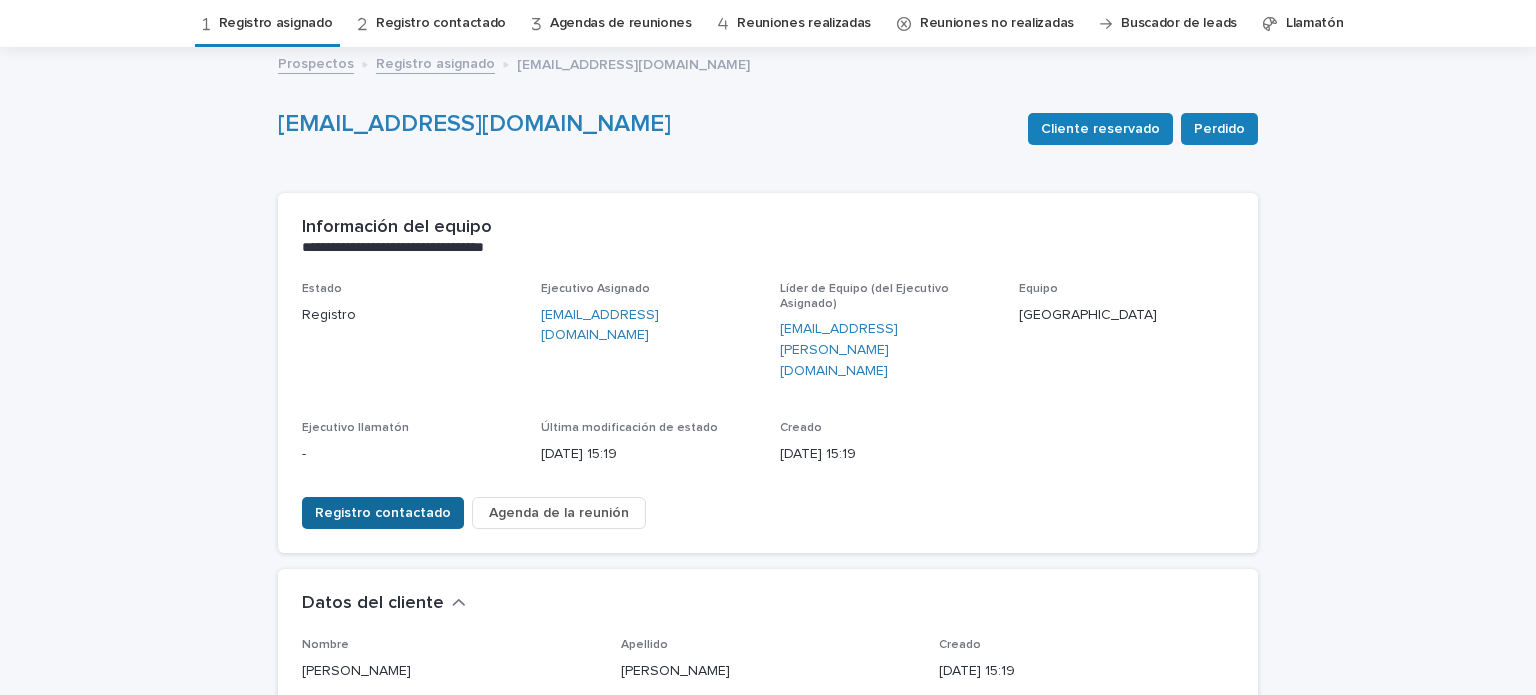 click on "Registro contactado" at bounding box center (383, 513) 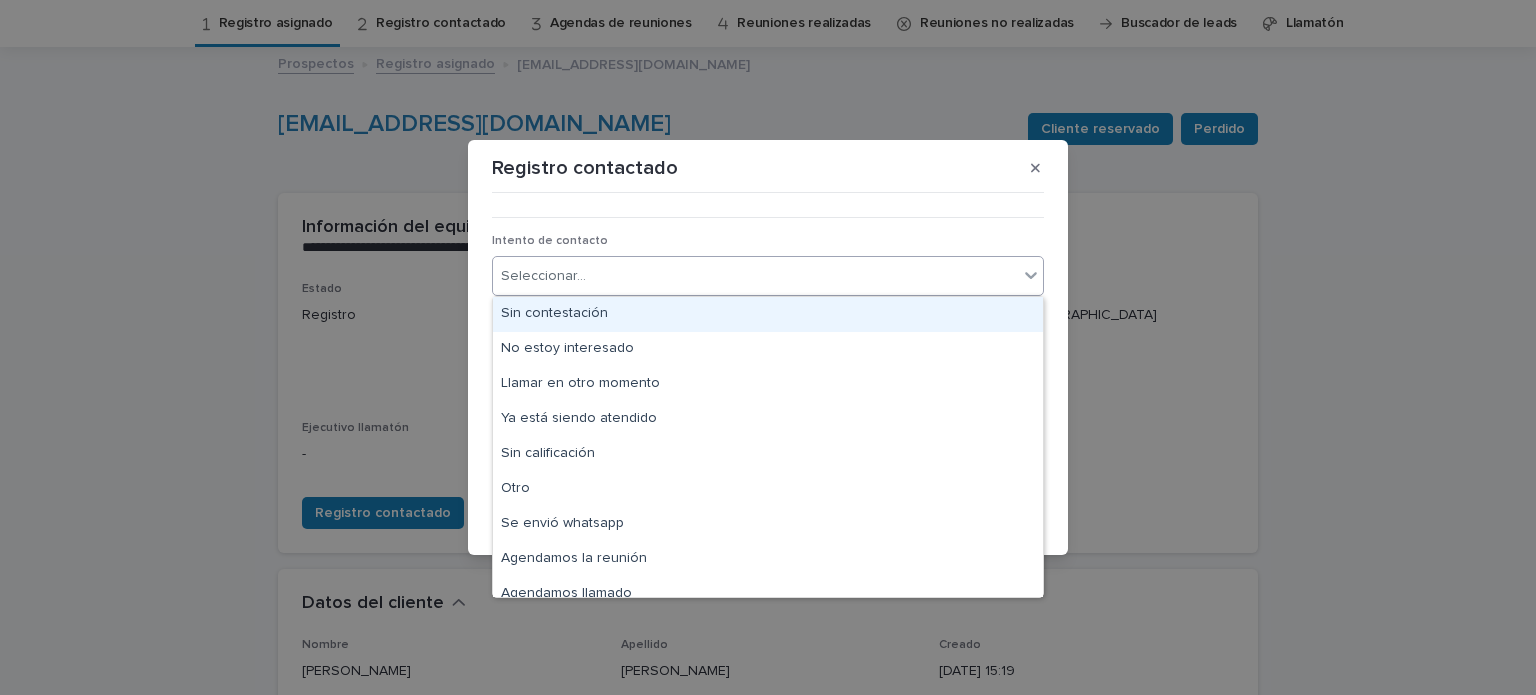 click on "Seleccionar..." at bounding box center (543, 276) 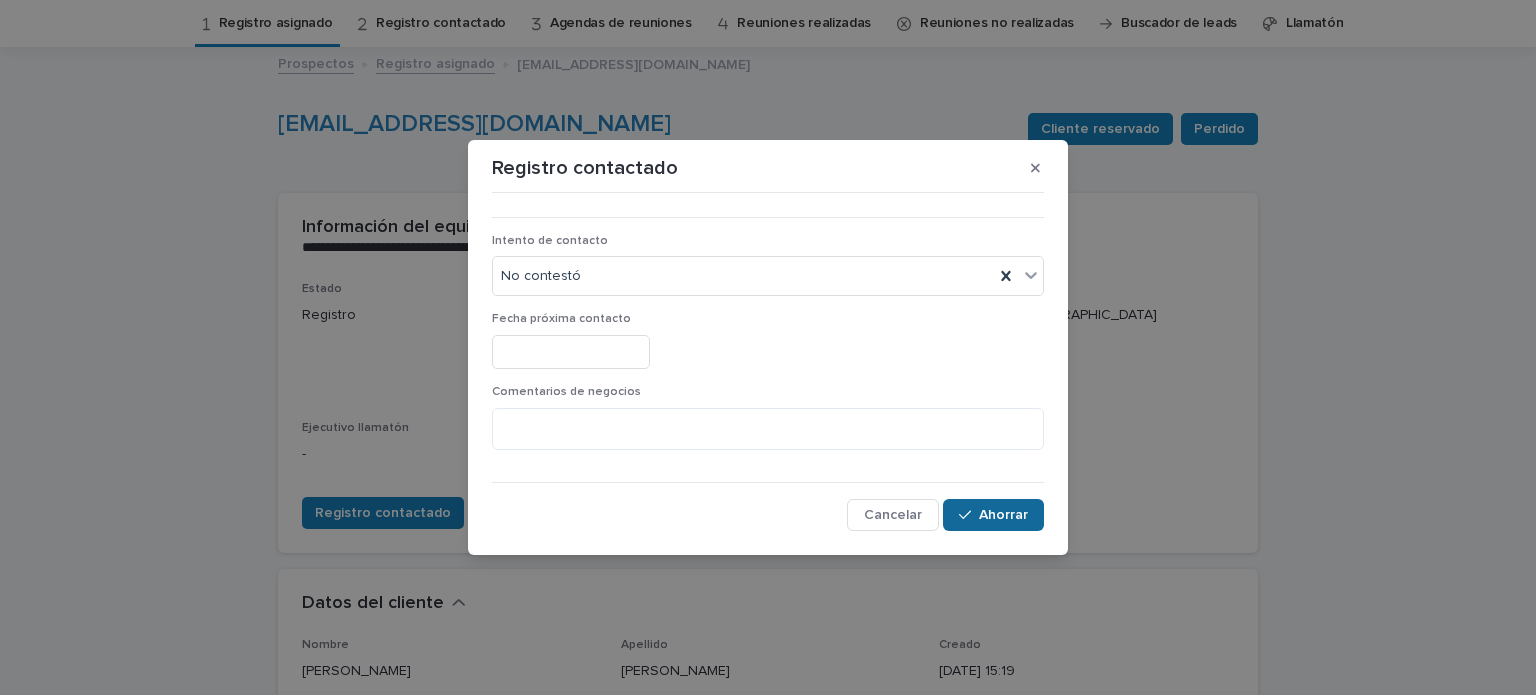 click on "Ahorrar" at bounding box center (1003, 515) 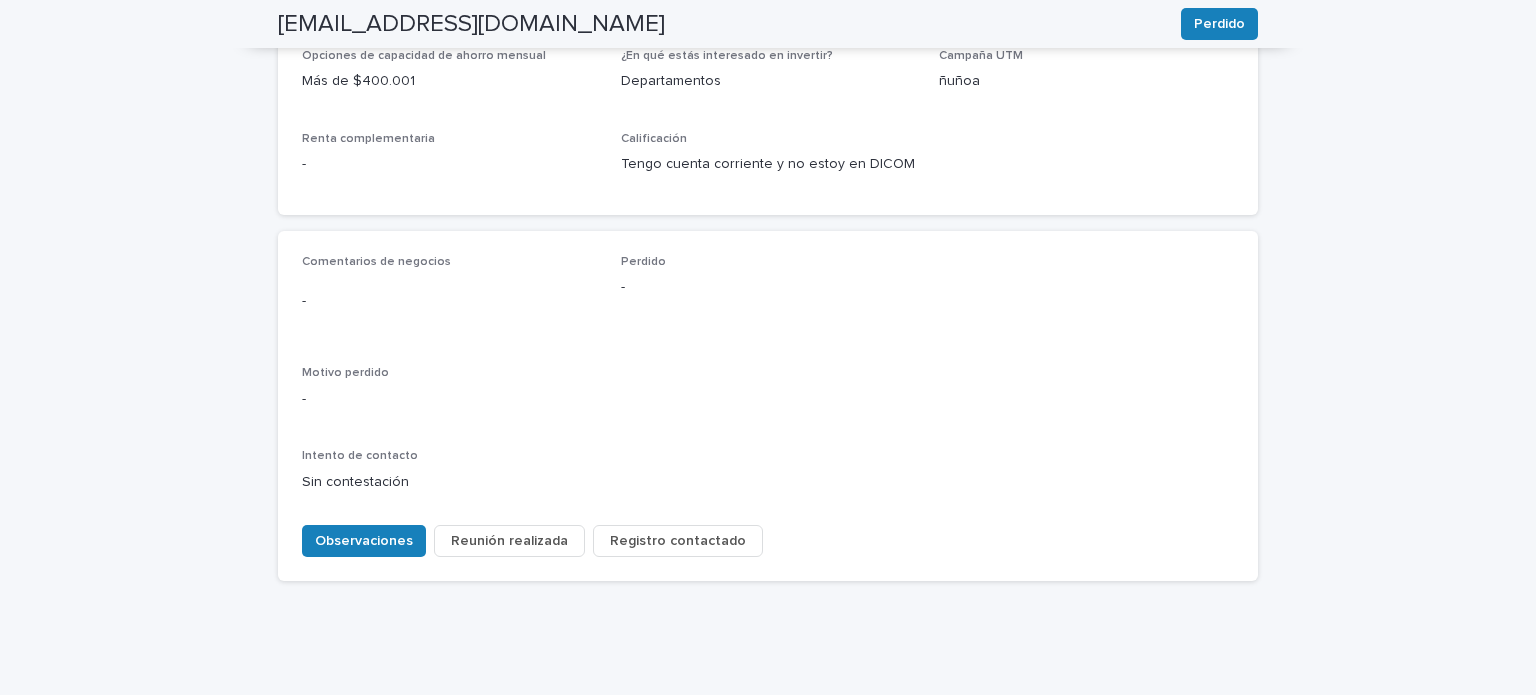 scroll, scrollTop: 821, scrollLeft: 0, axis: vertical 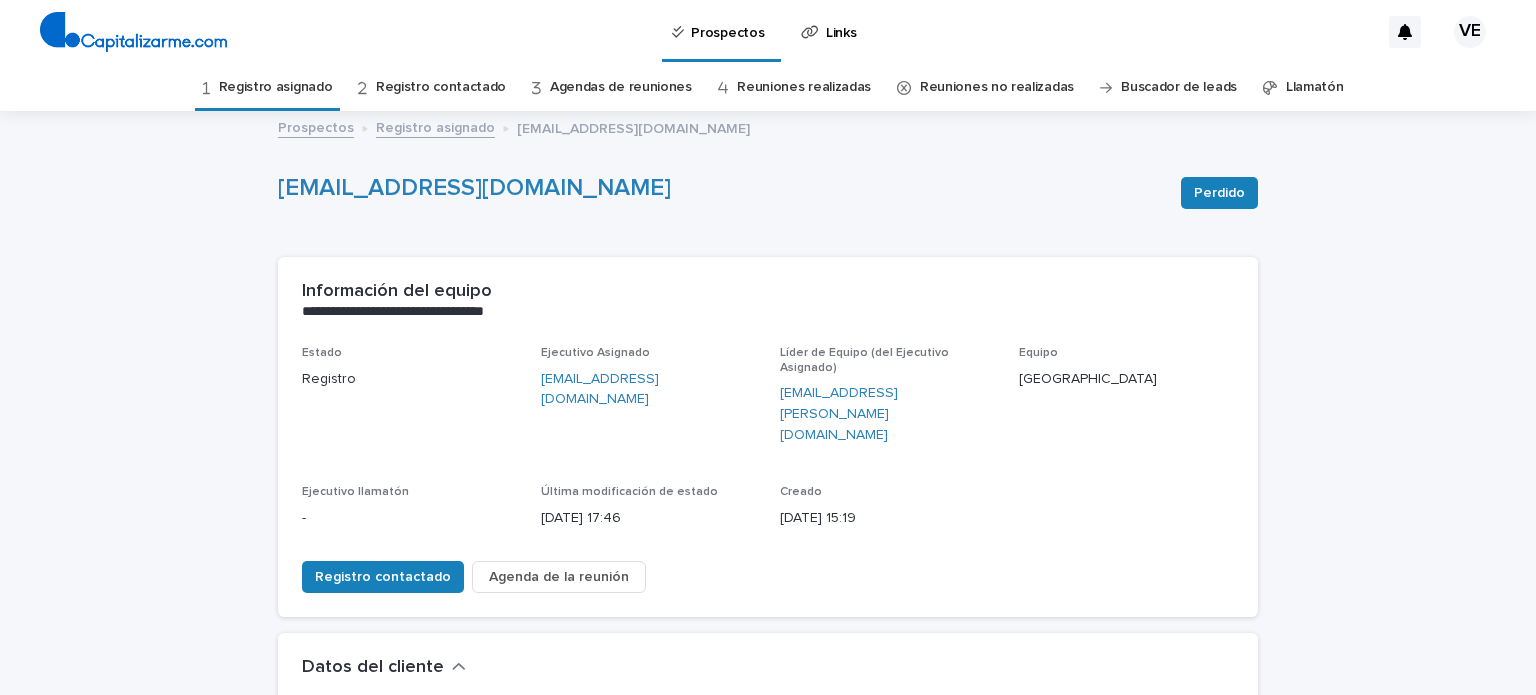 click on "Prospectos" at bounding box center [316, 128] 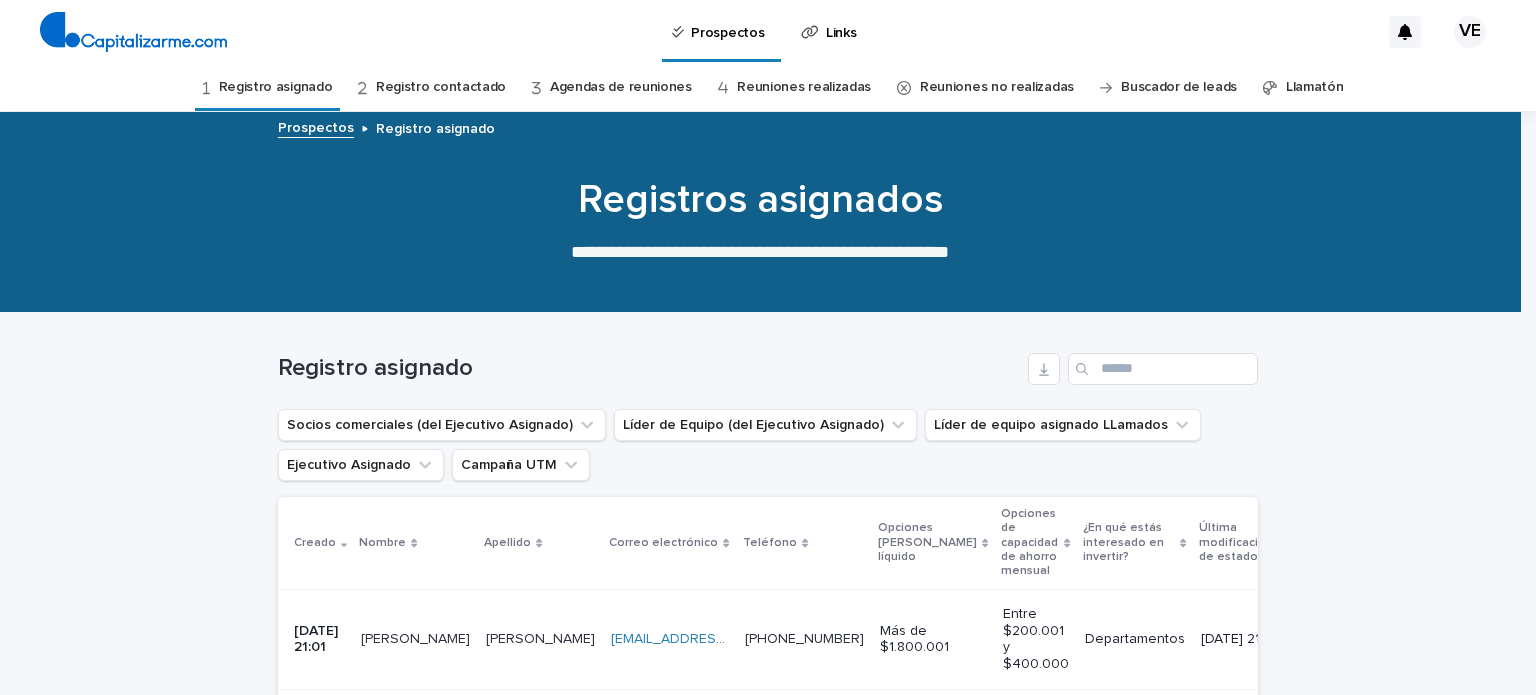 click on "Registro contactado" at bounding box center [441, 87] 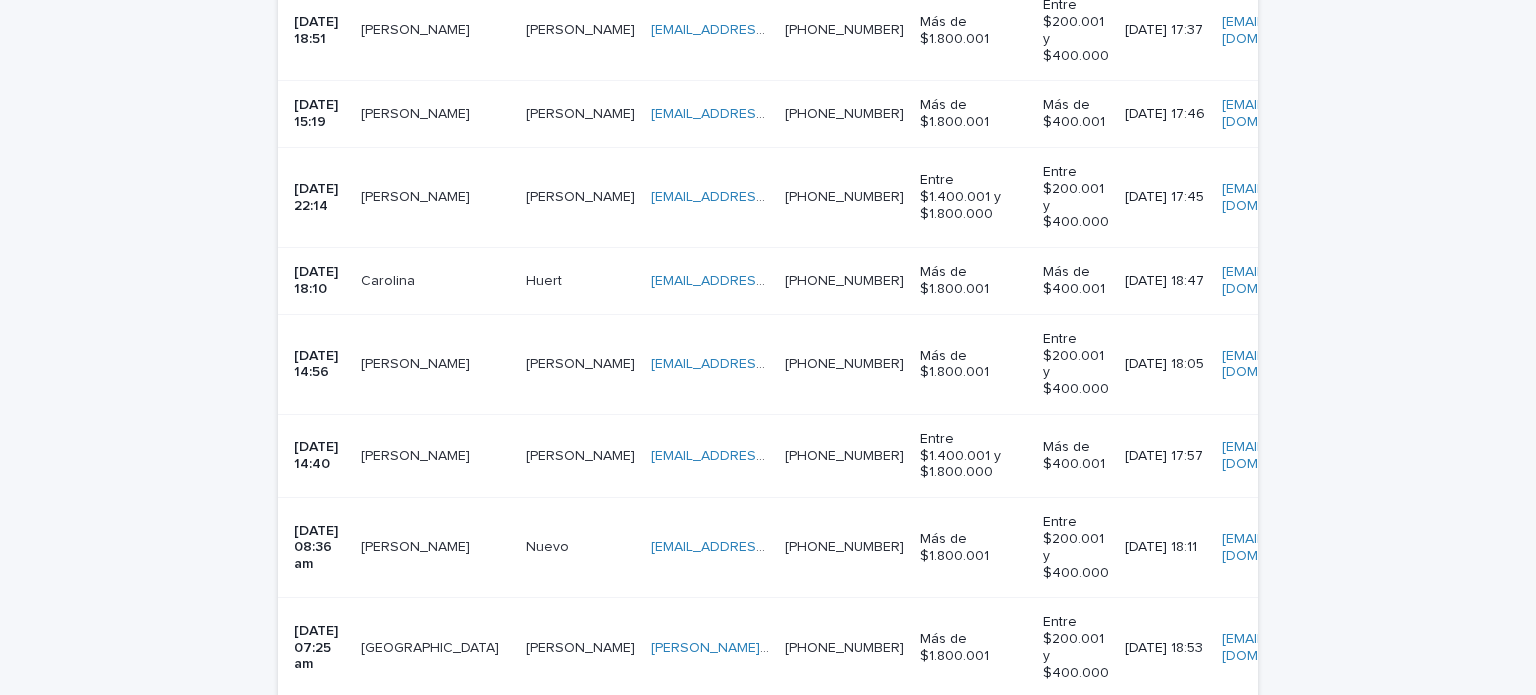 scroll, scrollTop: 688, scrollLeft: 0, axis: vertical 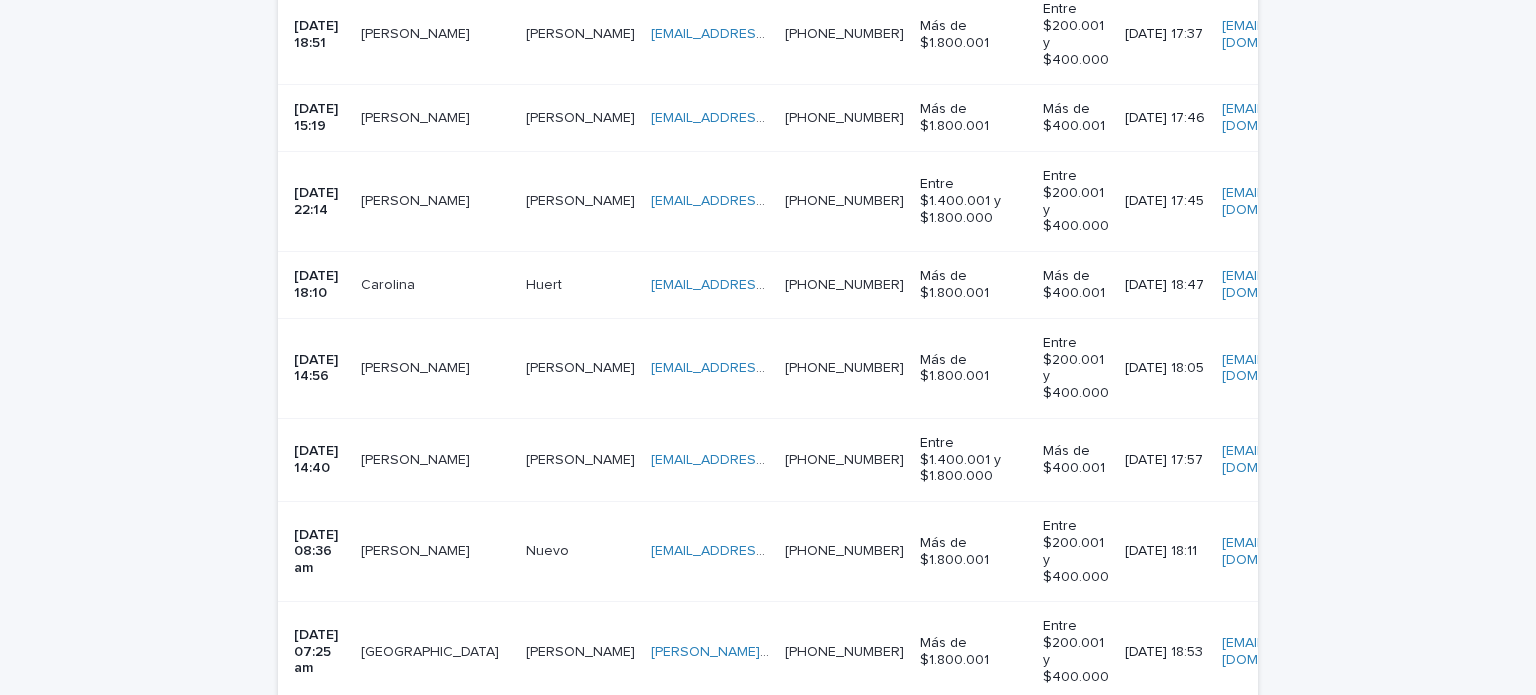 click on "Carolina" at bounding box center [388, 285] 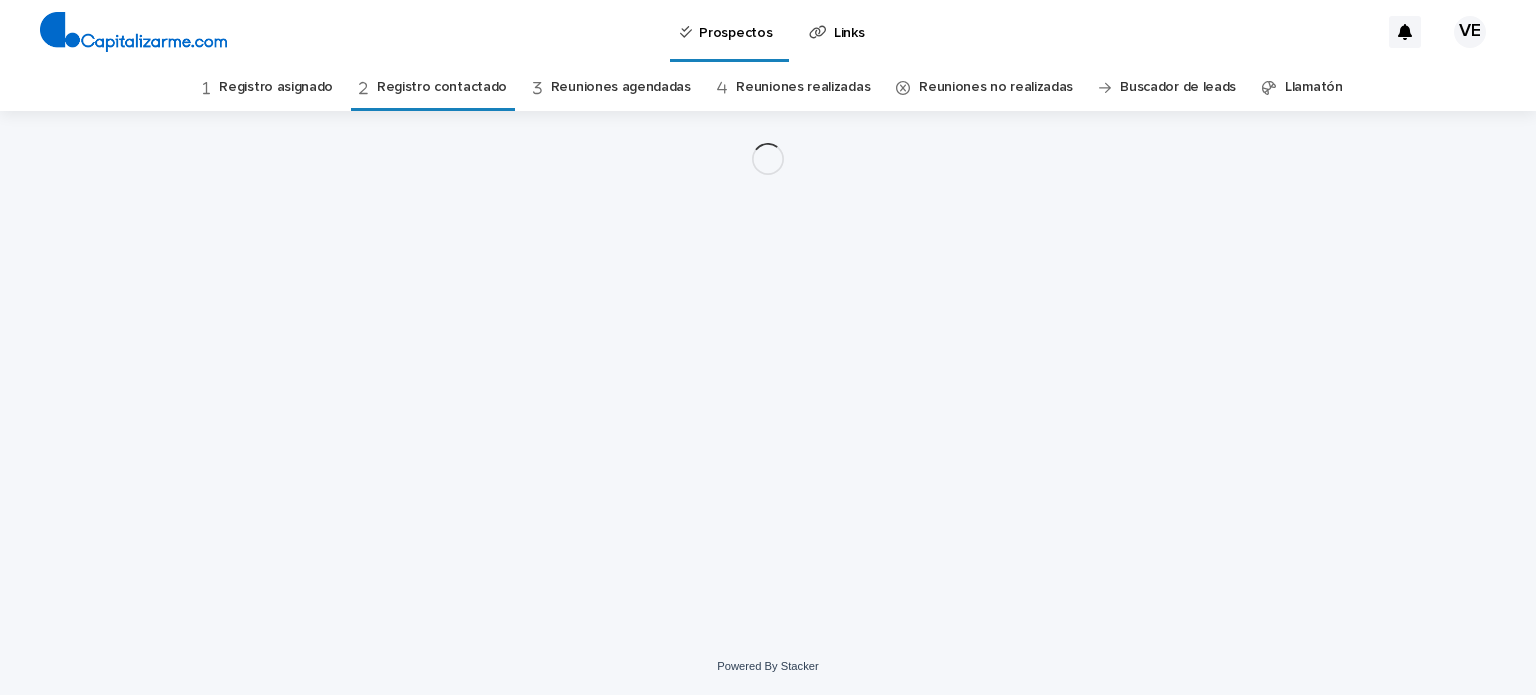 scroll, scrollTop: 0, scrollLeft: 0, axis: both 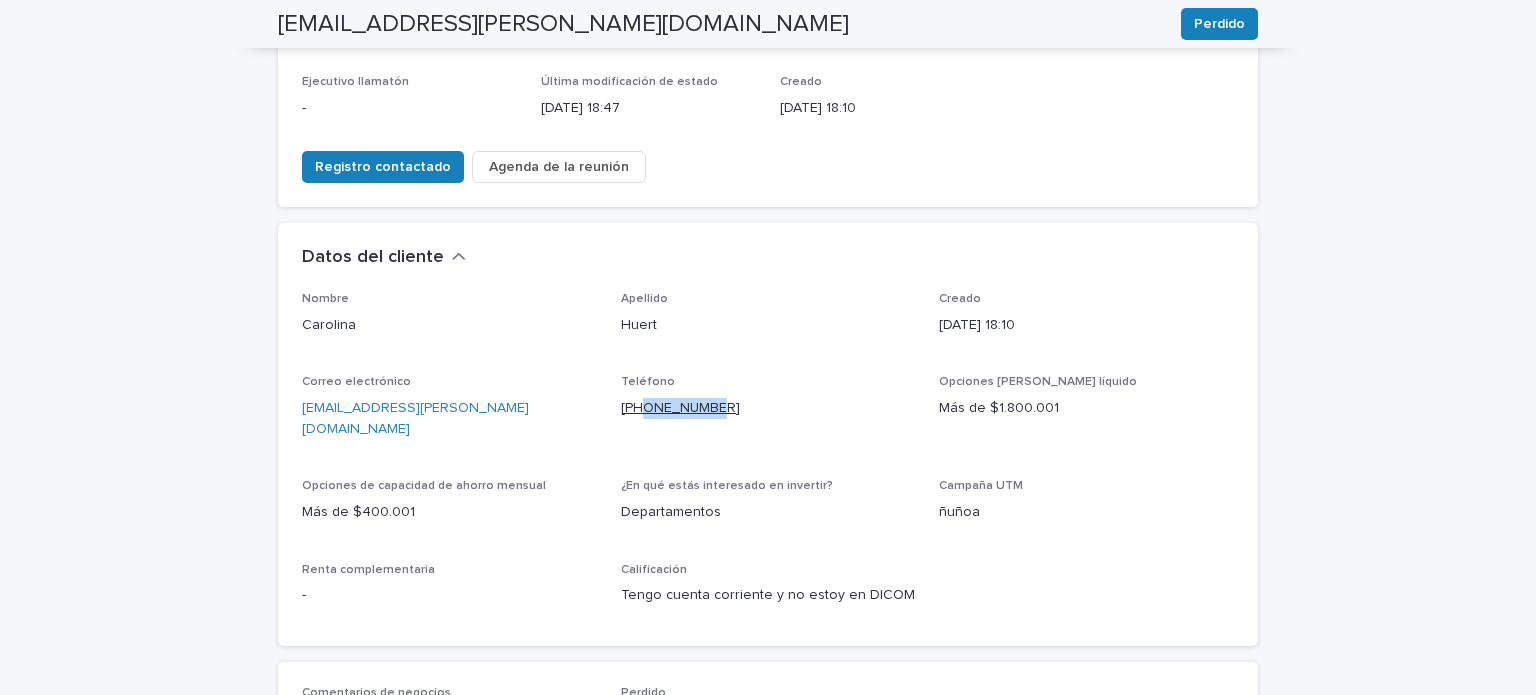 drag, startPoint x: 713, startPoint y: 363, endPoint x: 638, endPoint y: 369, distance: 75.23962 